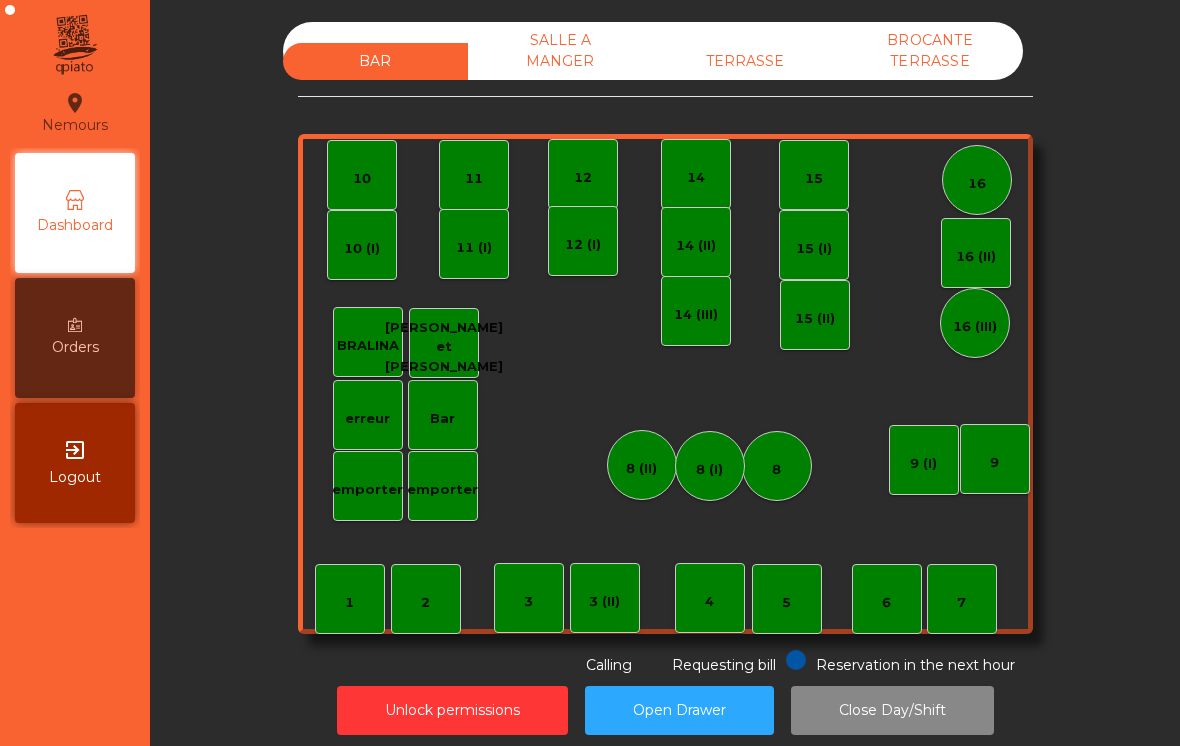 scroll, scrollTop: 0, scrollLeft: 0, axis: both 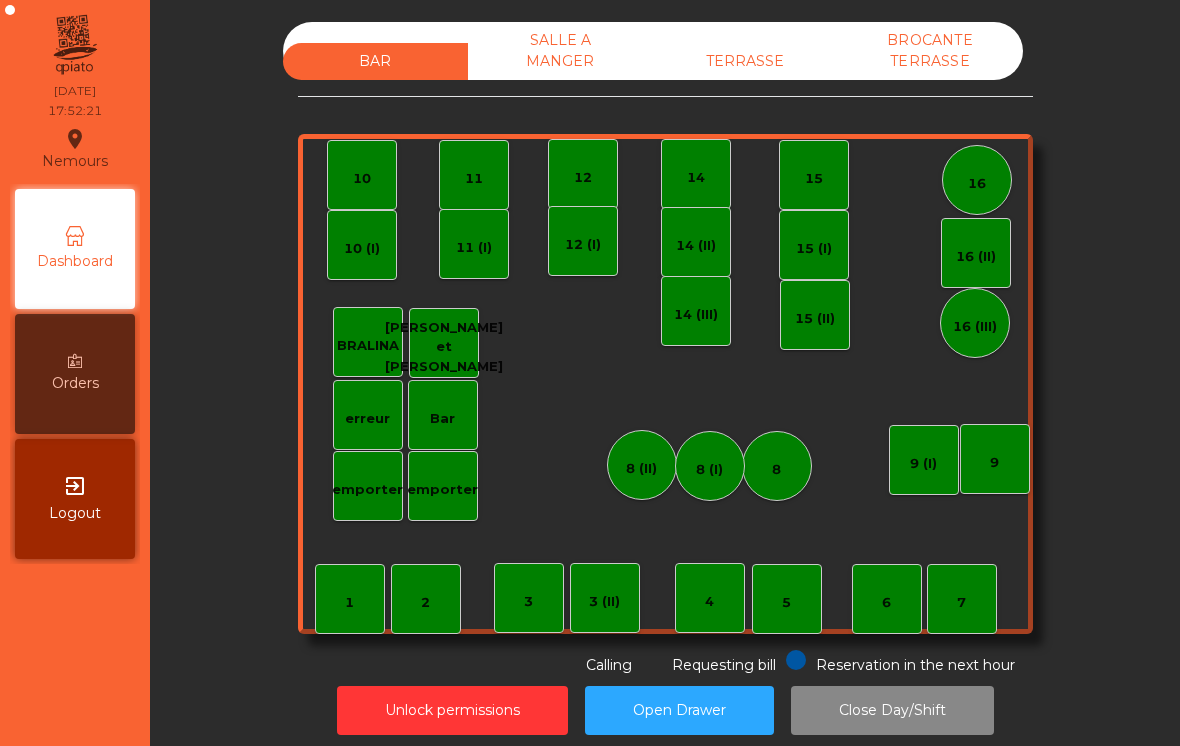 click on "7" 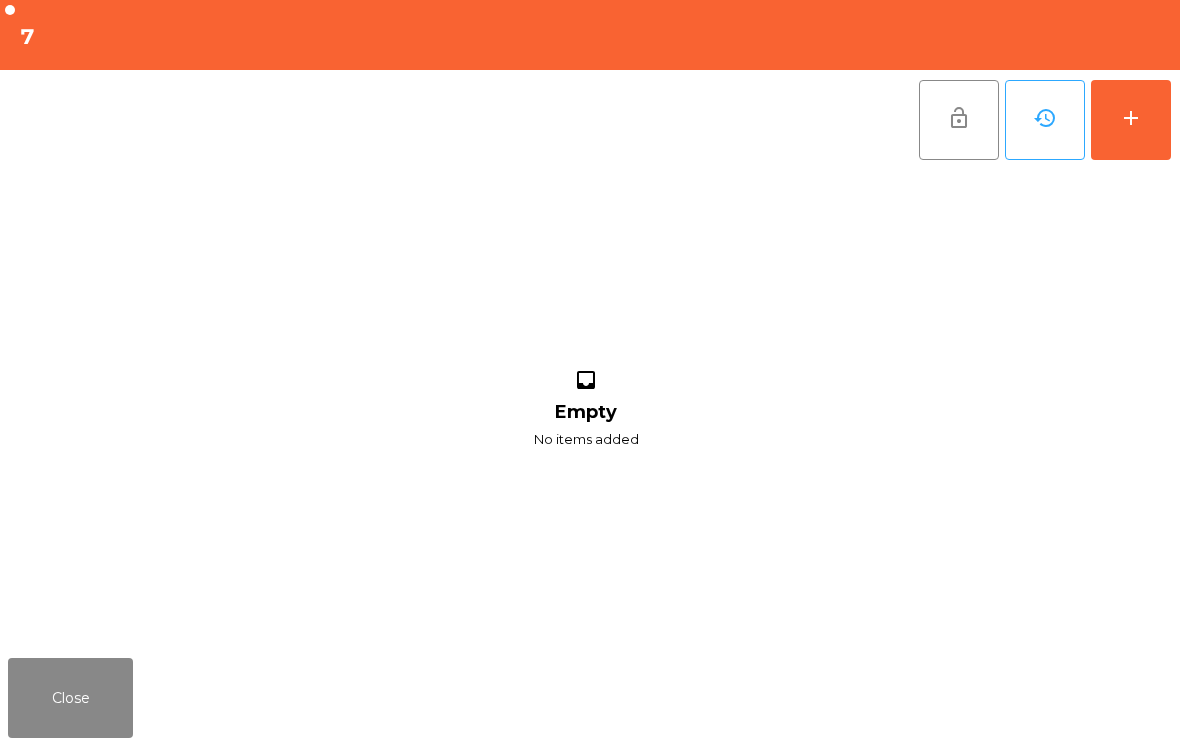 click on "add" 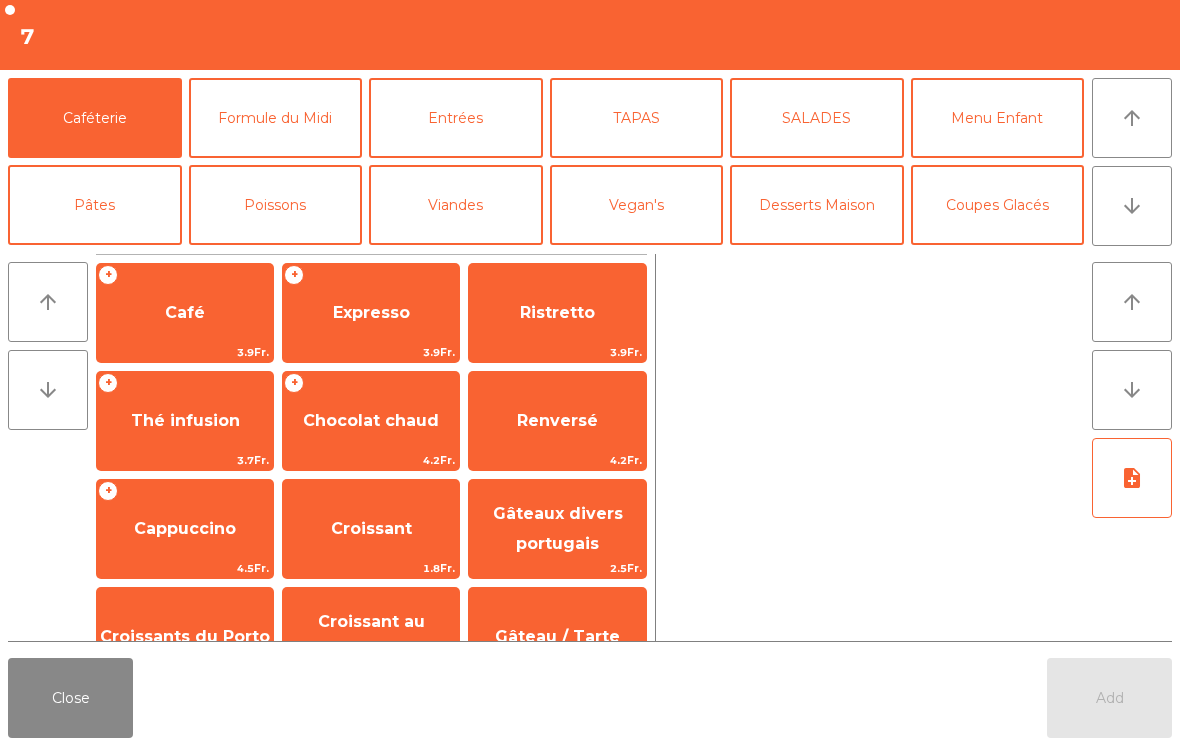 click on "arrow_downward" 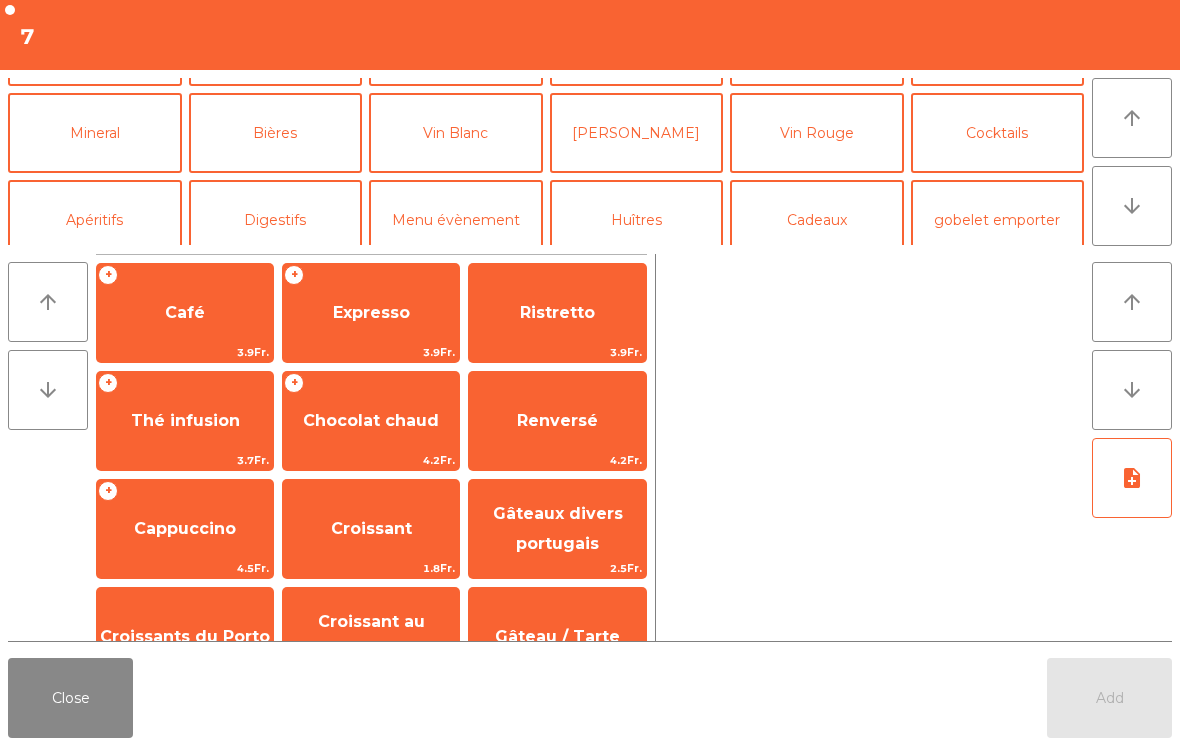 scroll, scrollTop: 174, scrollLeft: 0, axis: vertical 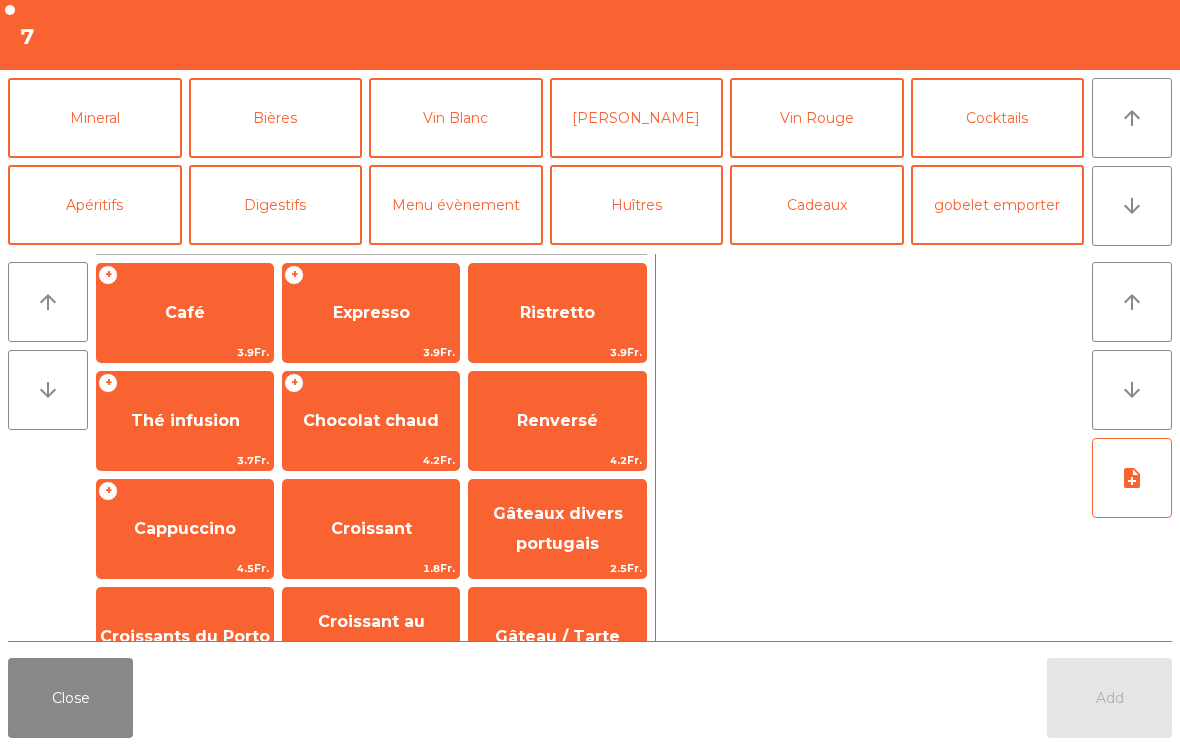 click on "Cocktails" 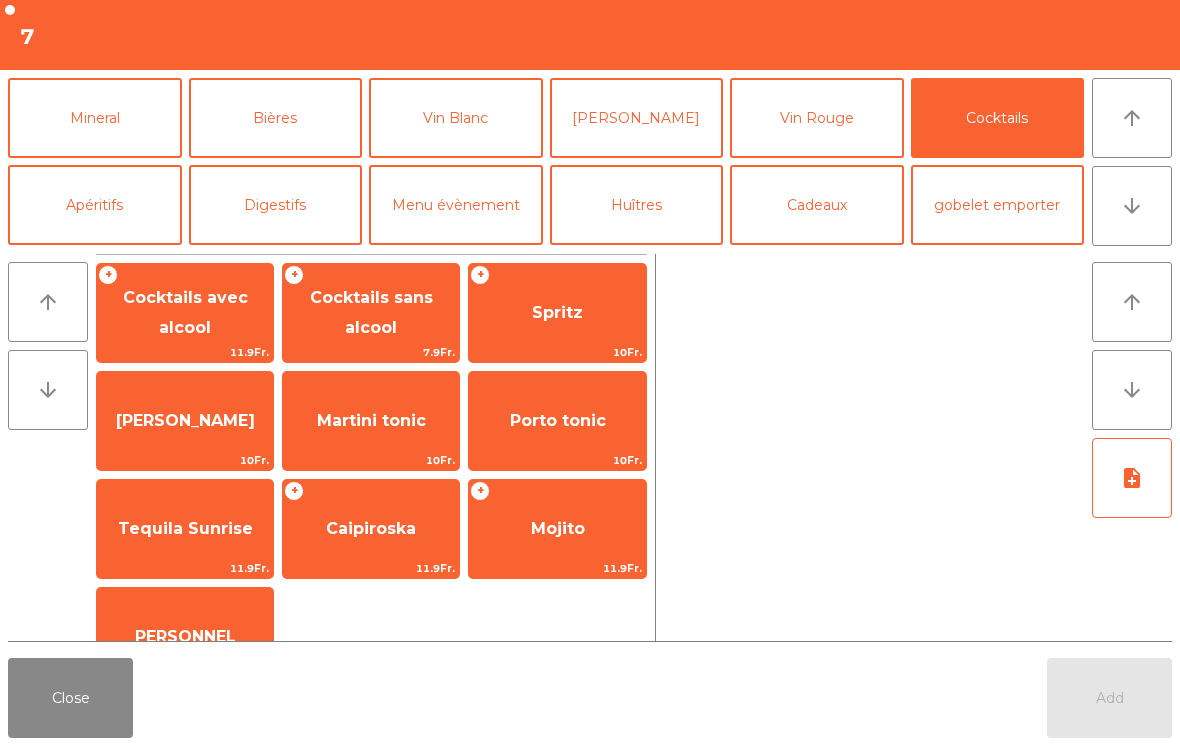 click on "Cocktails avec alcool" 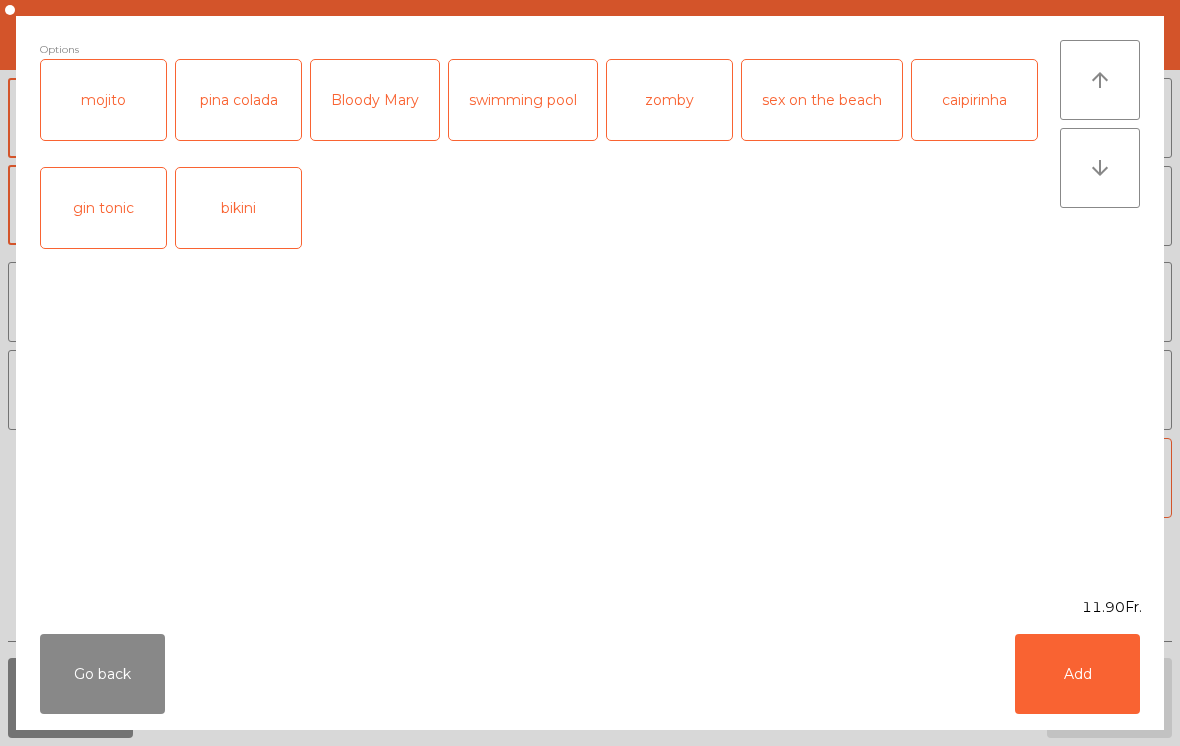 click on "Add" 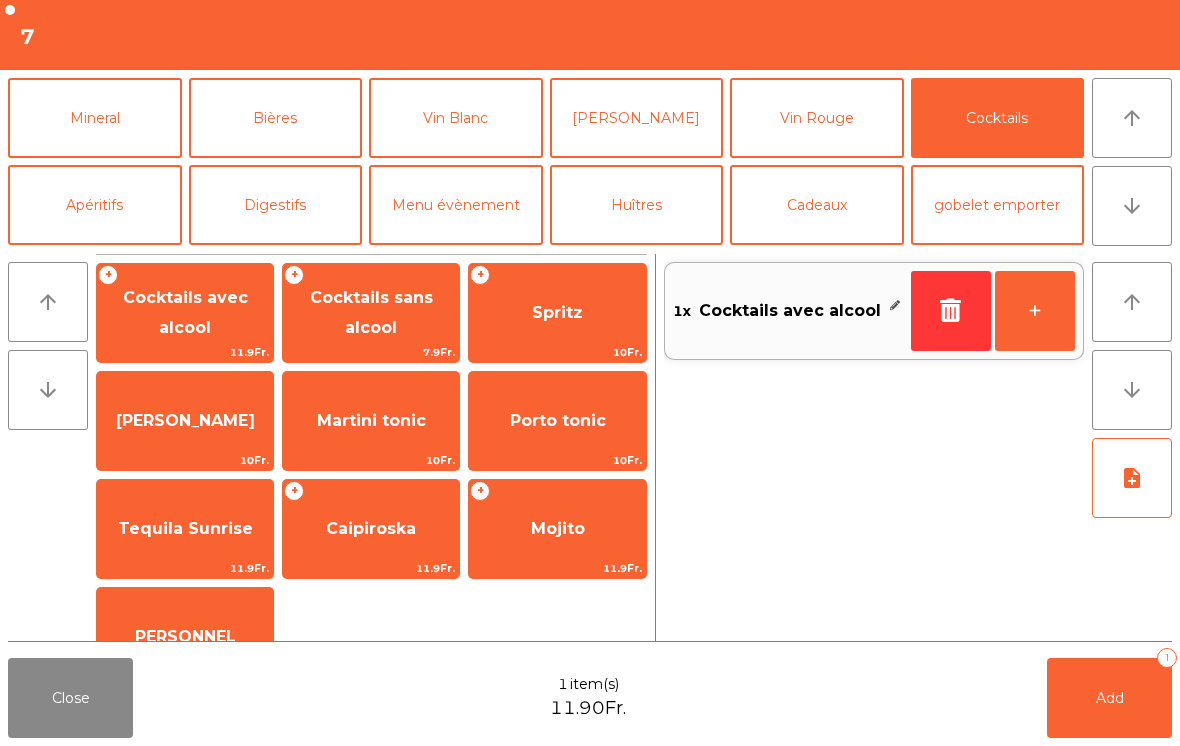 click on "Add   1" 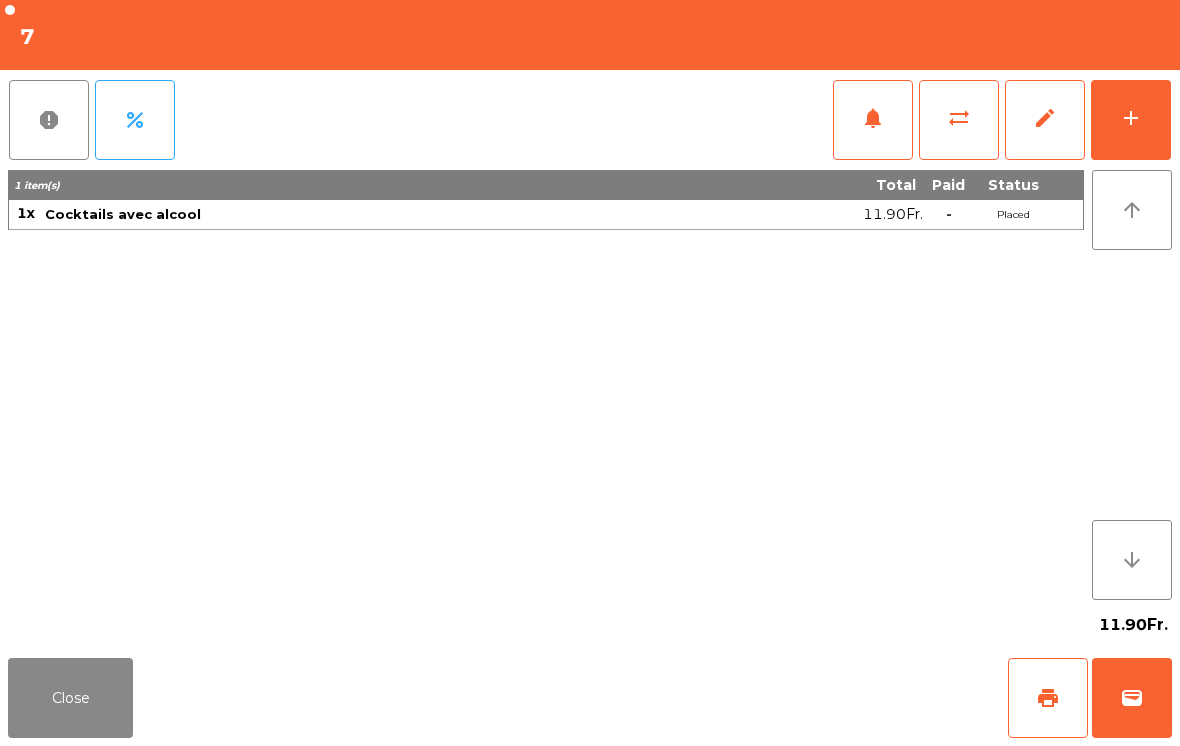 click on "Close" 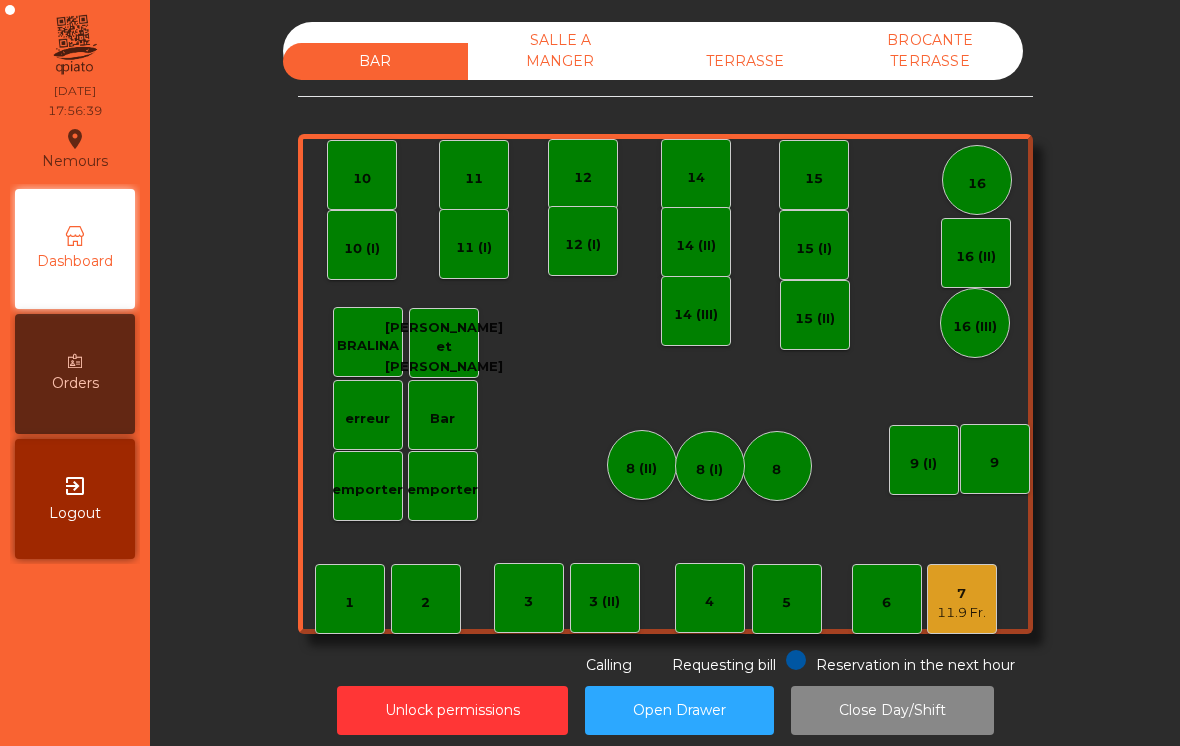 click on "7" 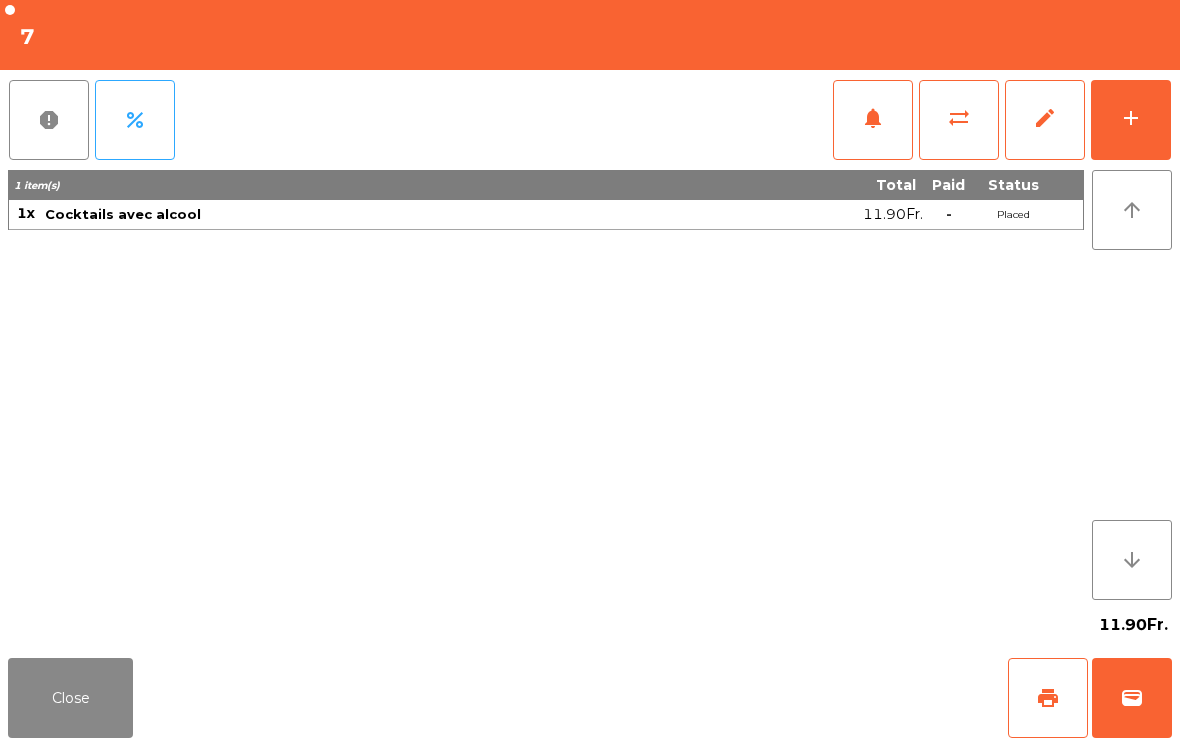 click on "add" 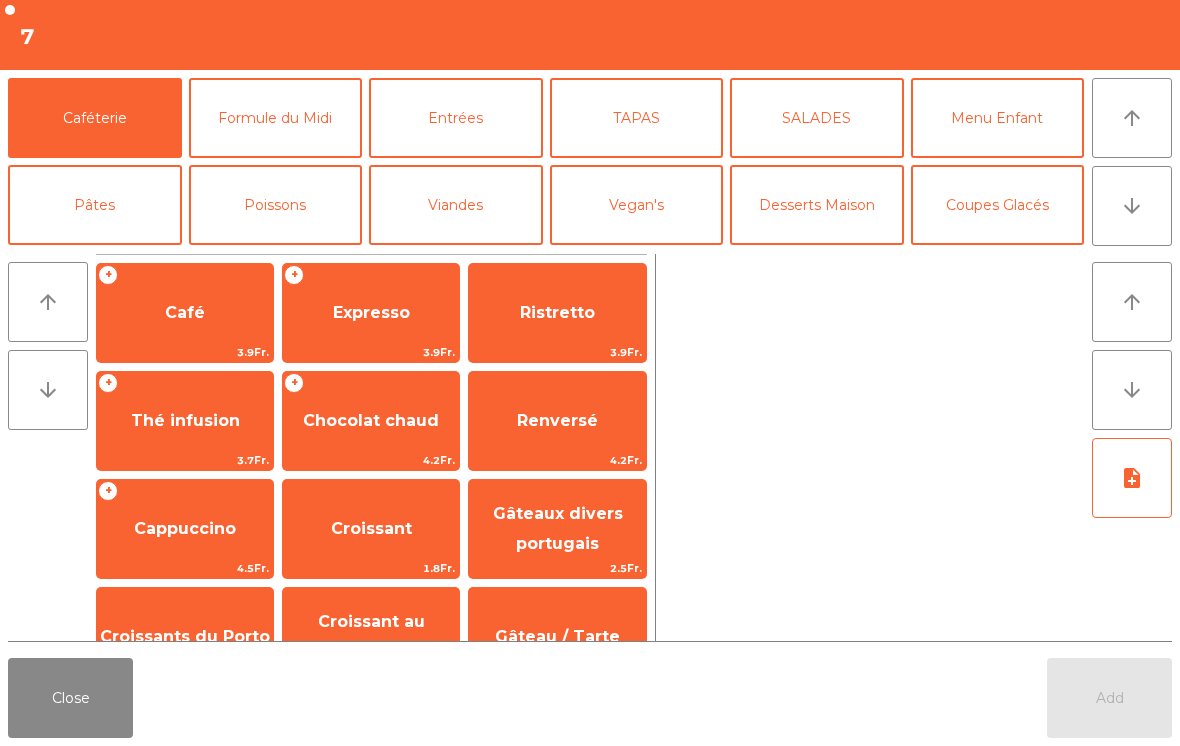 click on "TAPAS" 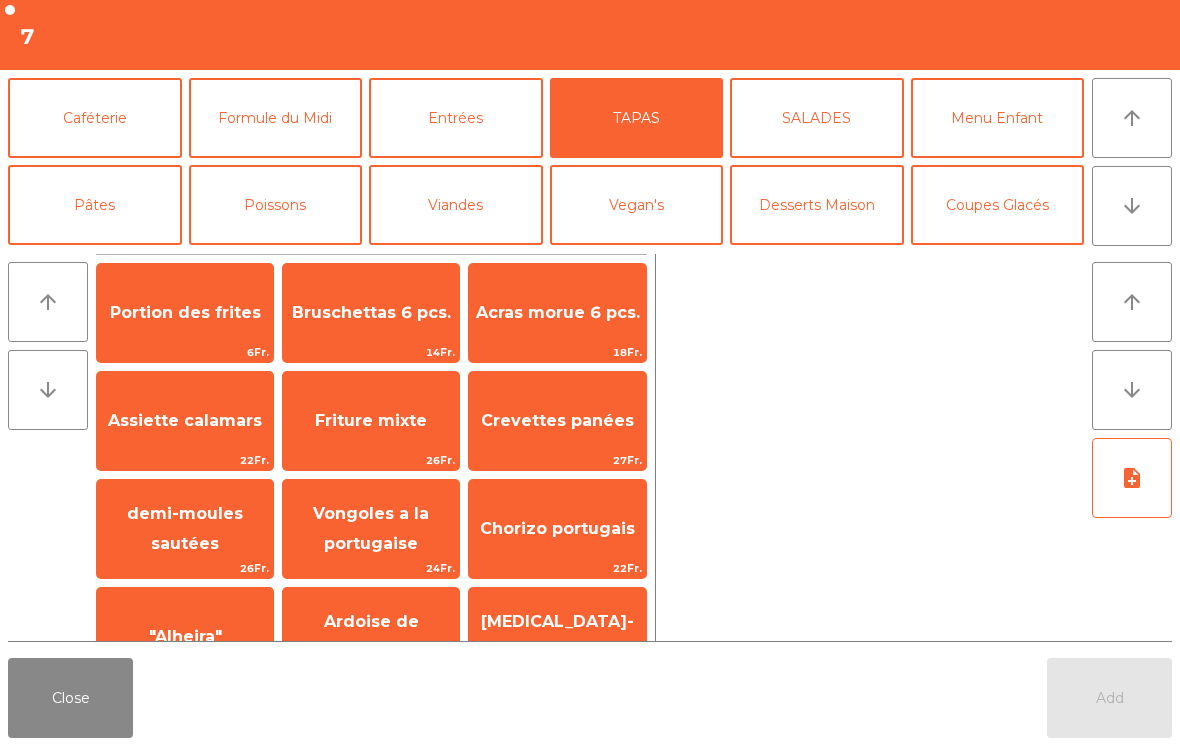 click on "Acras morue 6 pcs." 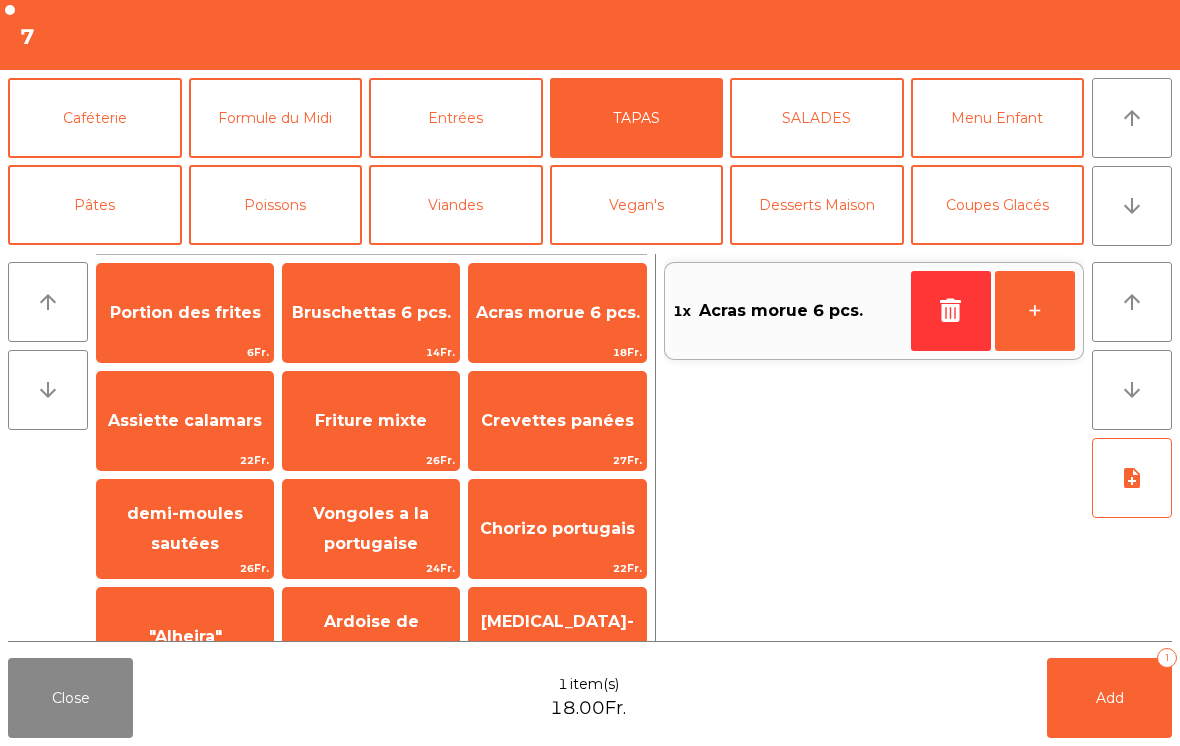 click on "Crevettes panées" 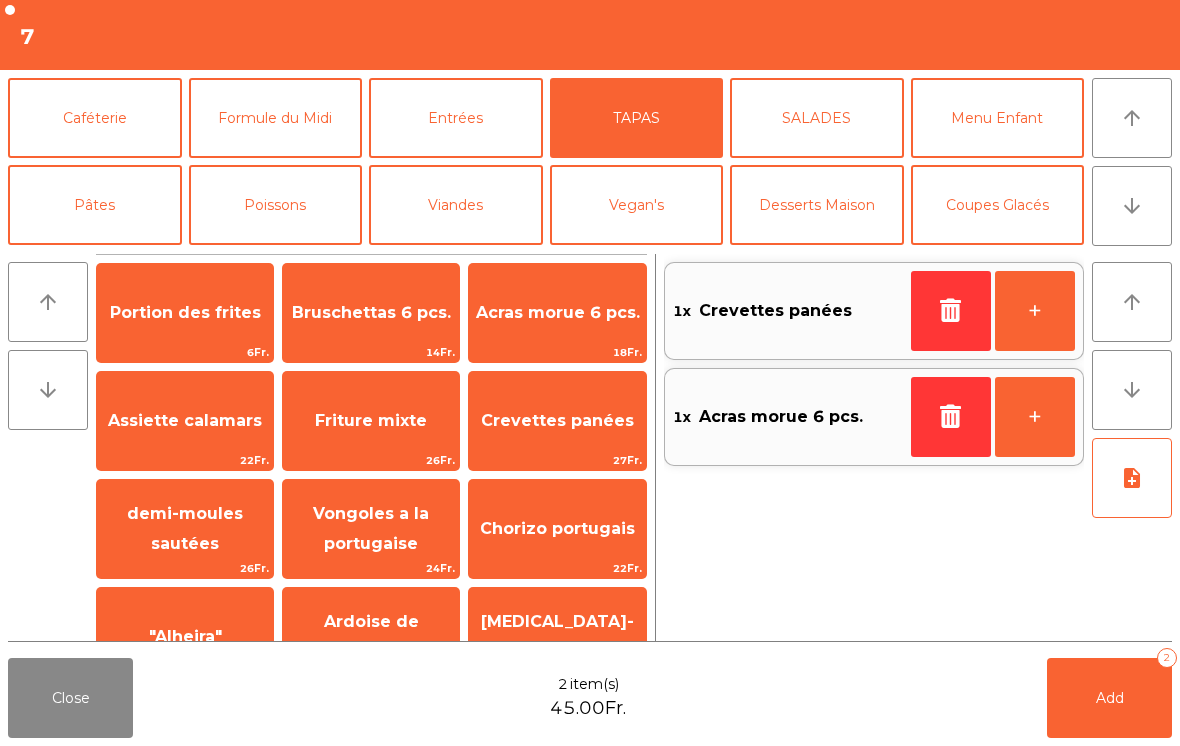click on "Add   2" 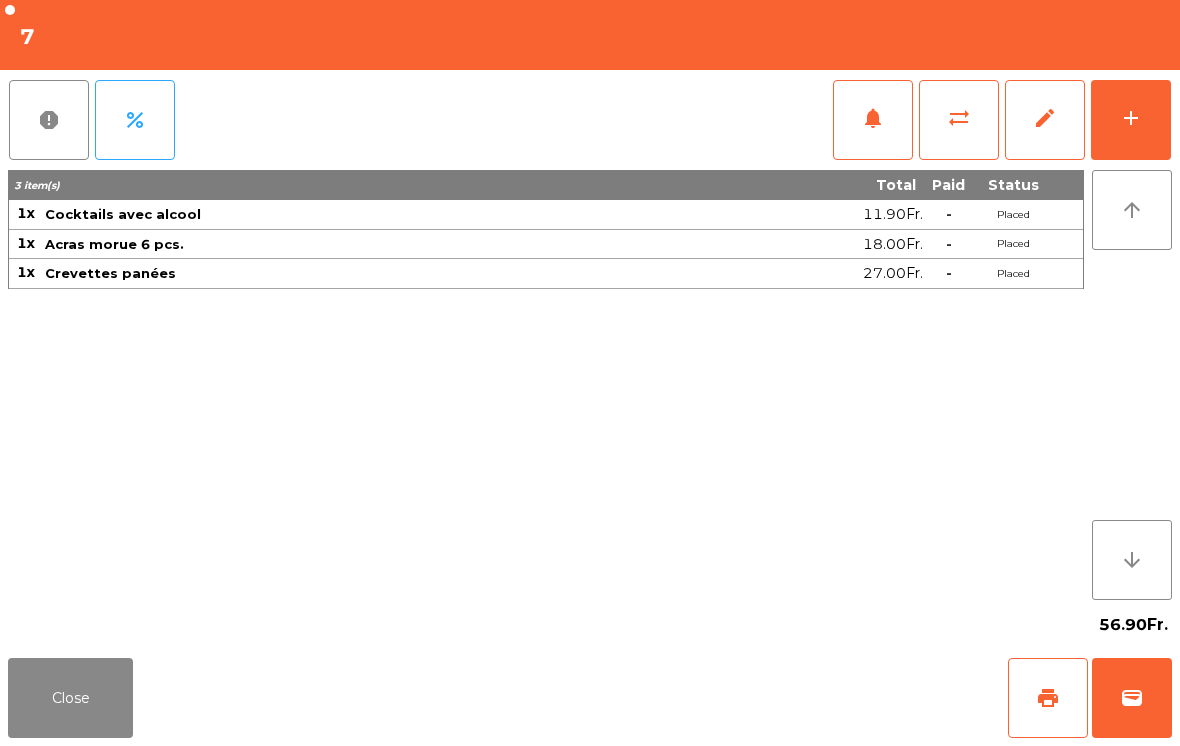 click on "Close" 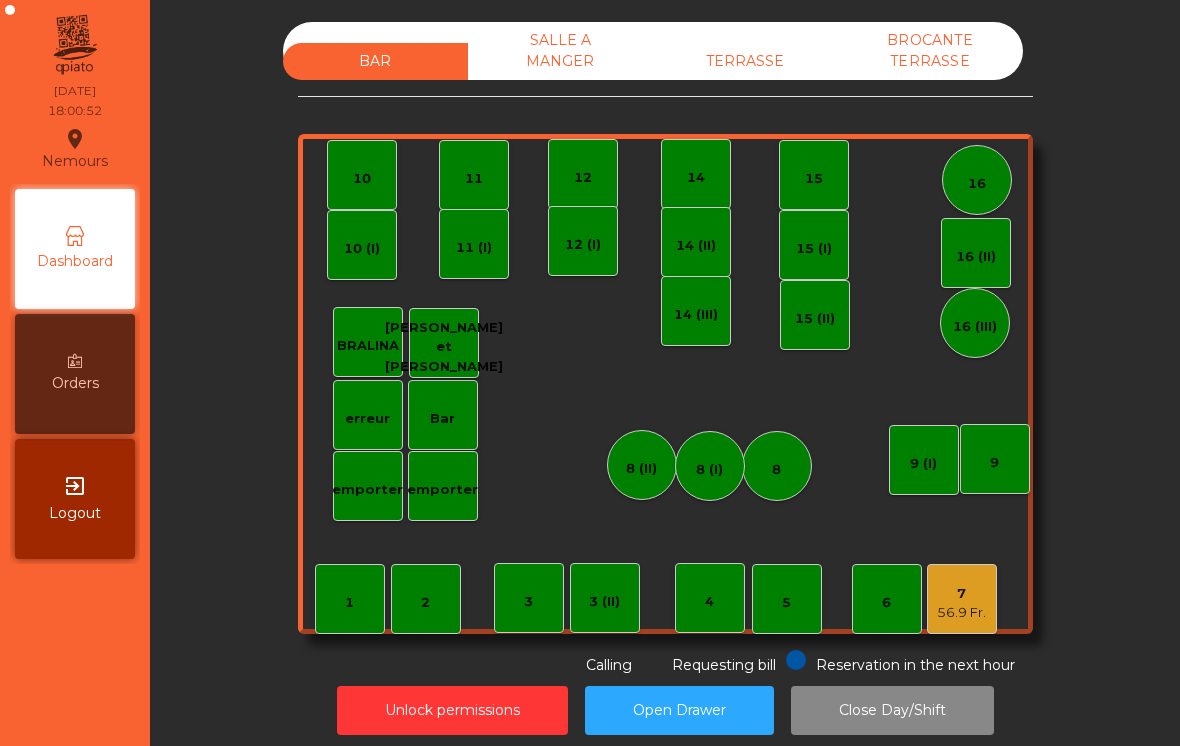 click on "10" 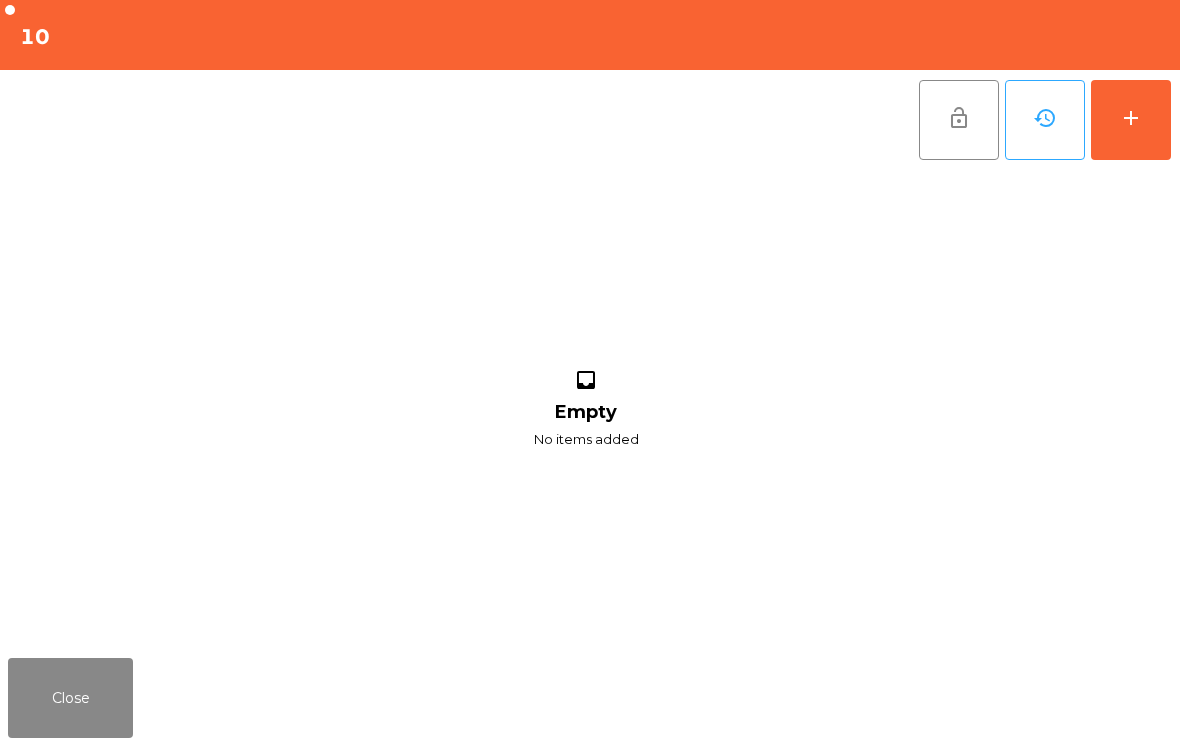 click on "add" 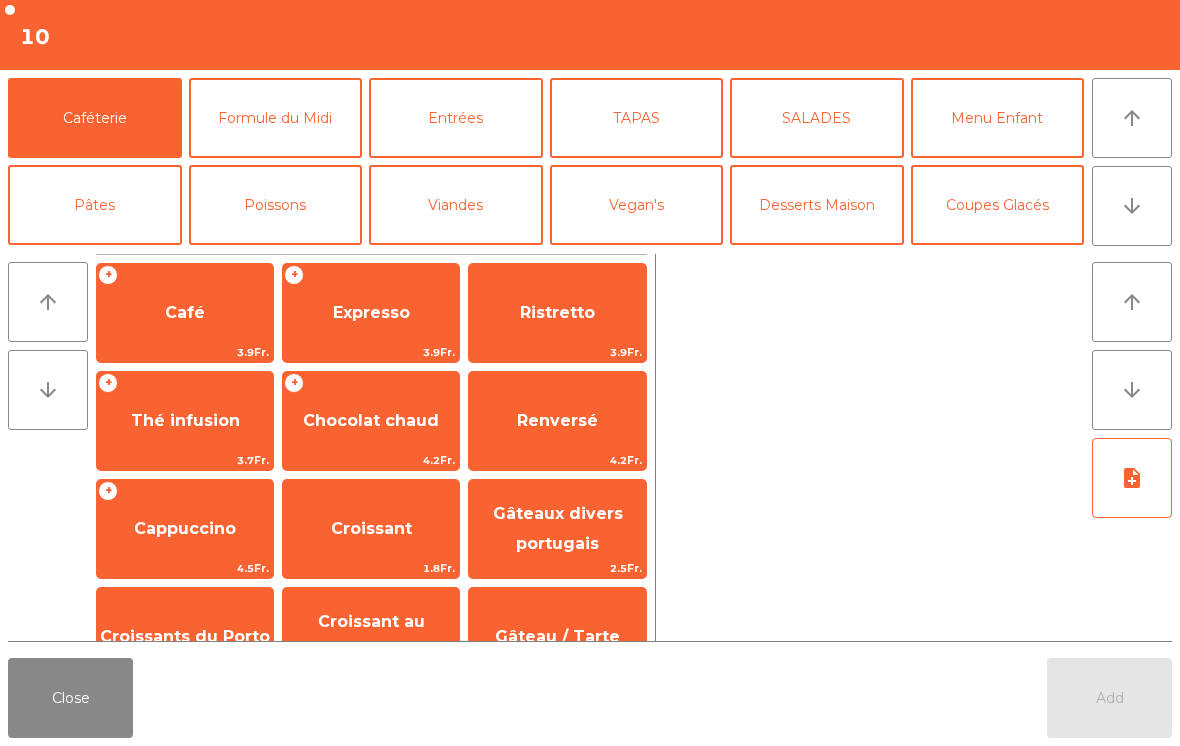 click on "arrow_downward" 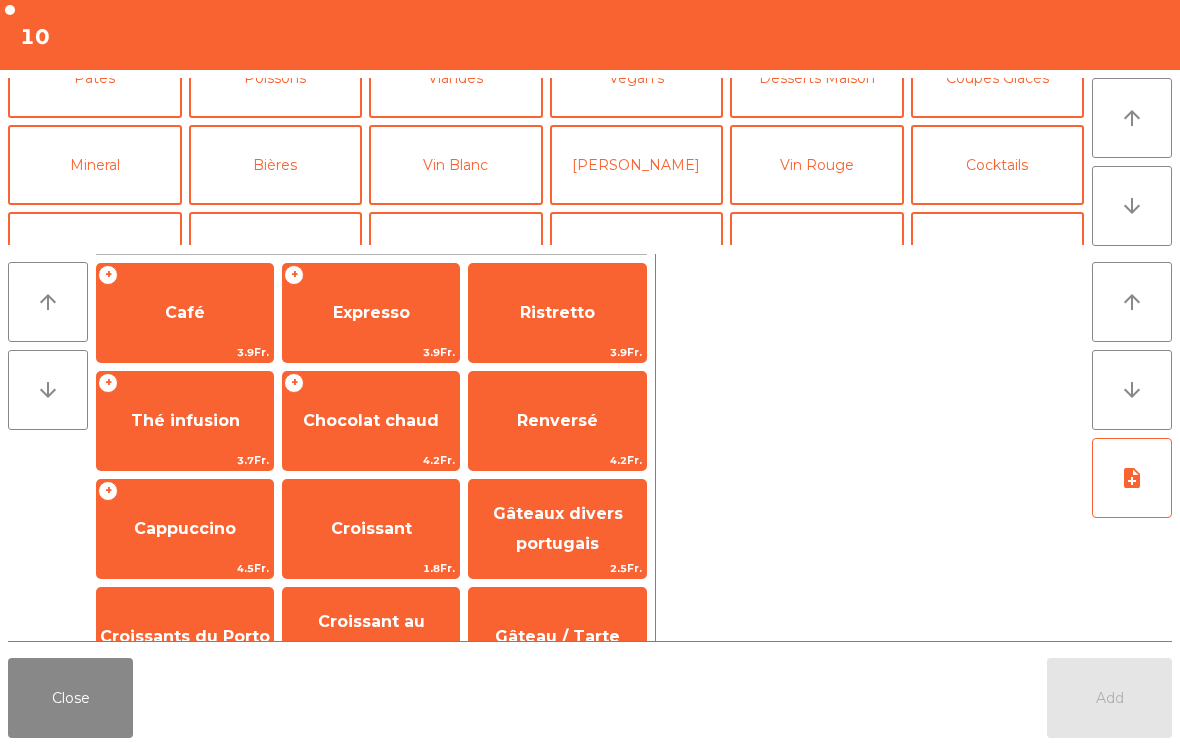 scroll, scrollTop: 174, scrollLeft: 0, axis: vertical 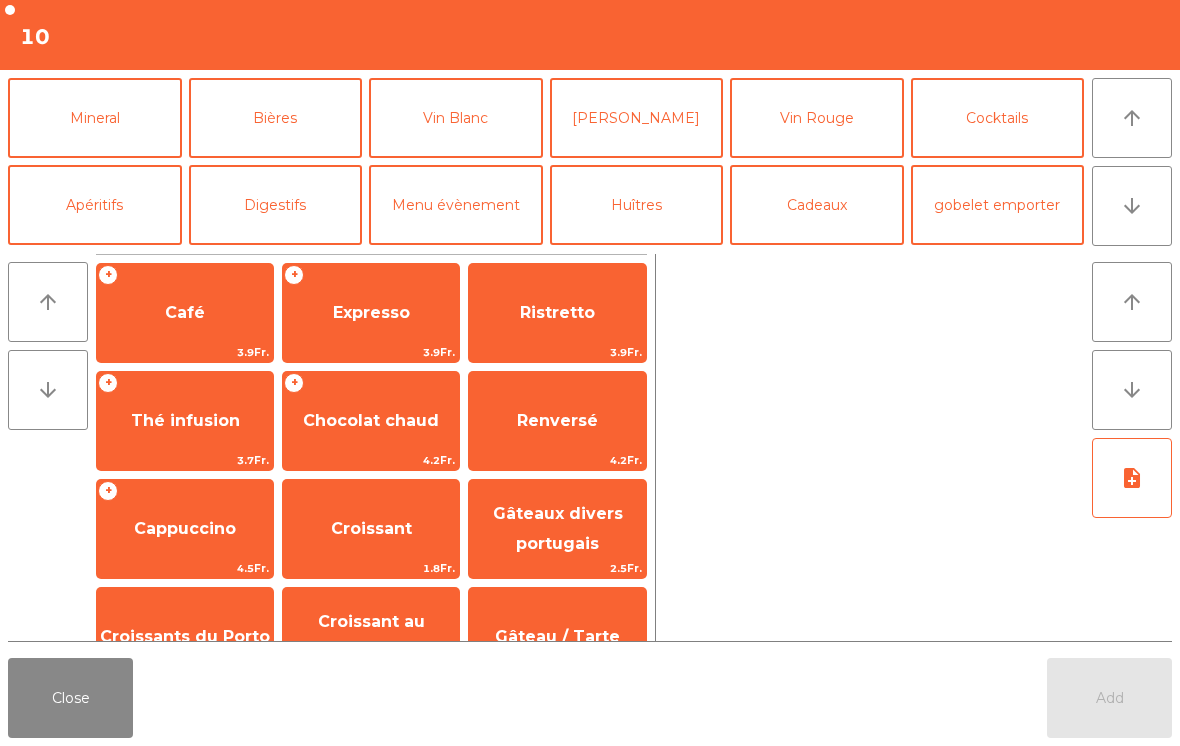 click on "Bières" 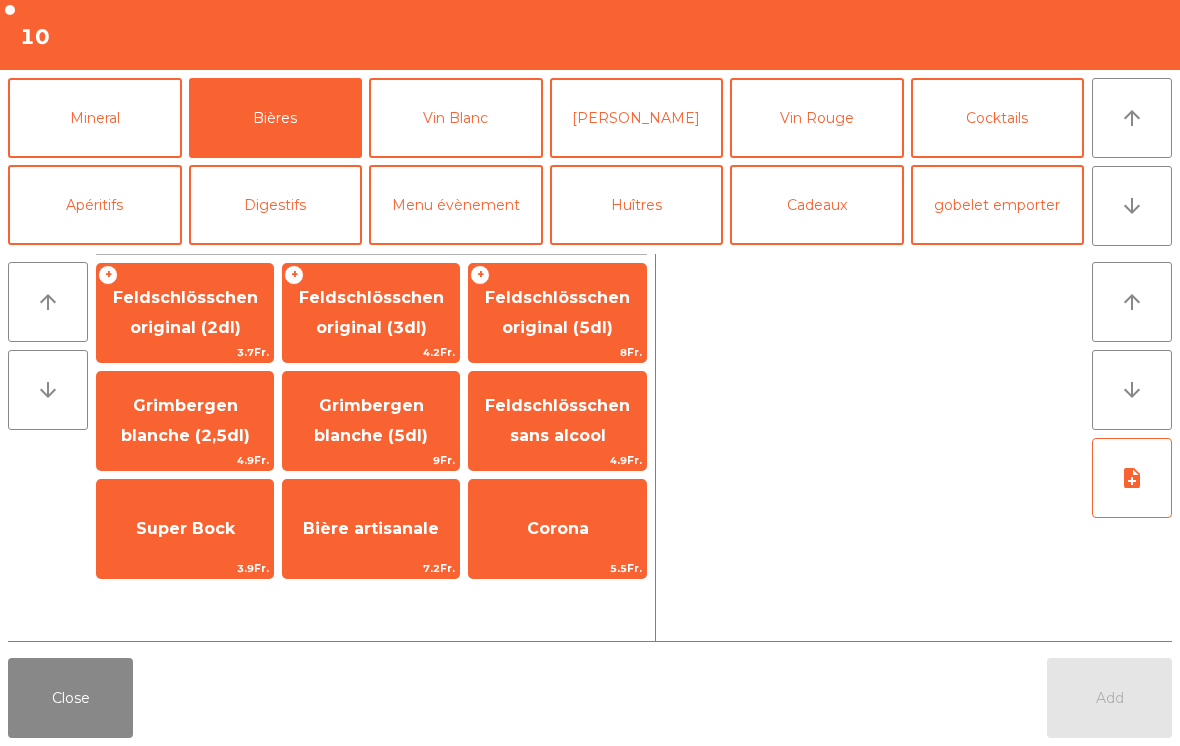 click on "9Fr." 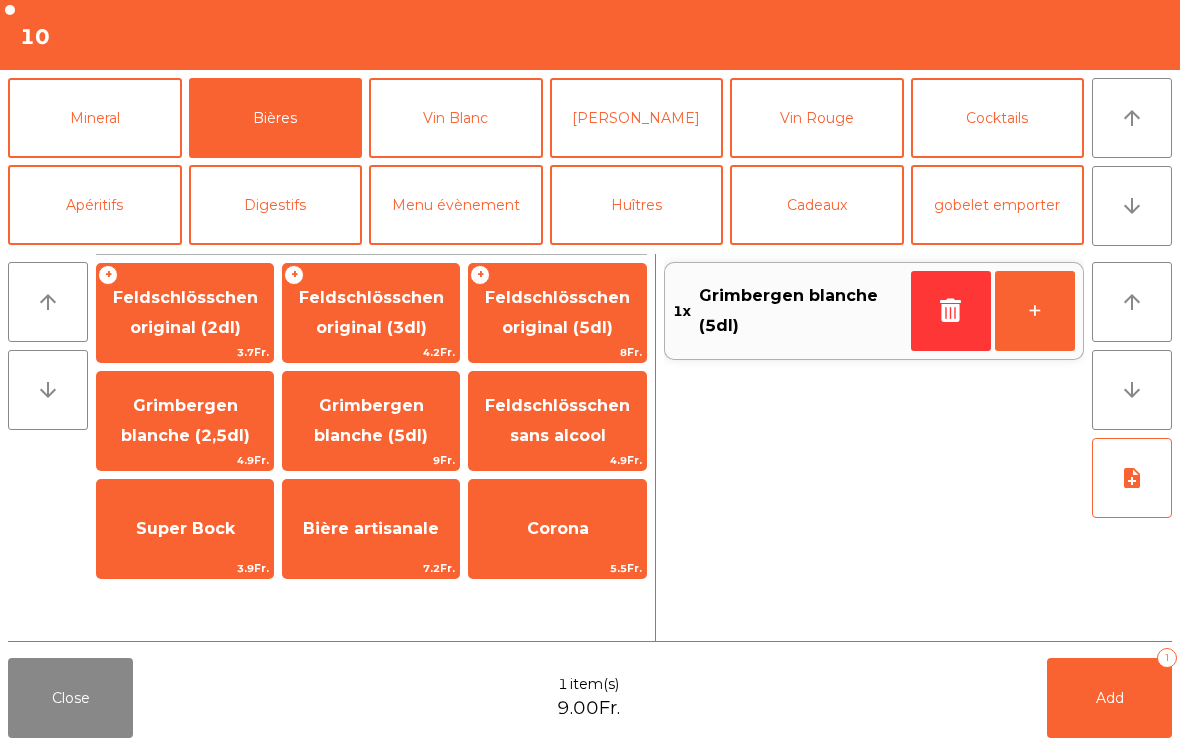 click on "Mineral" 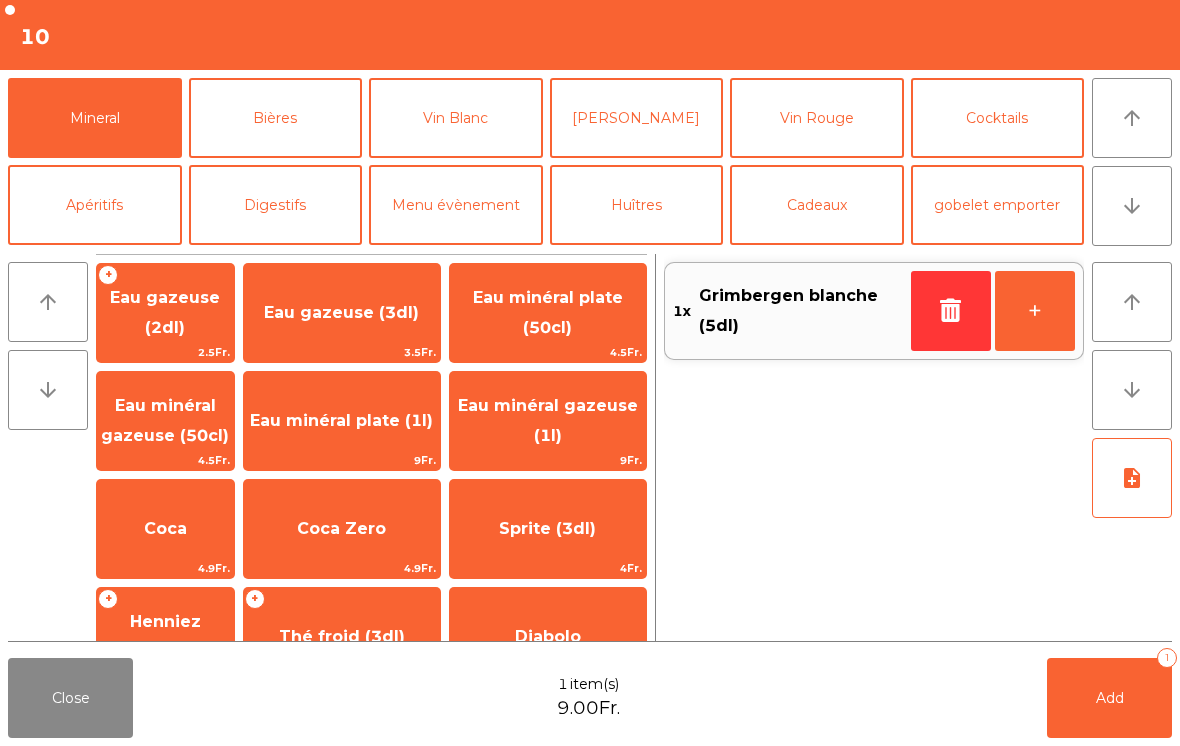 click on "Eau minéral gazeuse (1l)" 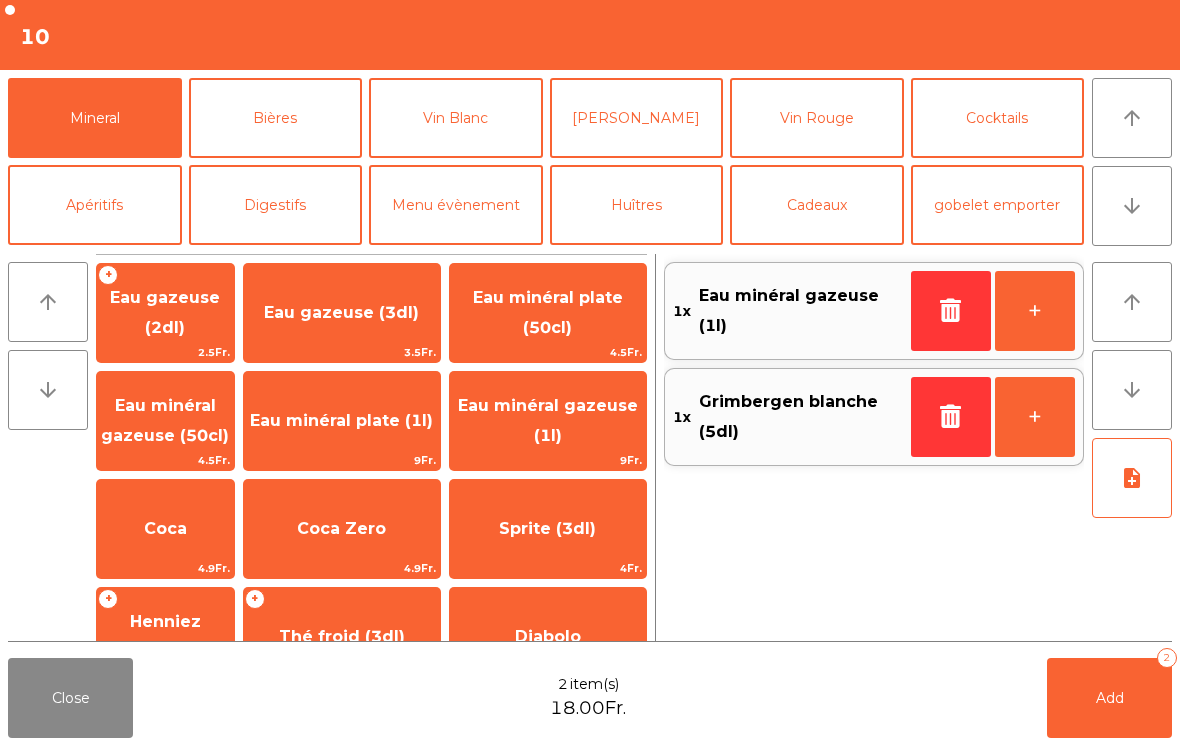 click on "arrow_upward" 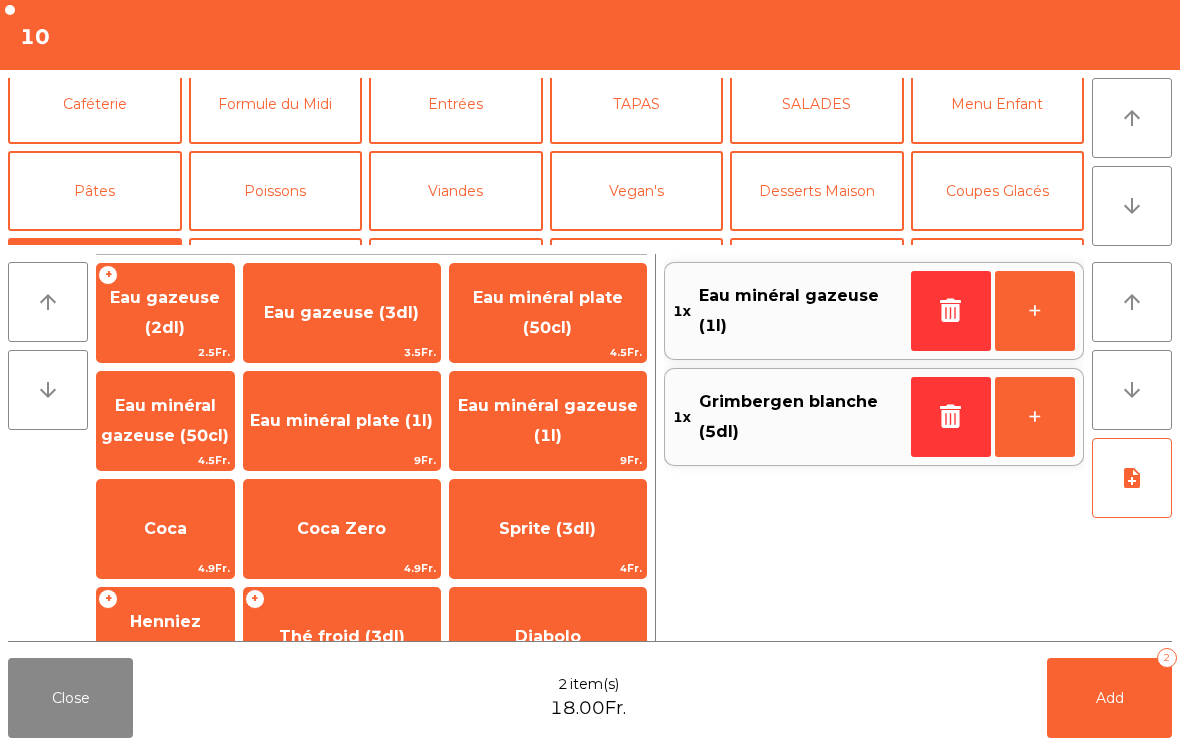 scroll, scrollTop: 0, scrollLeft: 0, axis: both 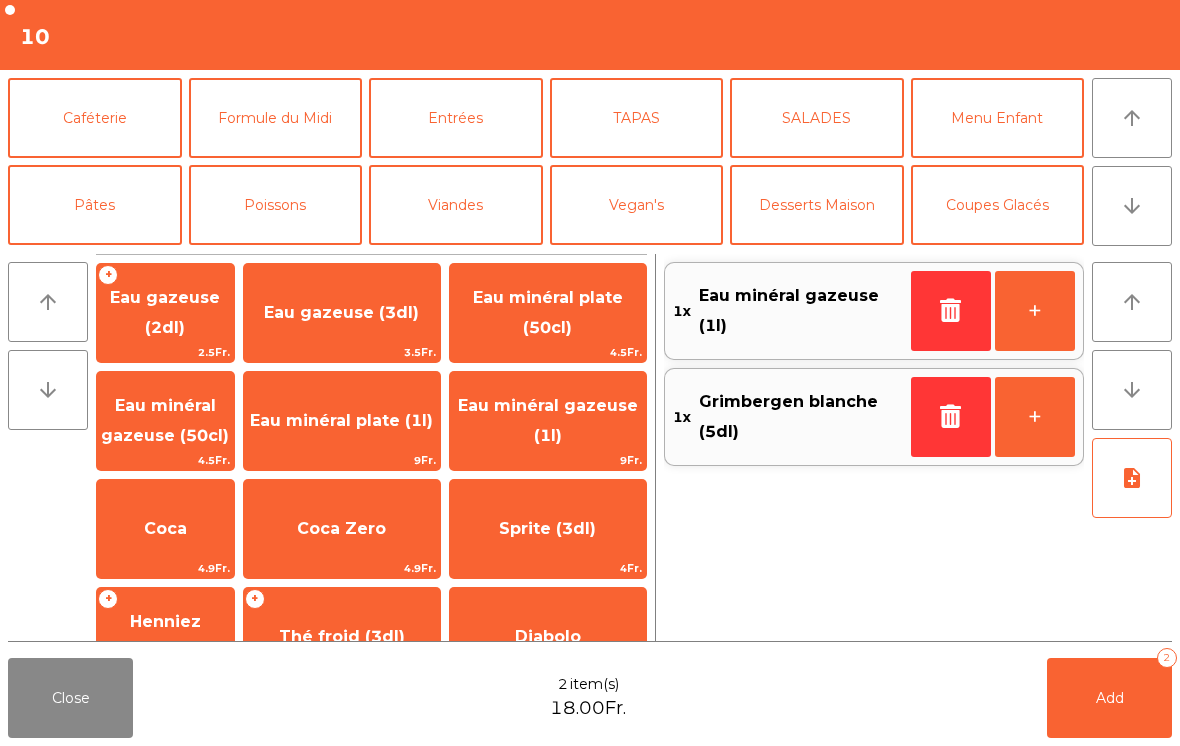 click on "Vegan's" 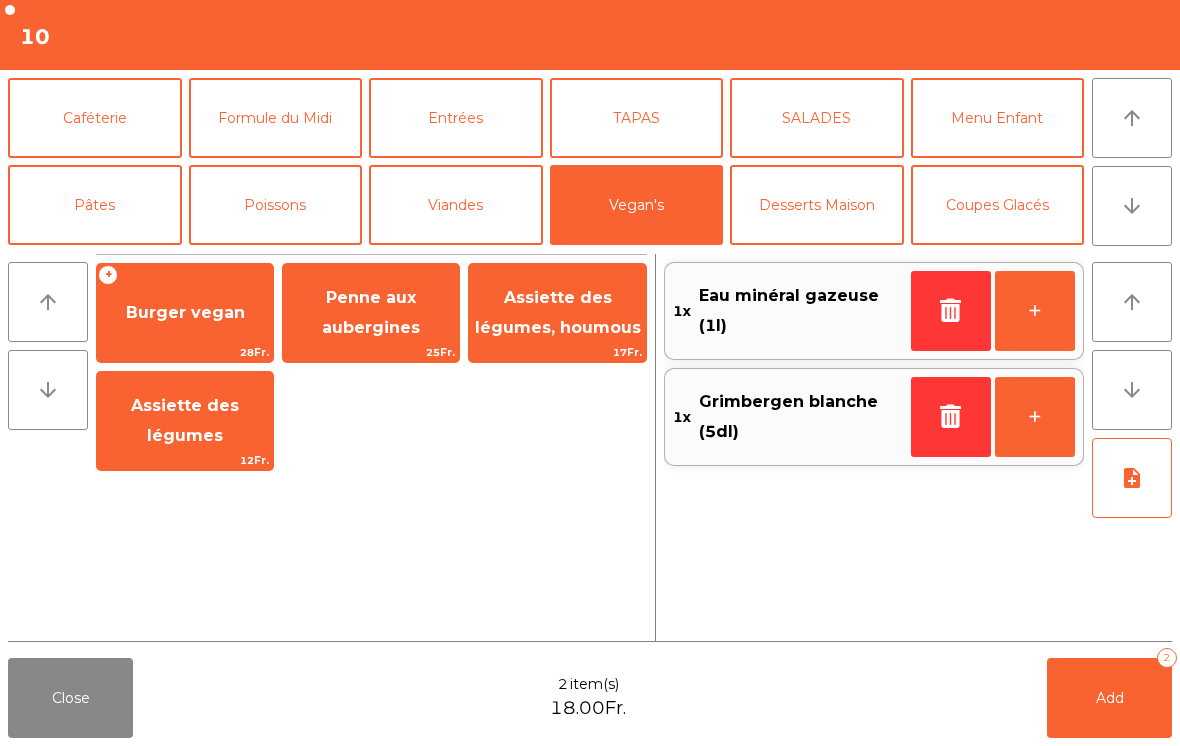 click on "Burger vegan" 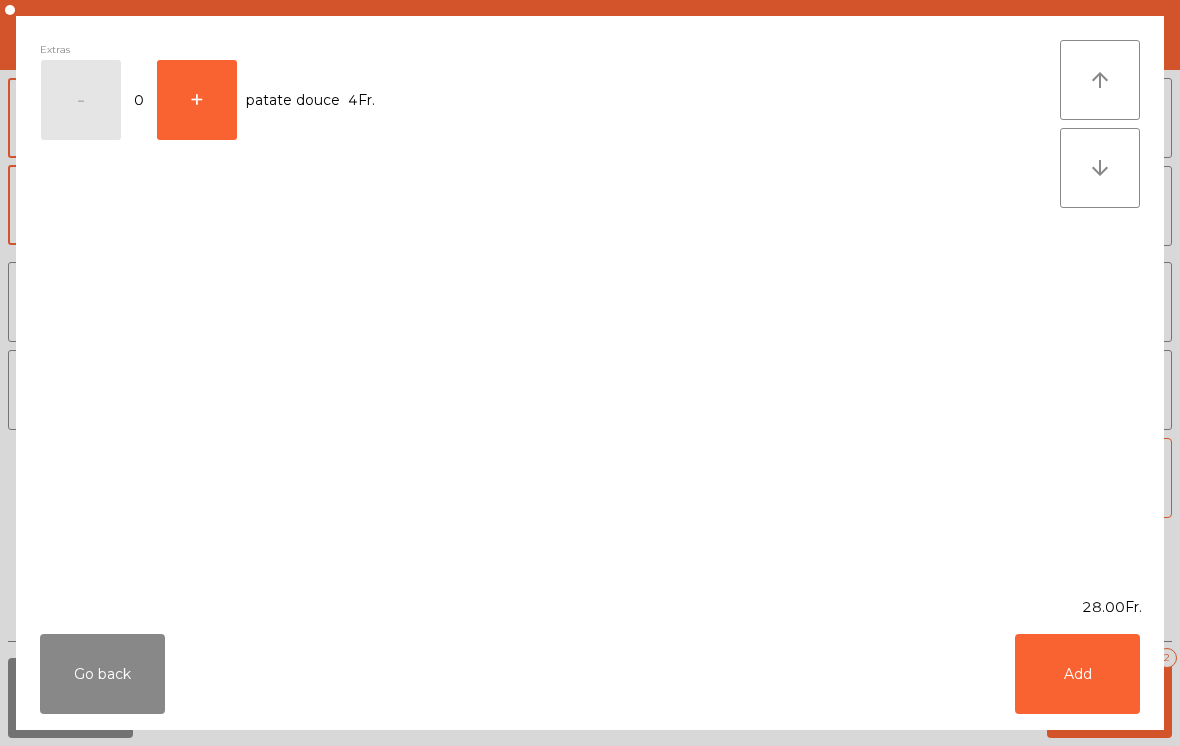 click on "Add" 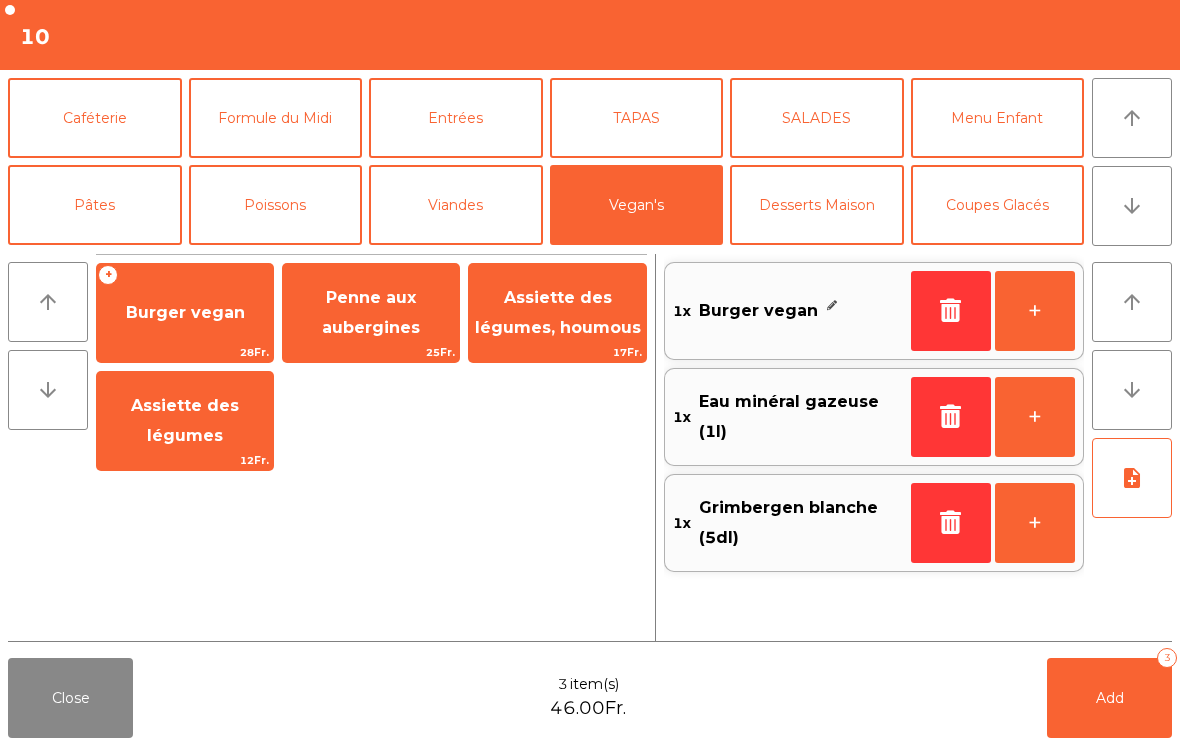 click on "+" 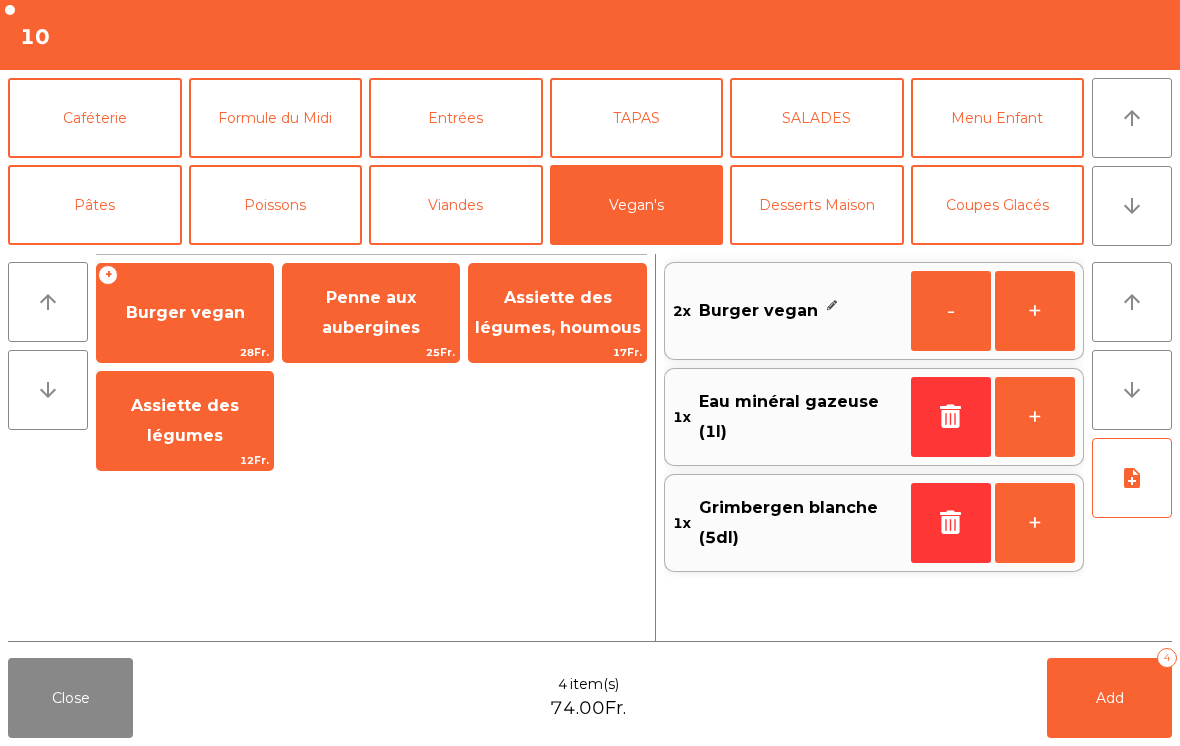 click on "Viandes" 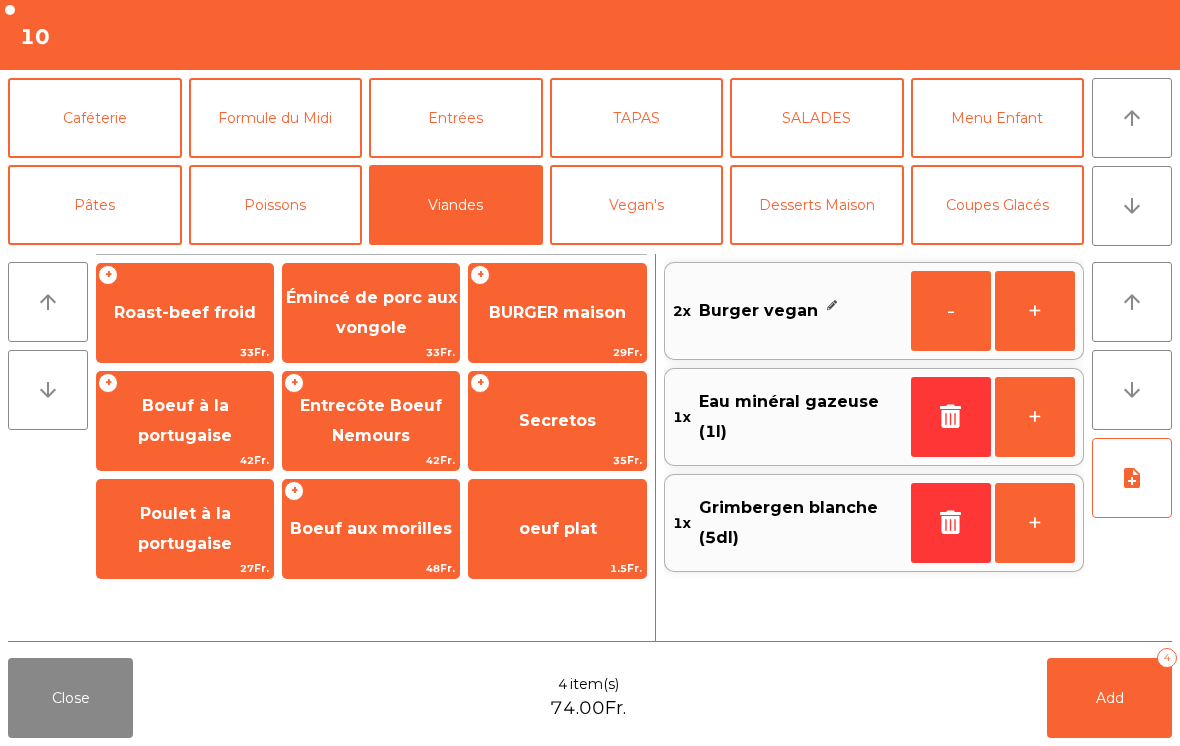 click on "Entrecôte Boeuf  Nemours" 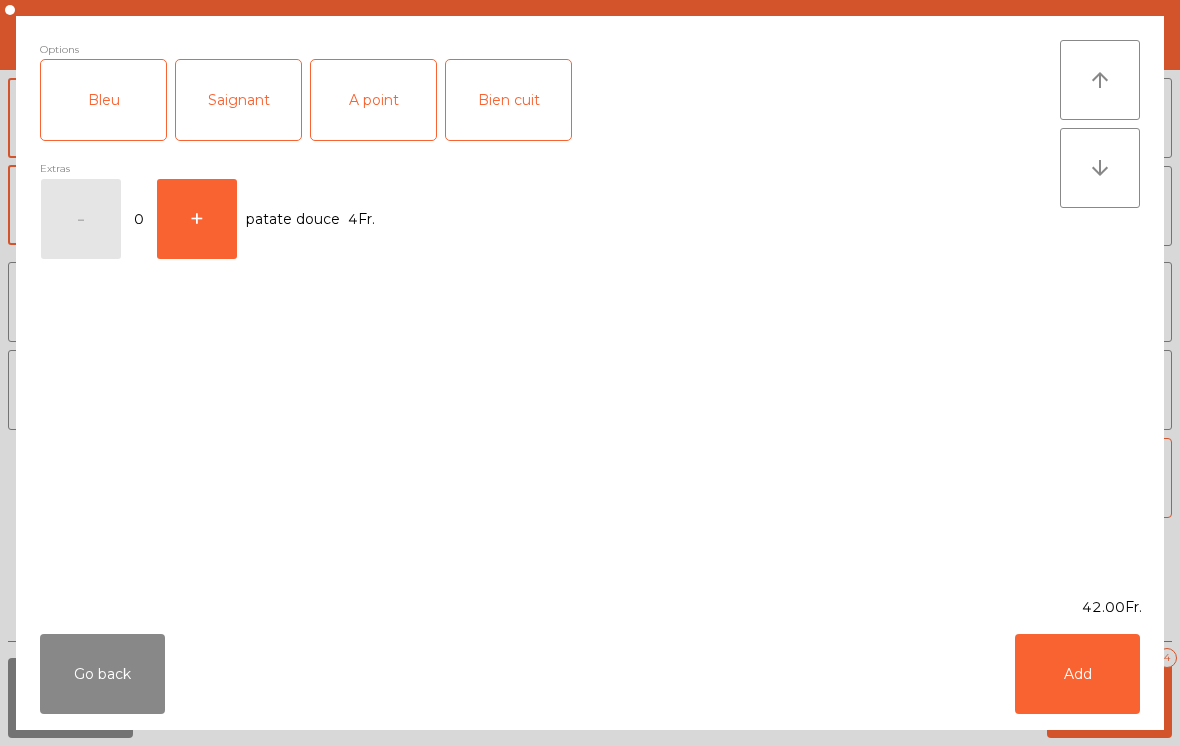 click on "A point" 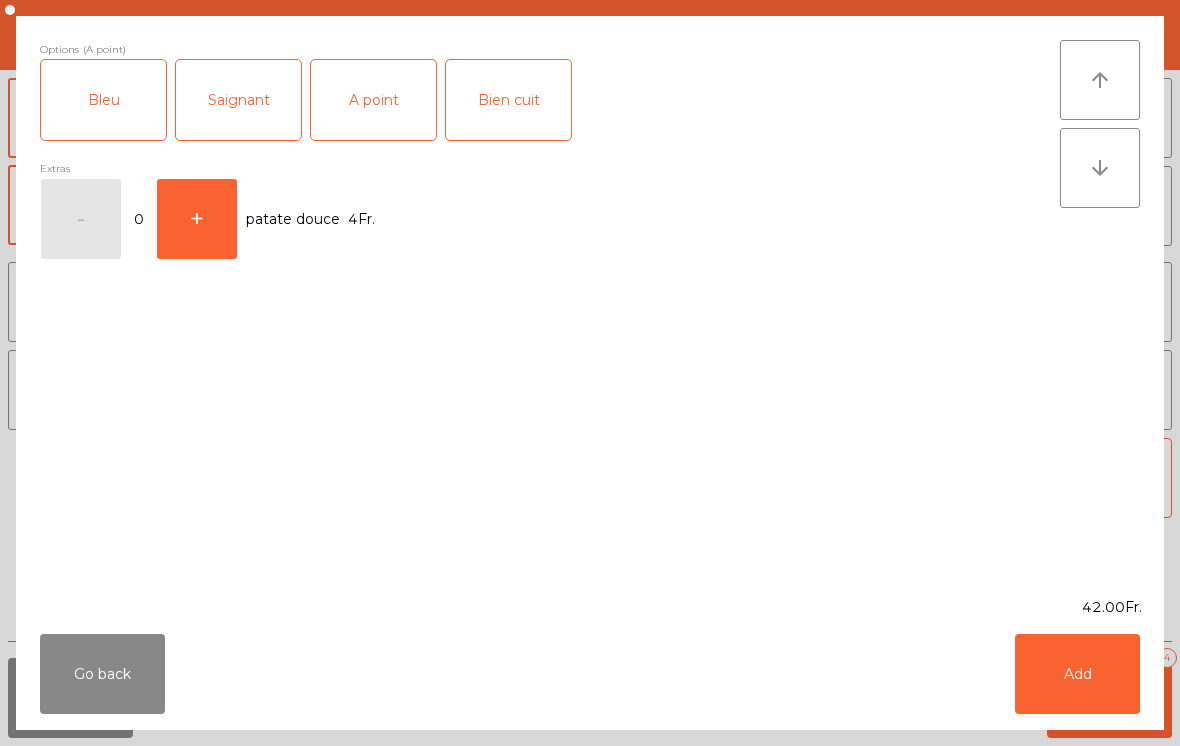 click on "Add" 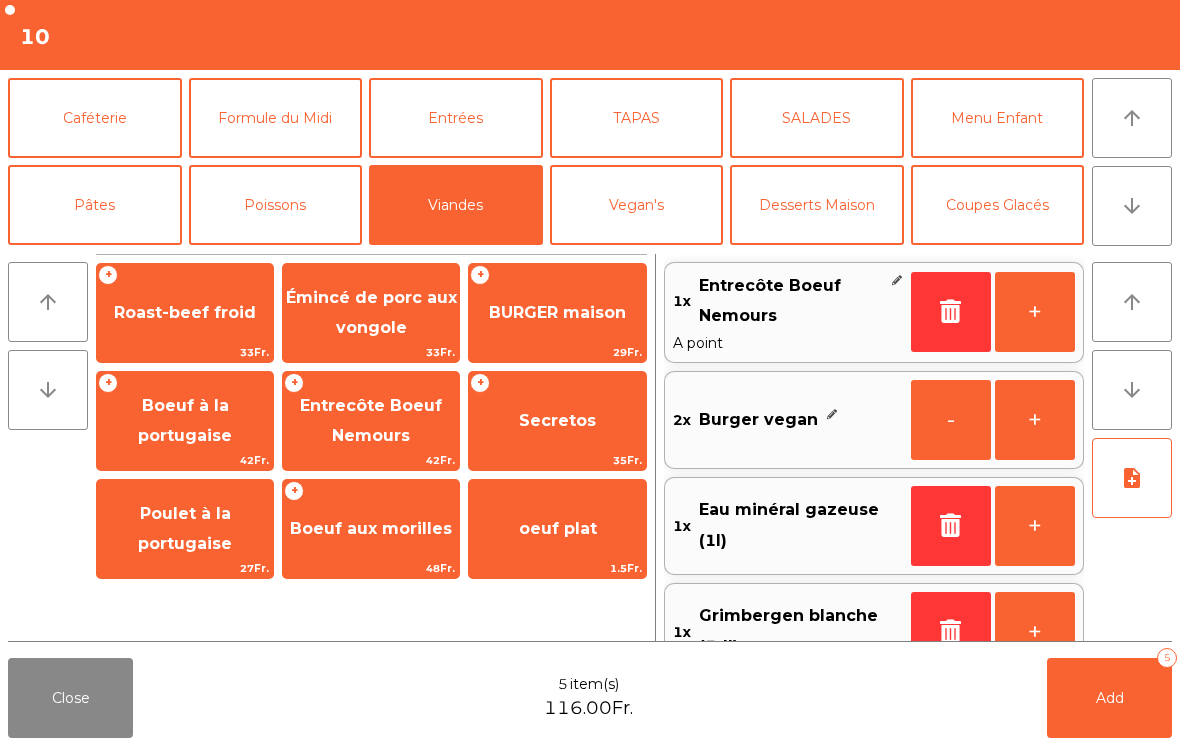 click on "Add   5" 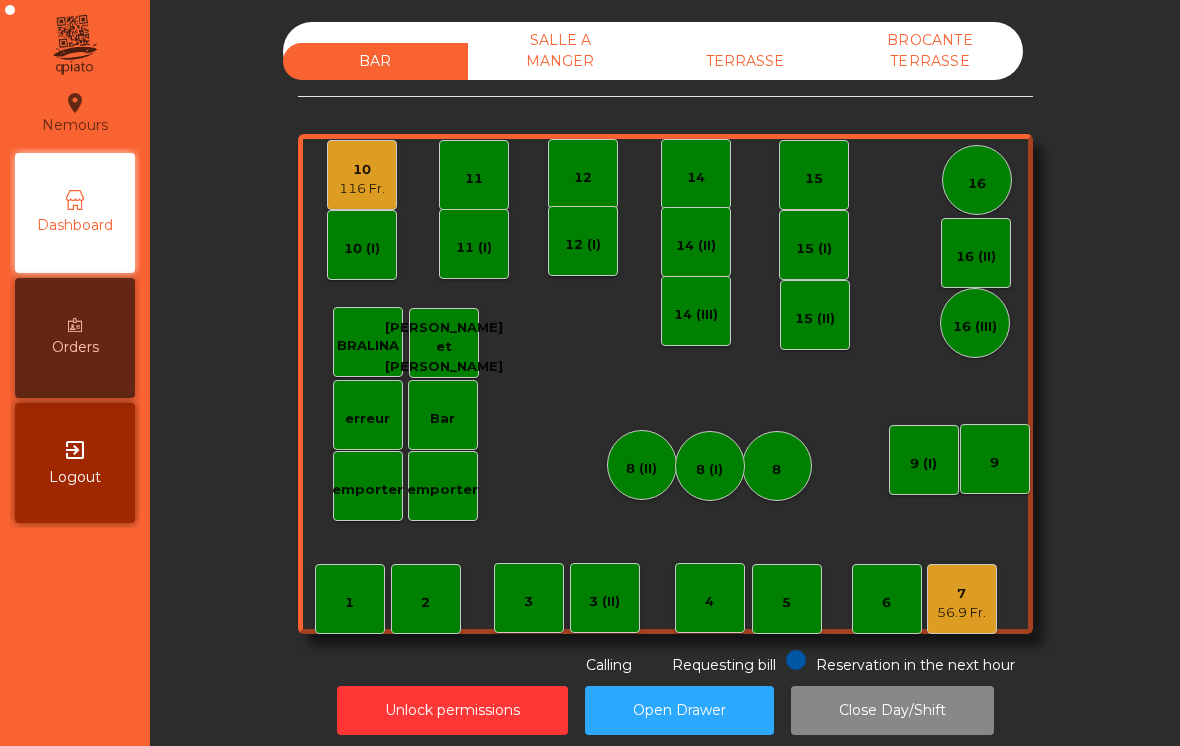 scroll, scrollTop: 0, scrollLeft: 0, axis: both 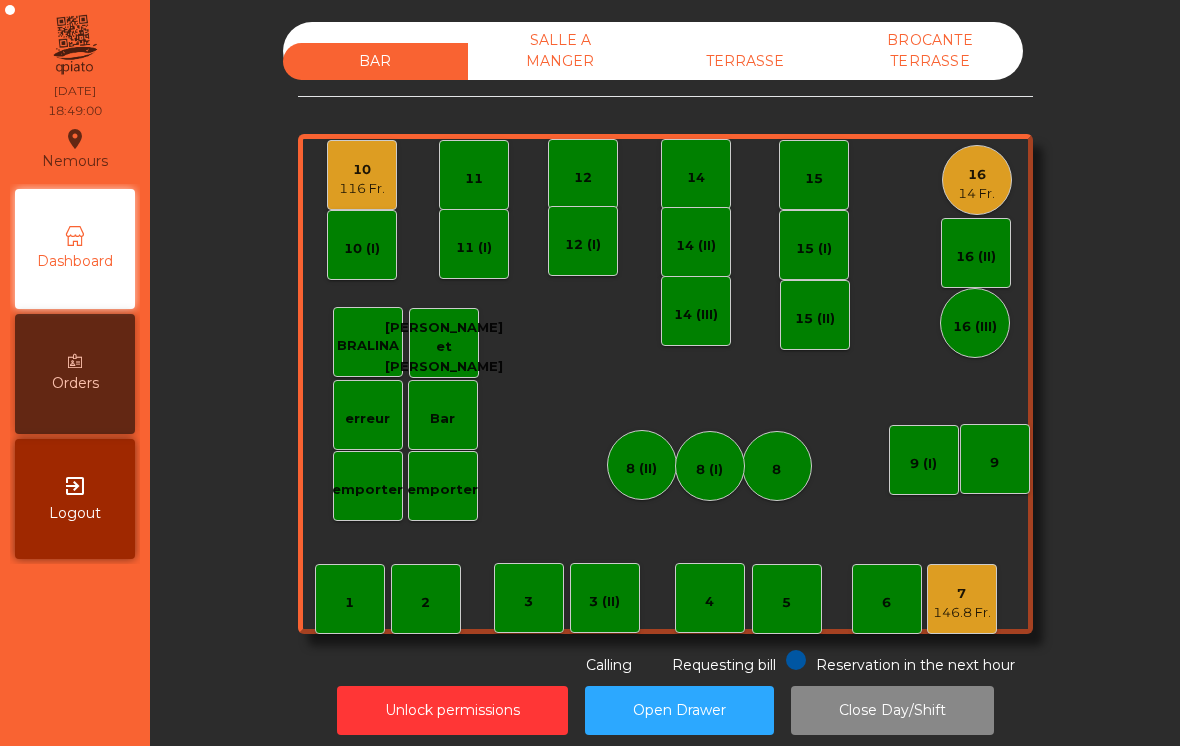 click on "14 Fr." 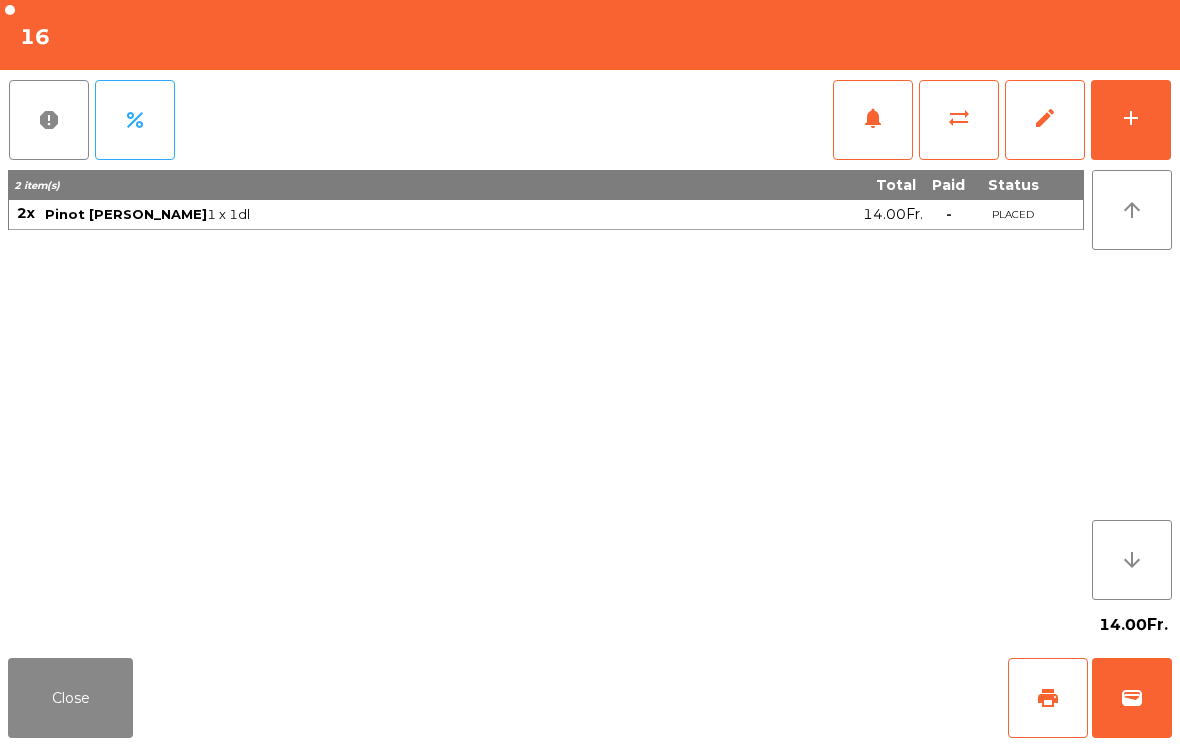 click on "add" 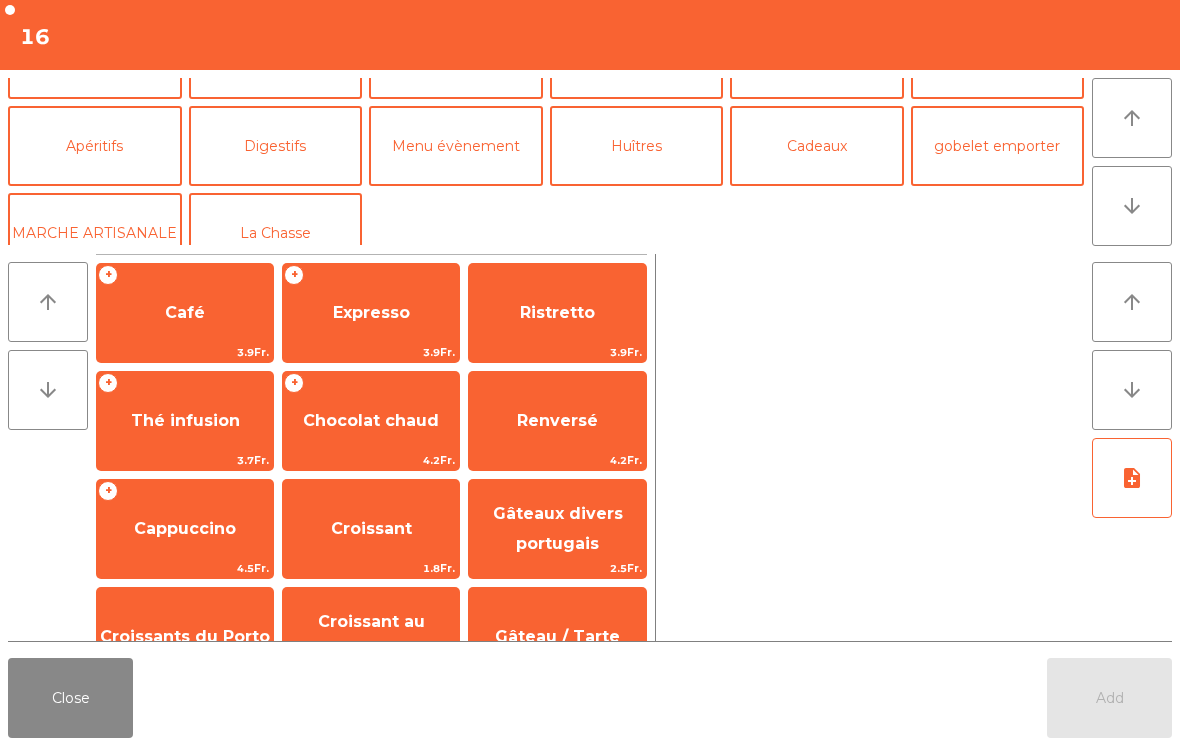 scroll, scrollTop: 227, scrollLeft: 0, axis: vertical 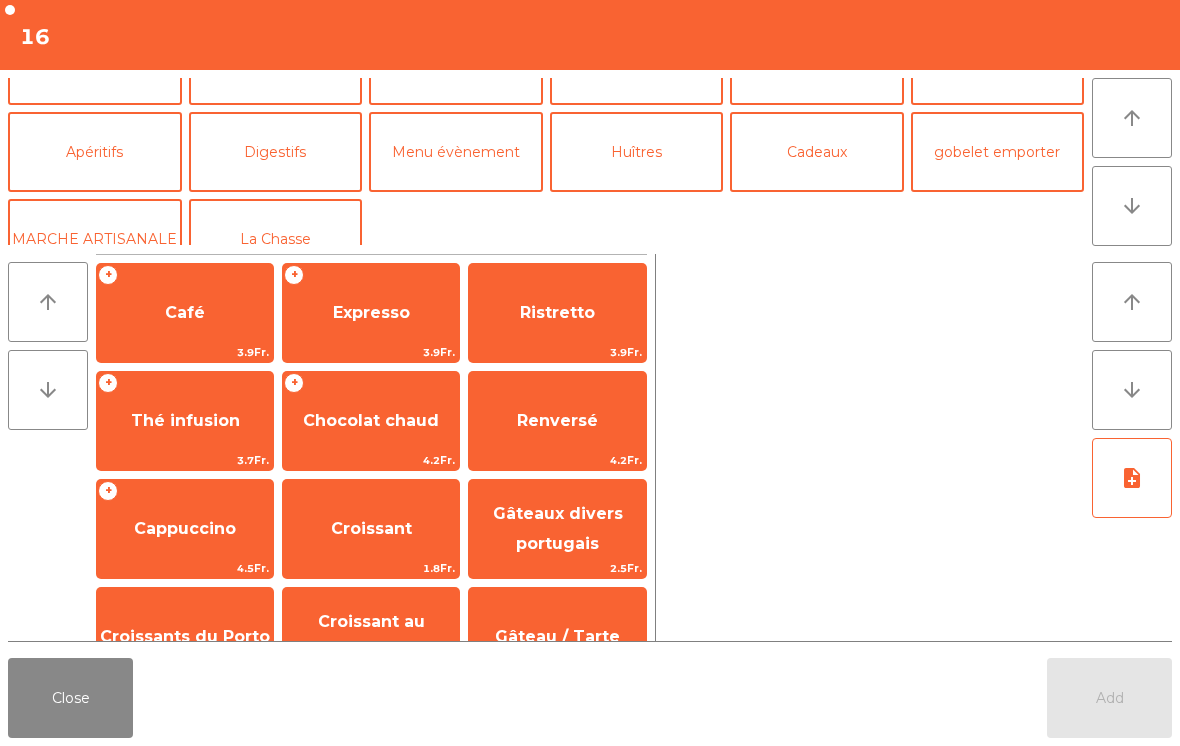 click on "Apéritifs" 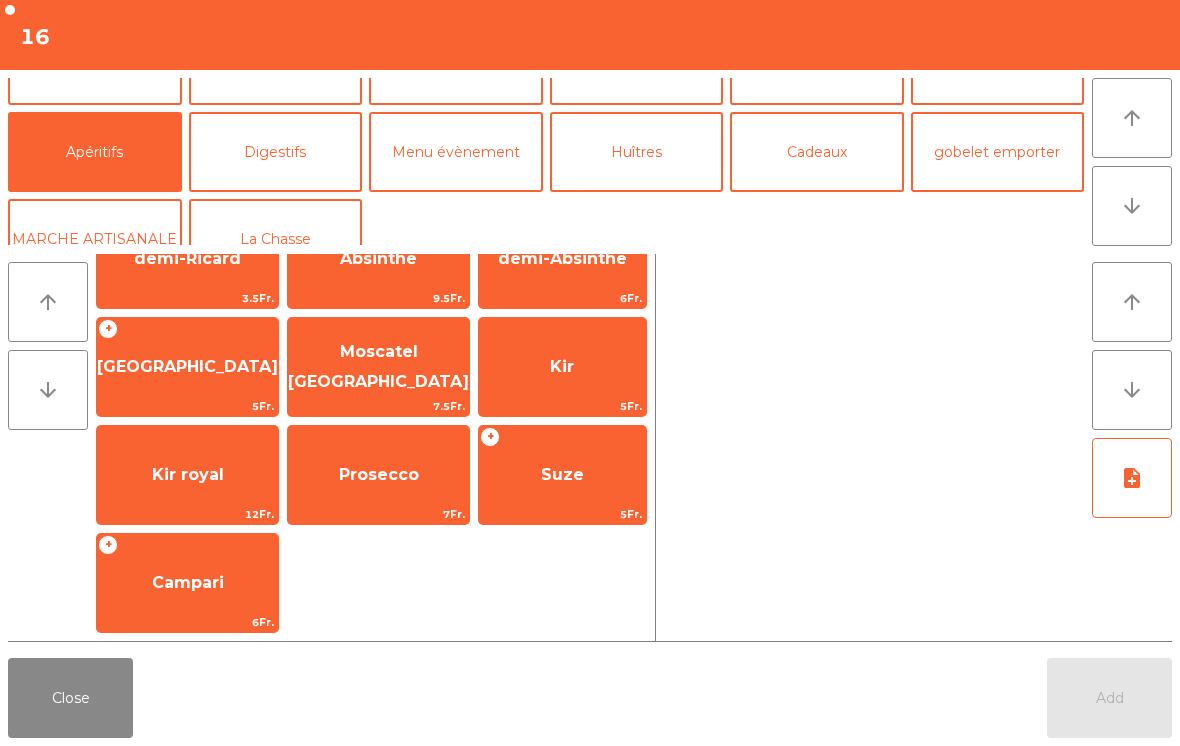 scroll, scrollTop: 162, scrollLeft: 0, axis: vertical 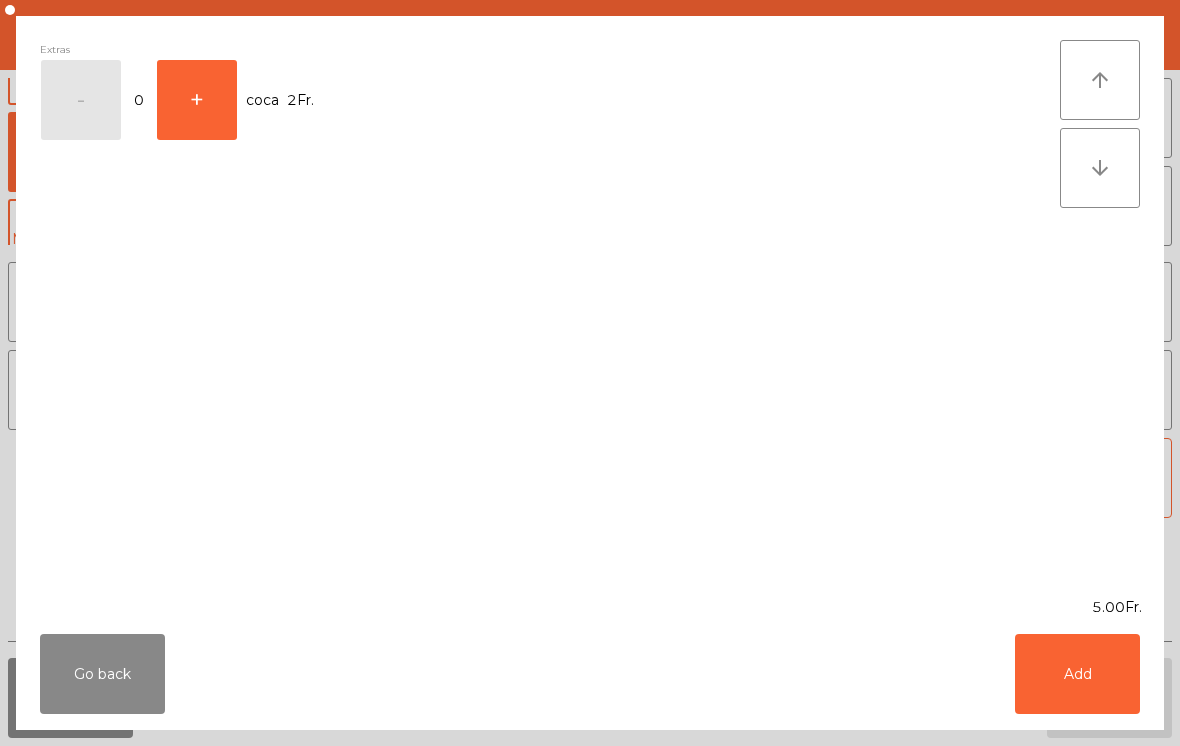 click on "Add" 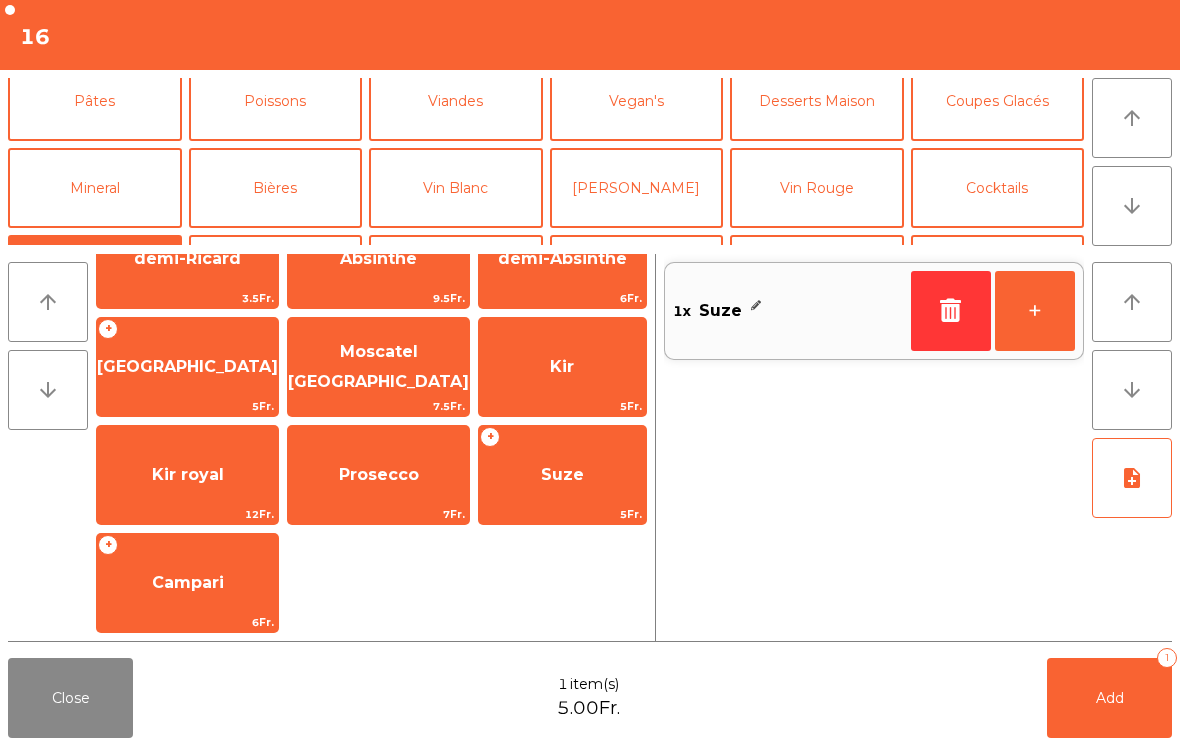 scroll, scrollTop: 106, scrollLeft: 0, axis: vertical 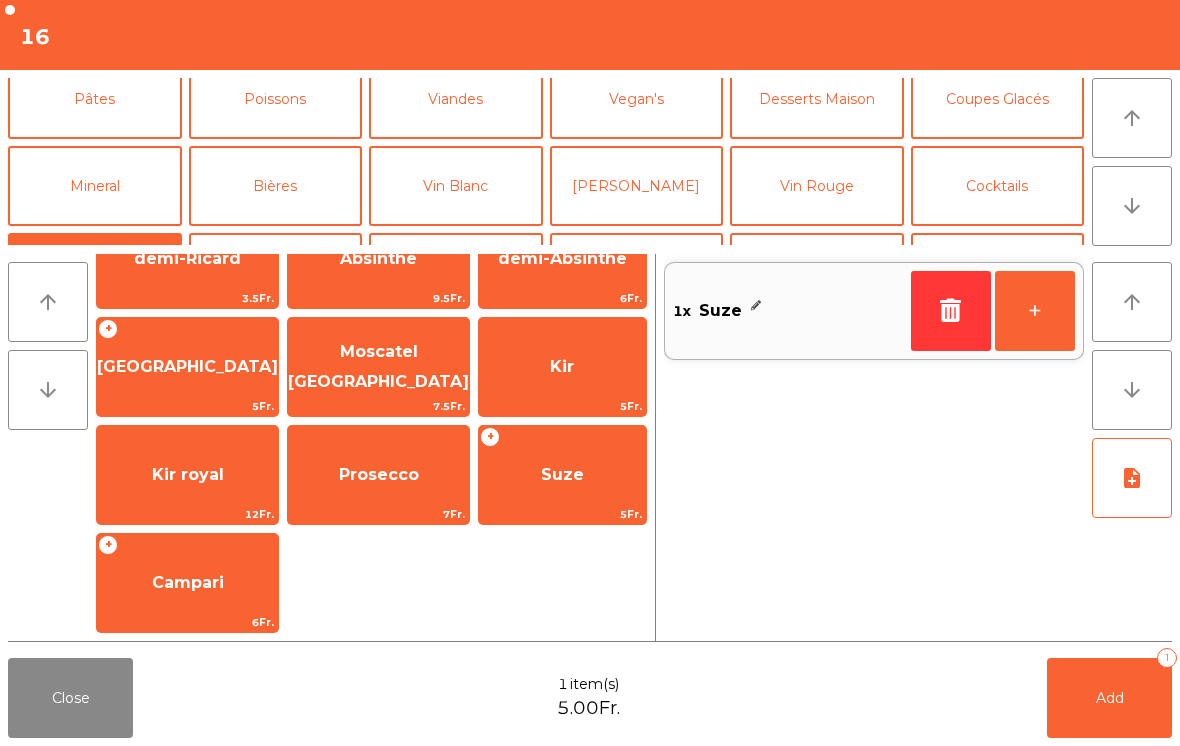 click on "Bières" 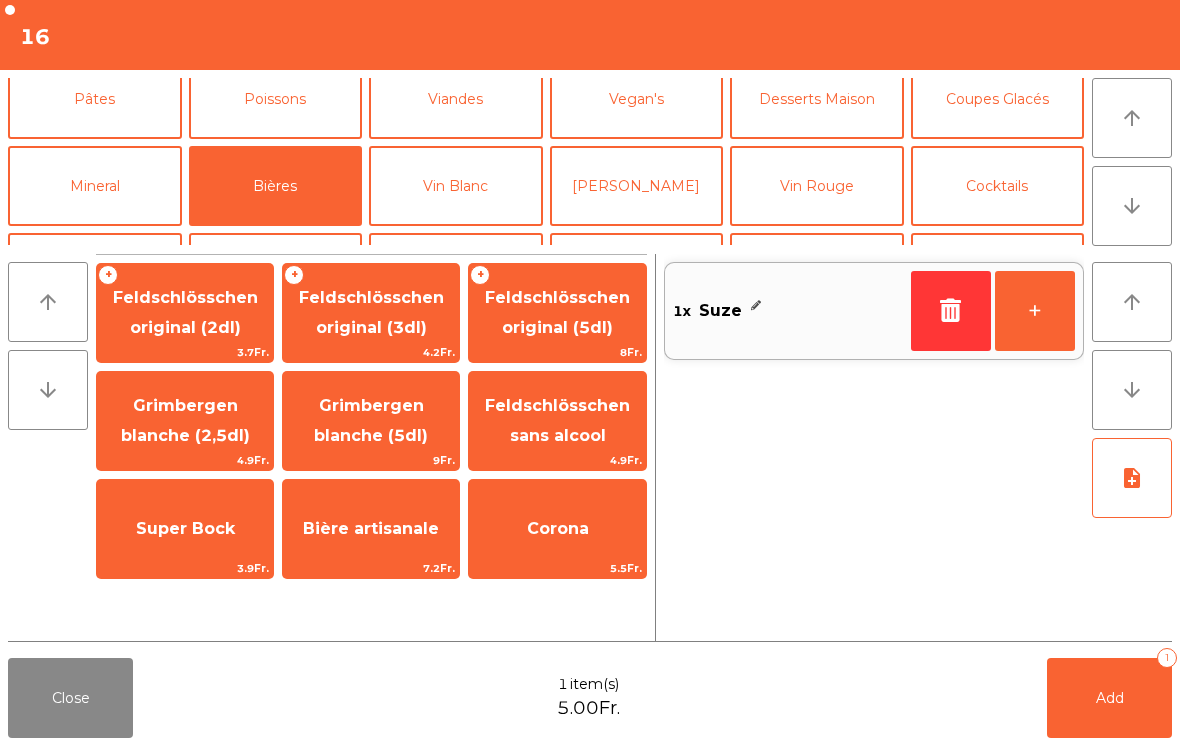scroll, scrollTop: 0, scrollLeft: 0, axis: both 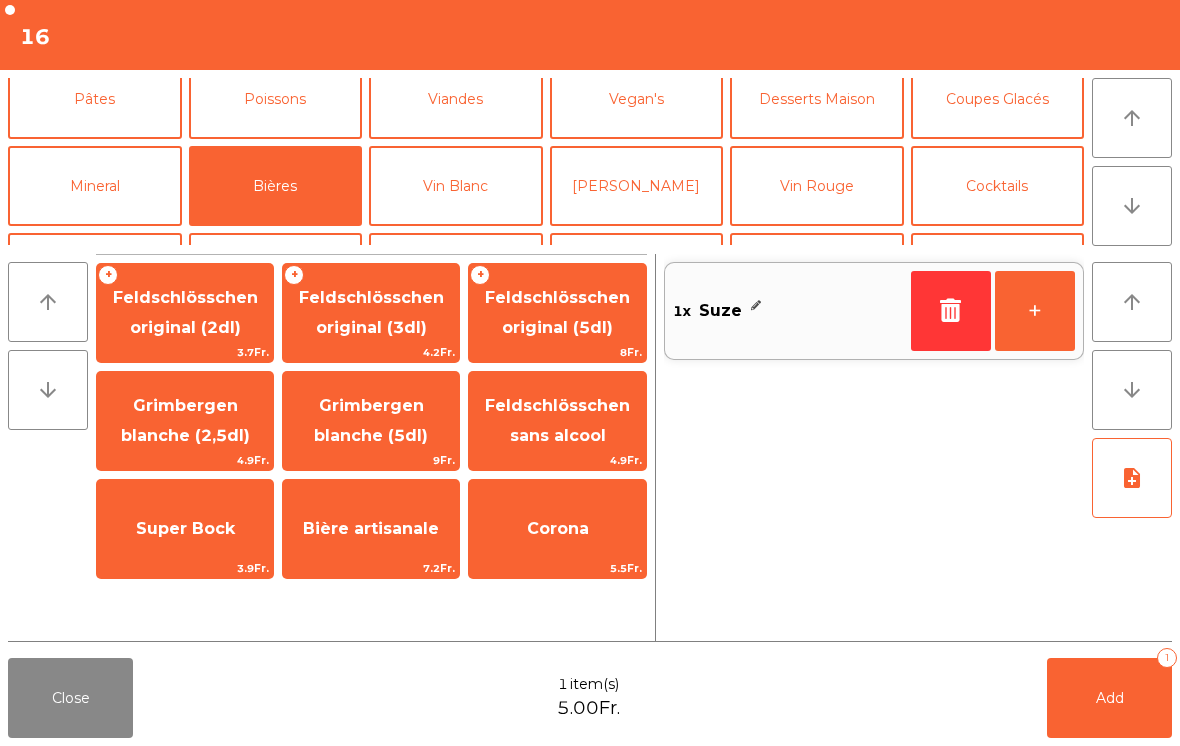 click on "Bière artisanale" 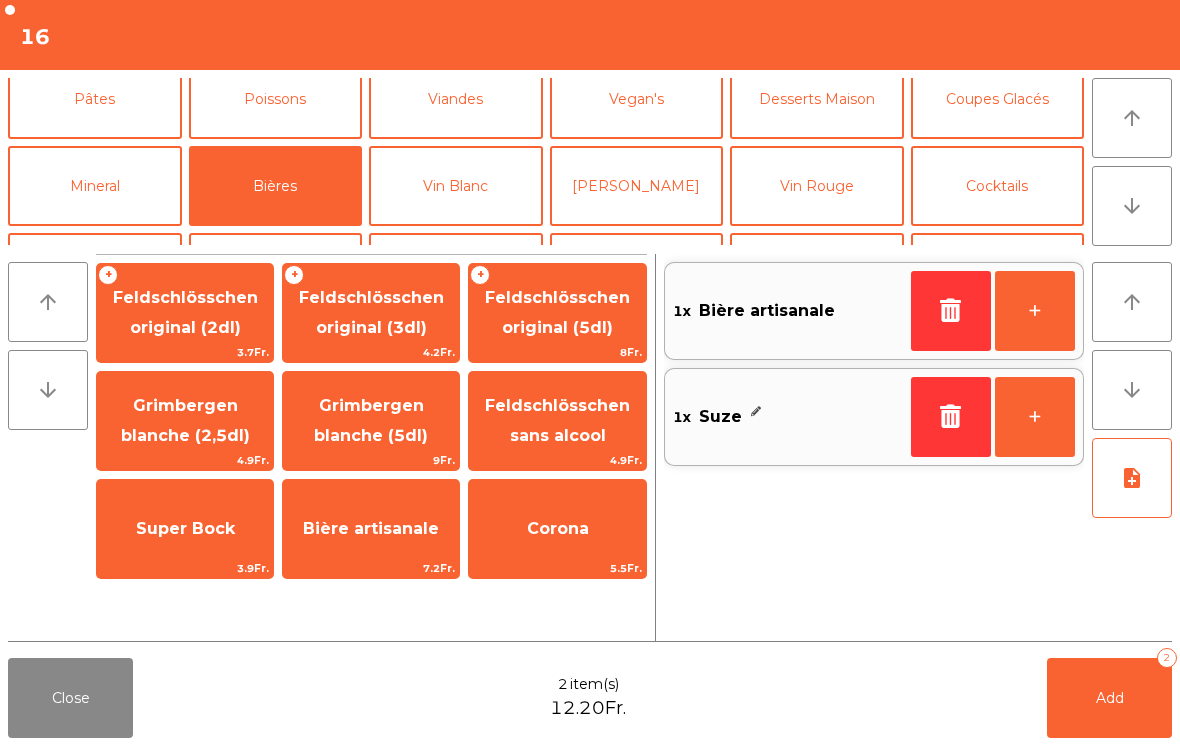 click on "Mineral" 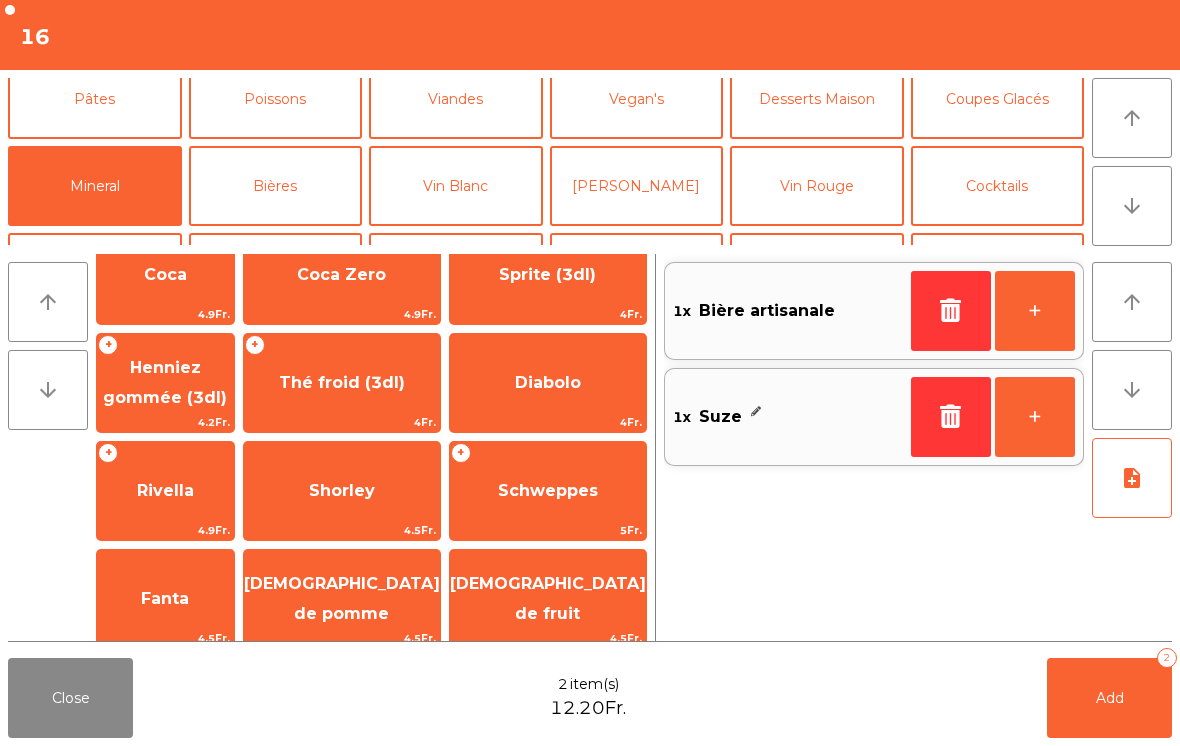 scroll, scrollTop: 258, scrollLeft: 0, axis: vertical 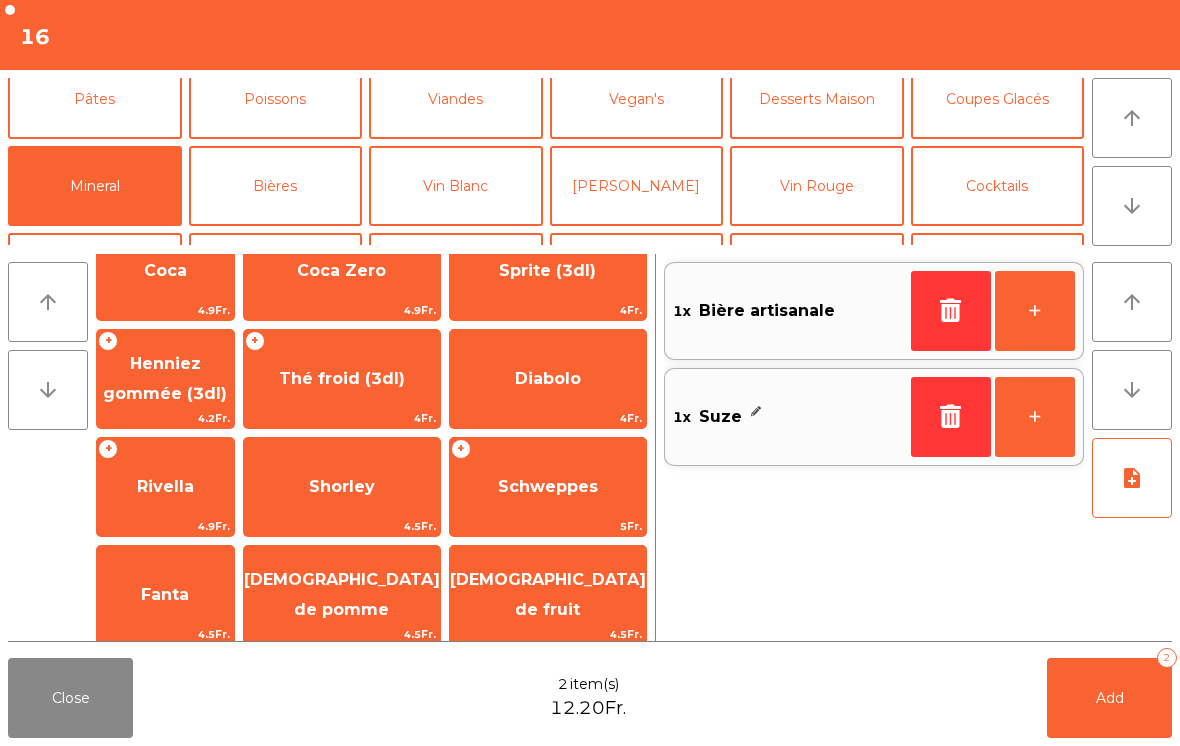 click on "Thé froid (3dl)" 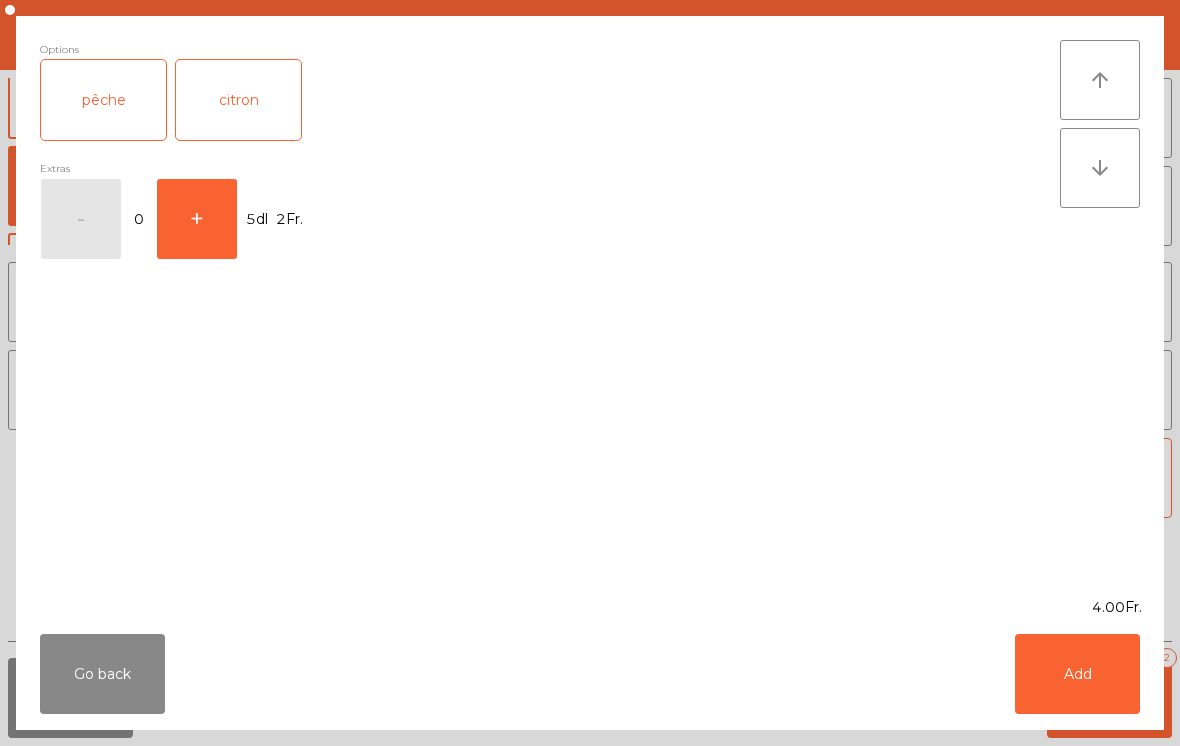 click on "Add" 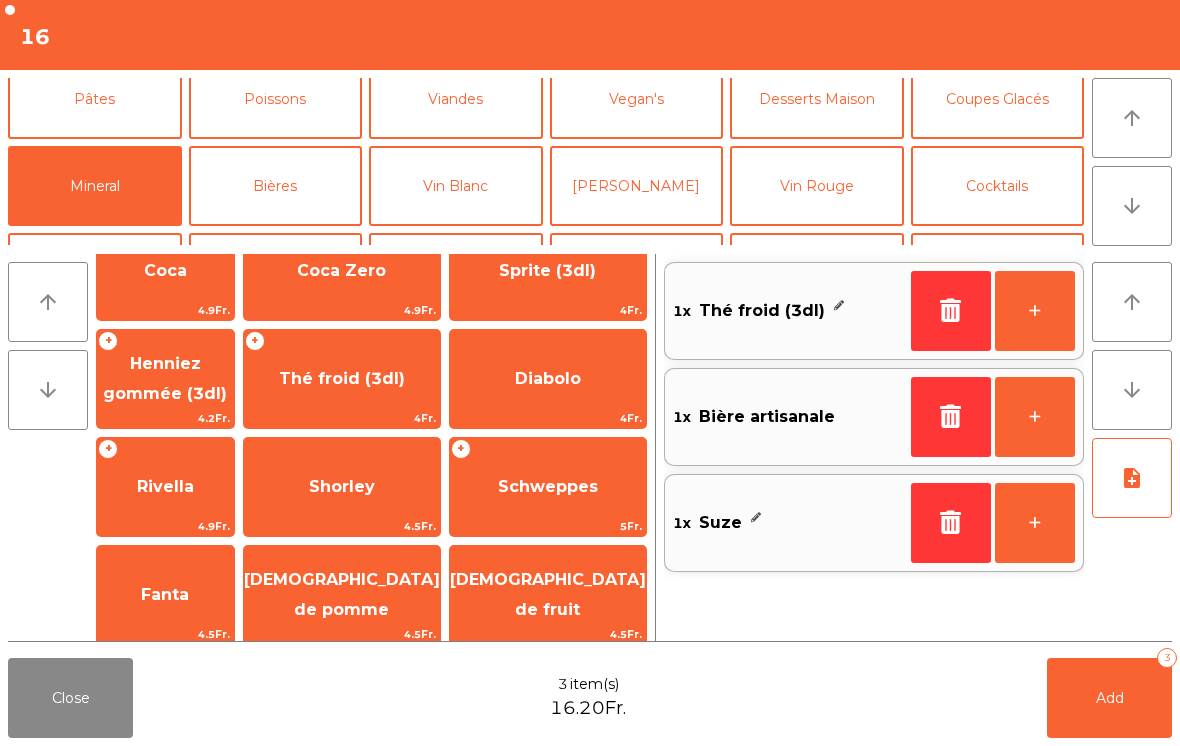 click on "Add   3" 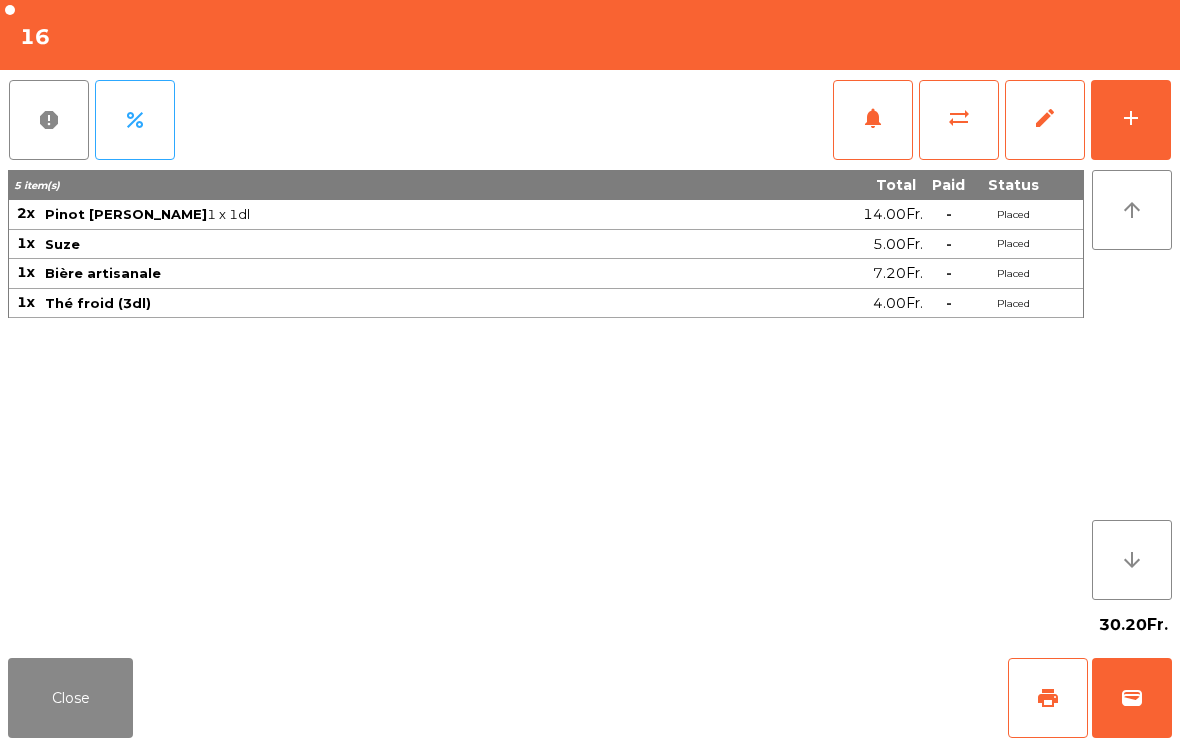 click on "5 item(s) Total Paid Status 2x Pinot Gris Angelrath   1 x 1dl  14.00Fr.  -  Placed 1x Suze 5.00Fr.  -  Placed 1x Bière artisanale 7.20Fr.  -  Placed 1x Thé froid (3dl) 4.00Fr.  -  Placed" 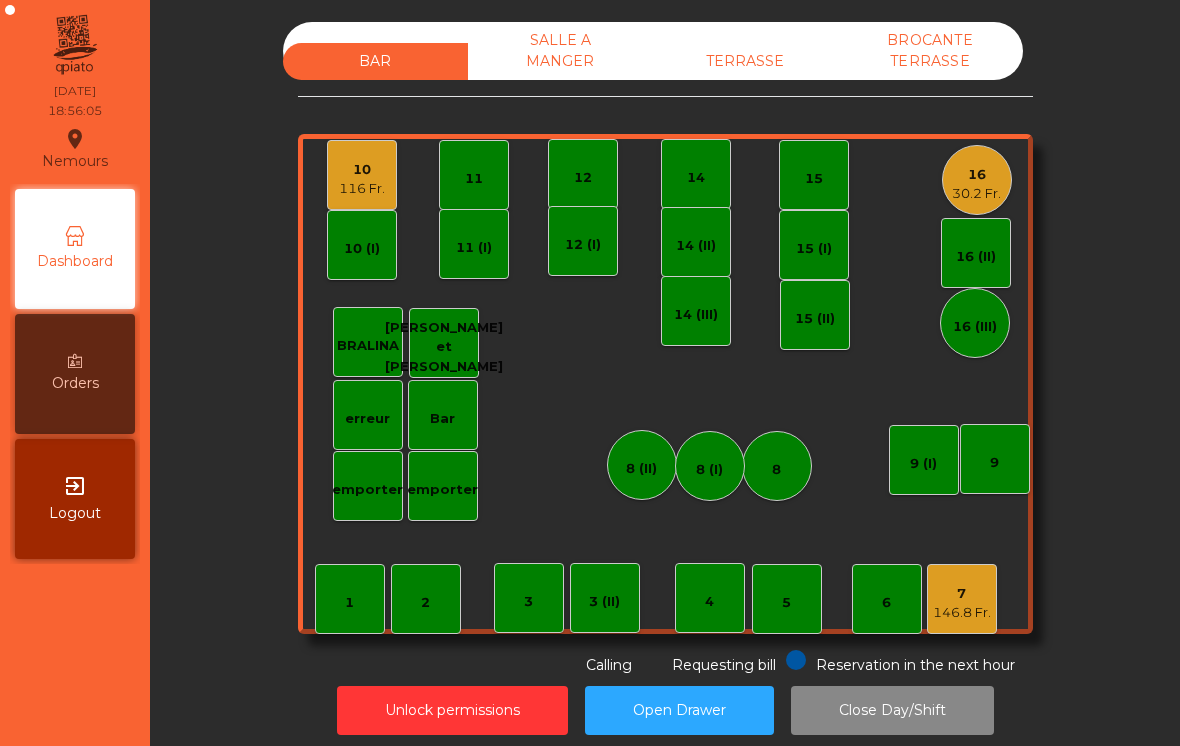 click on "10   116 Fr." 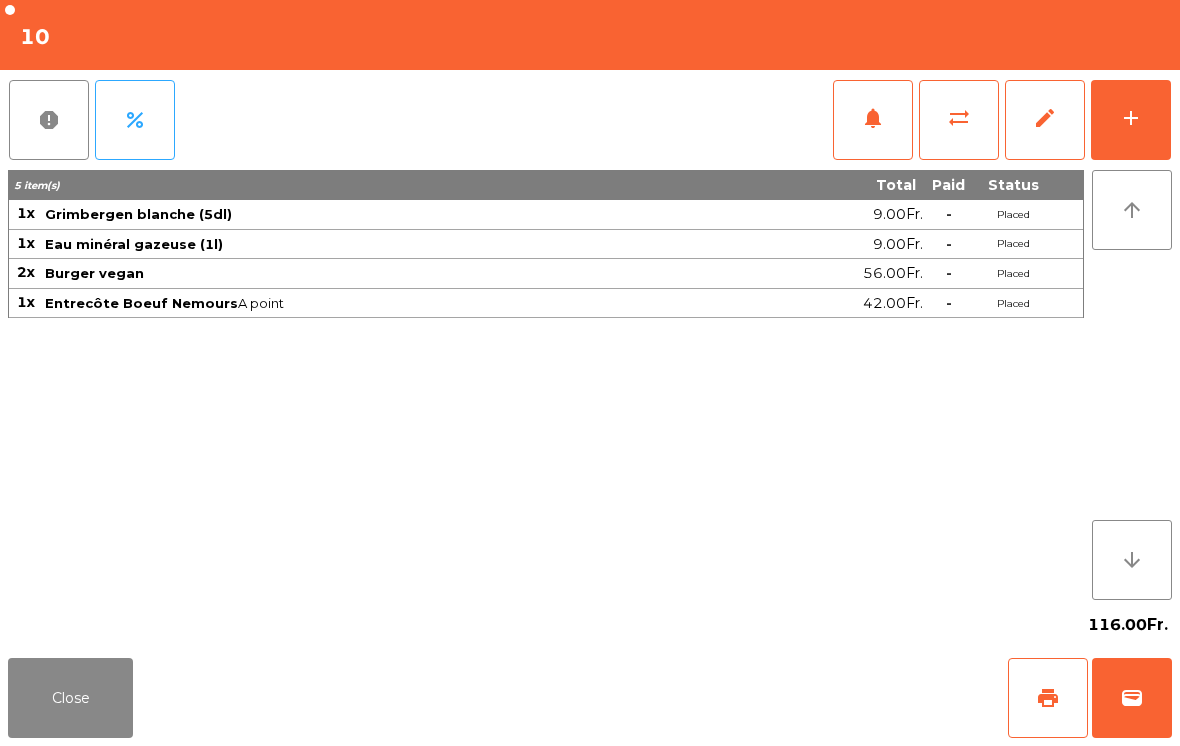 click on "add" 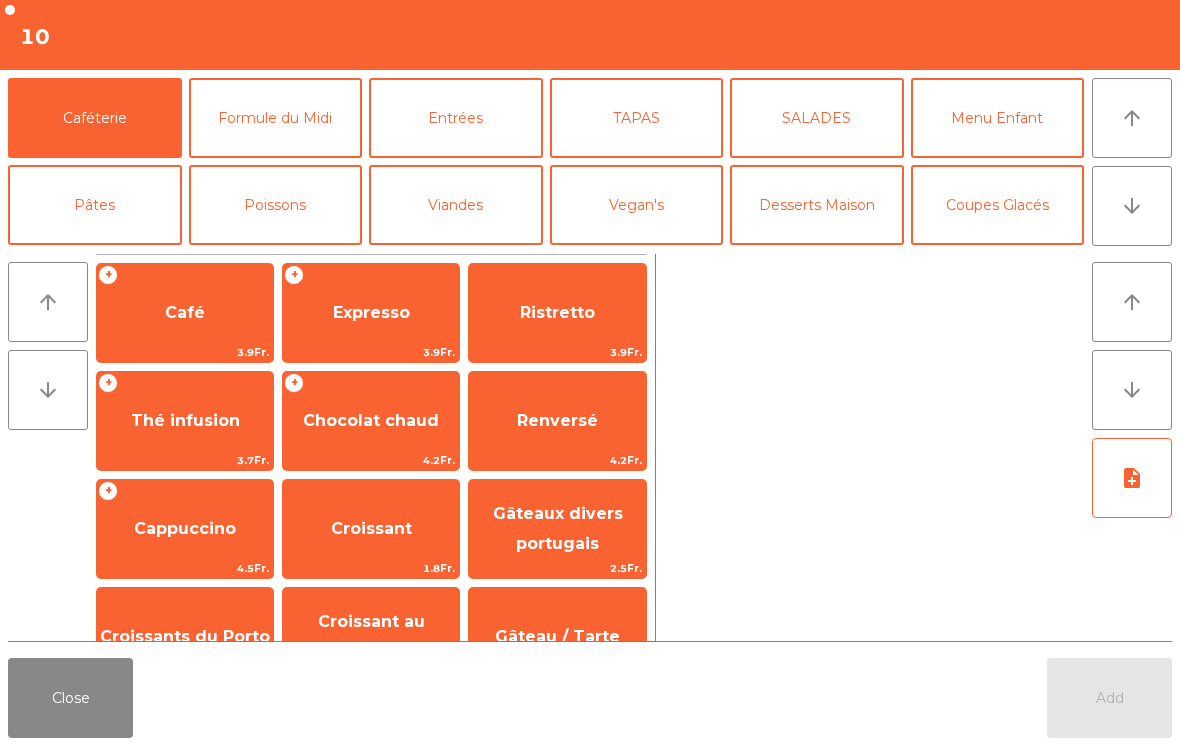 click on "Café" 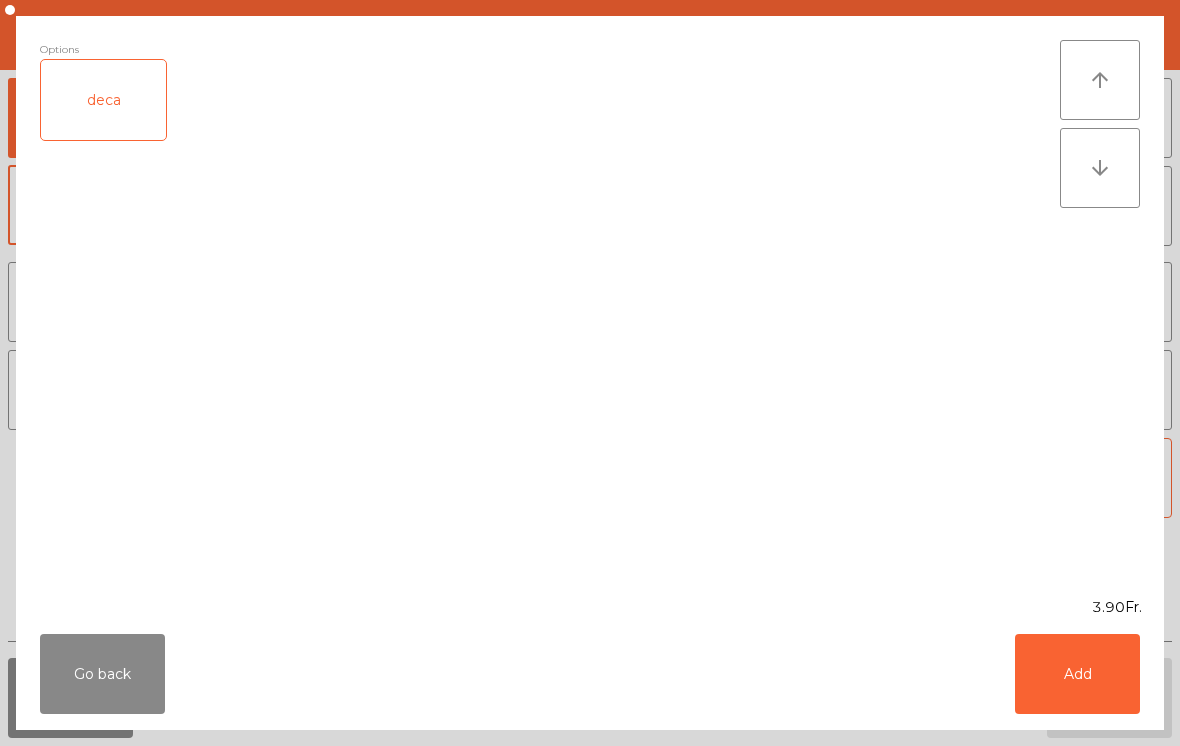 click on "Add" 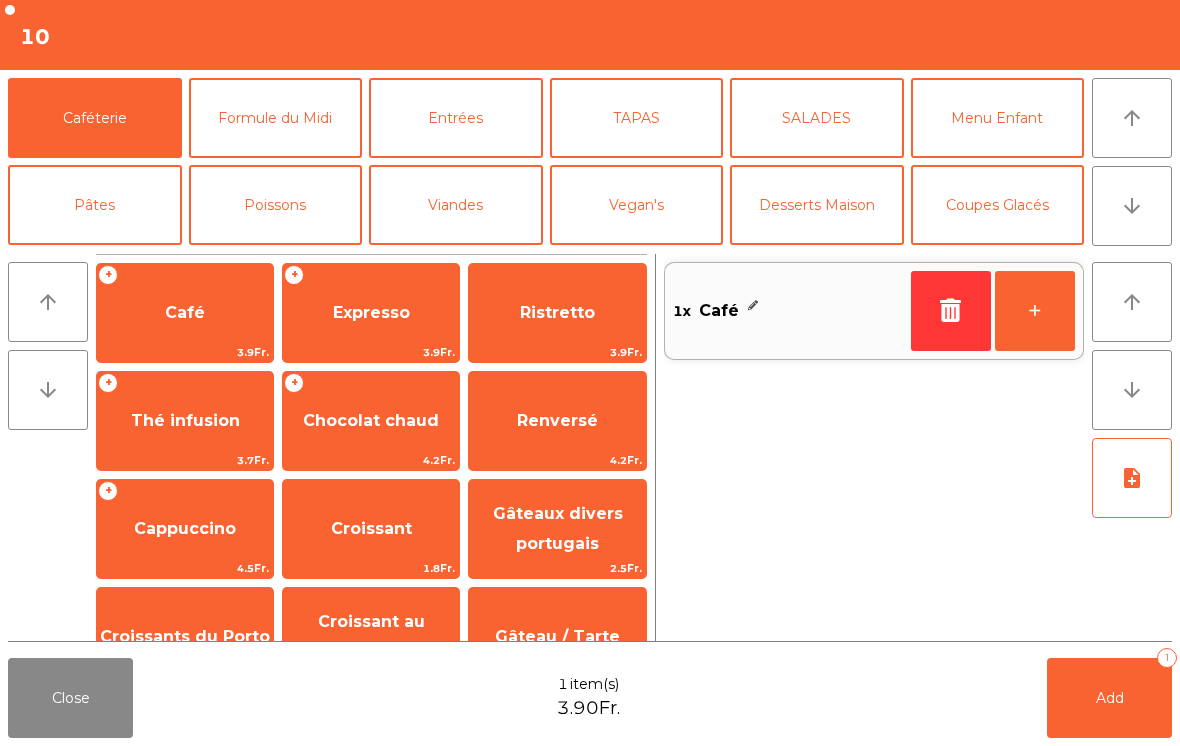 click on "Expresso" 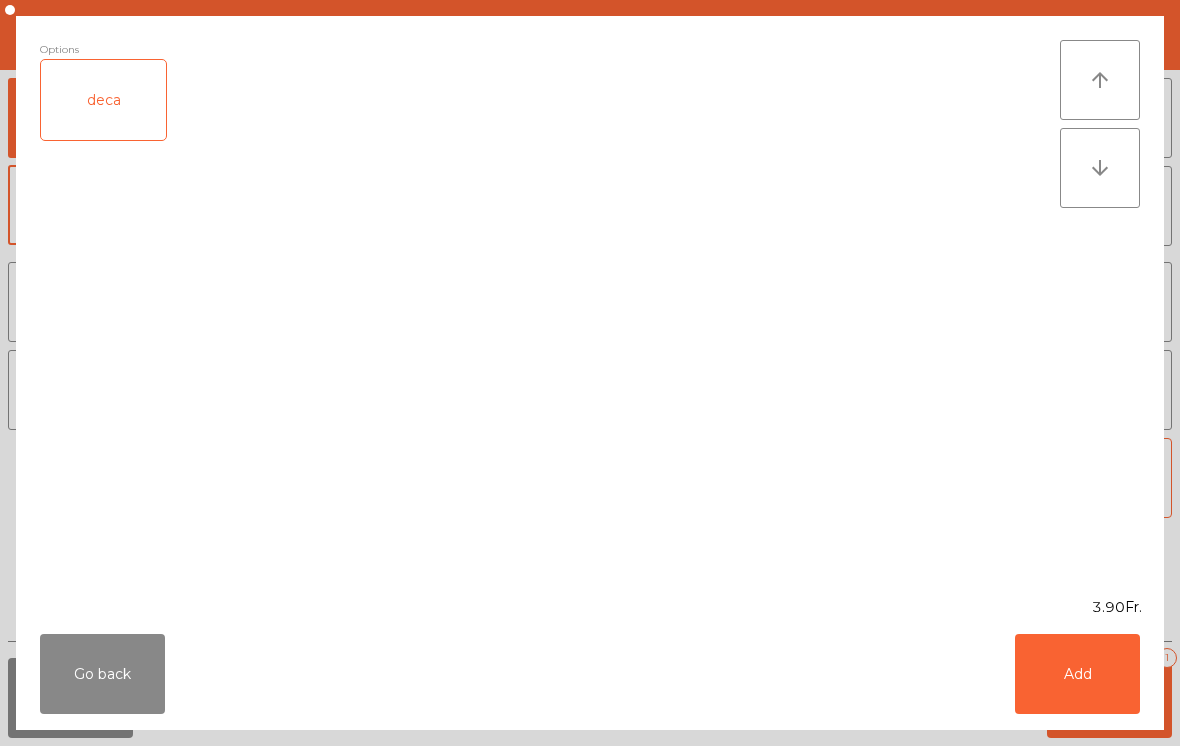 click on "Add" 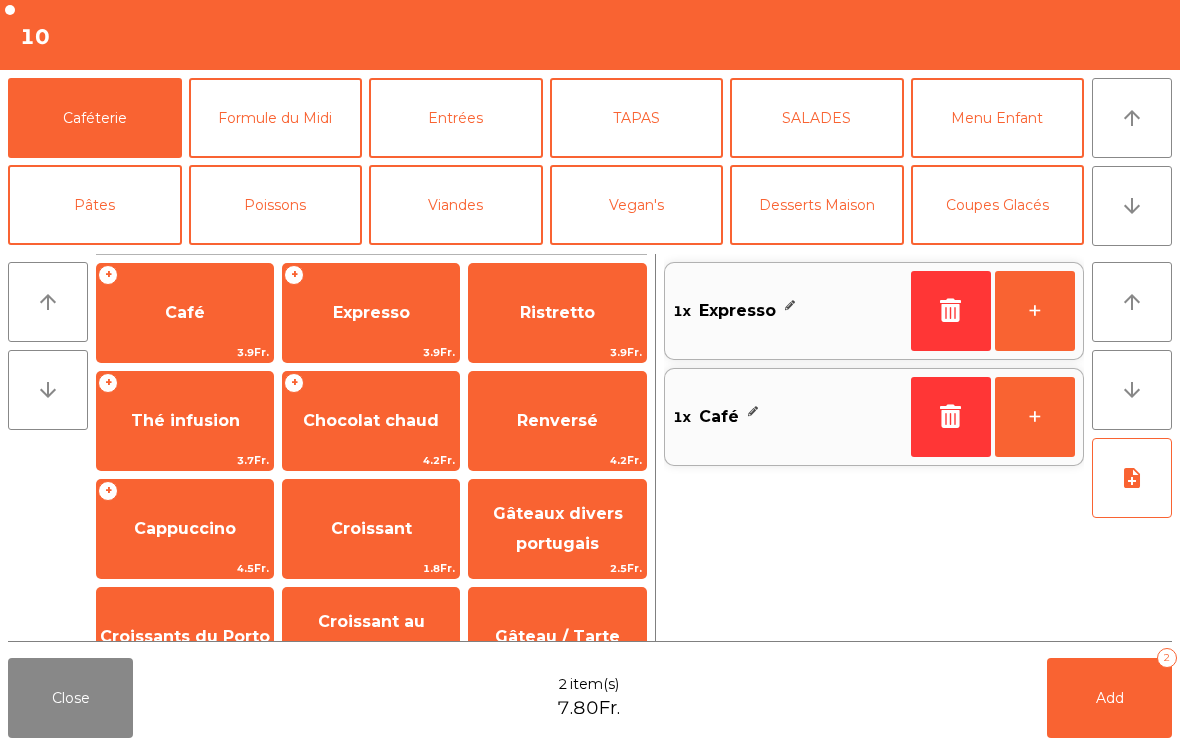 click on "+" 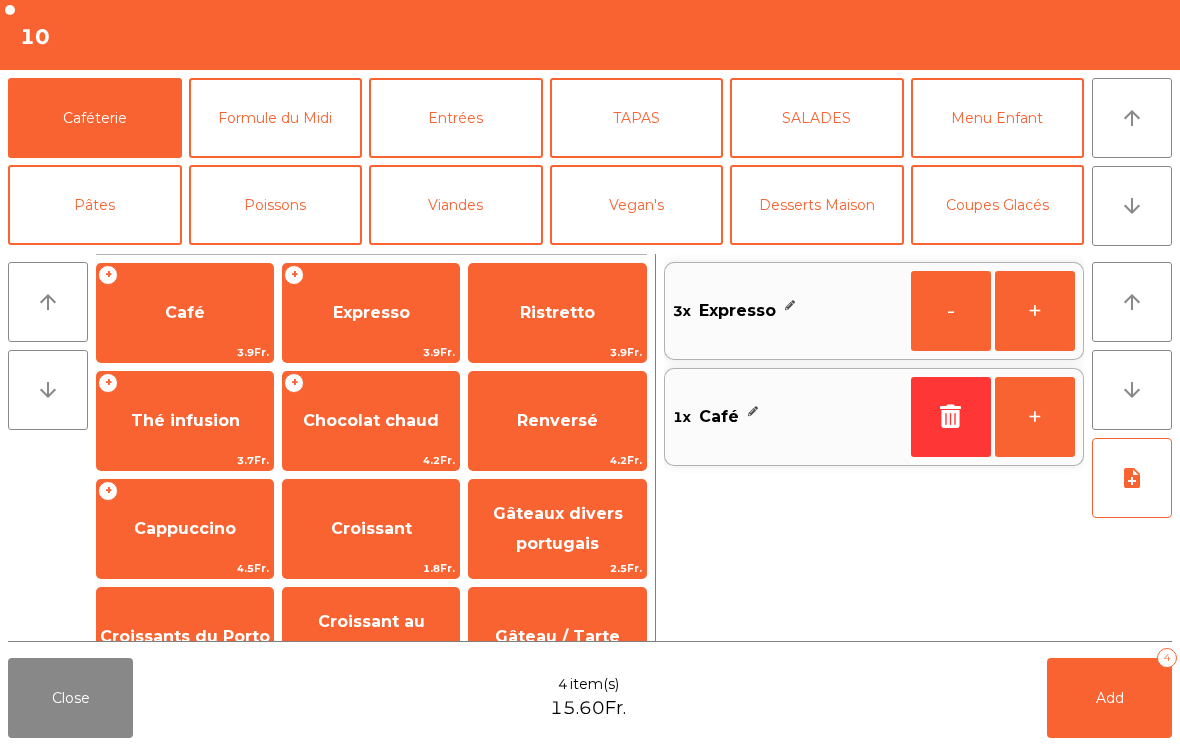 click on "-" 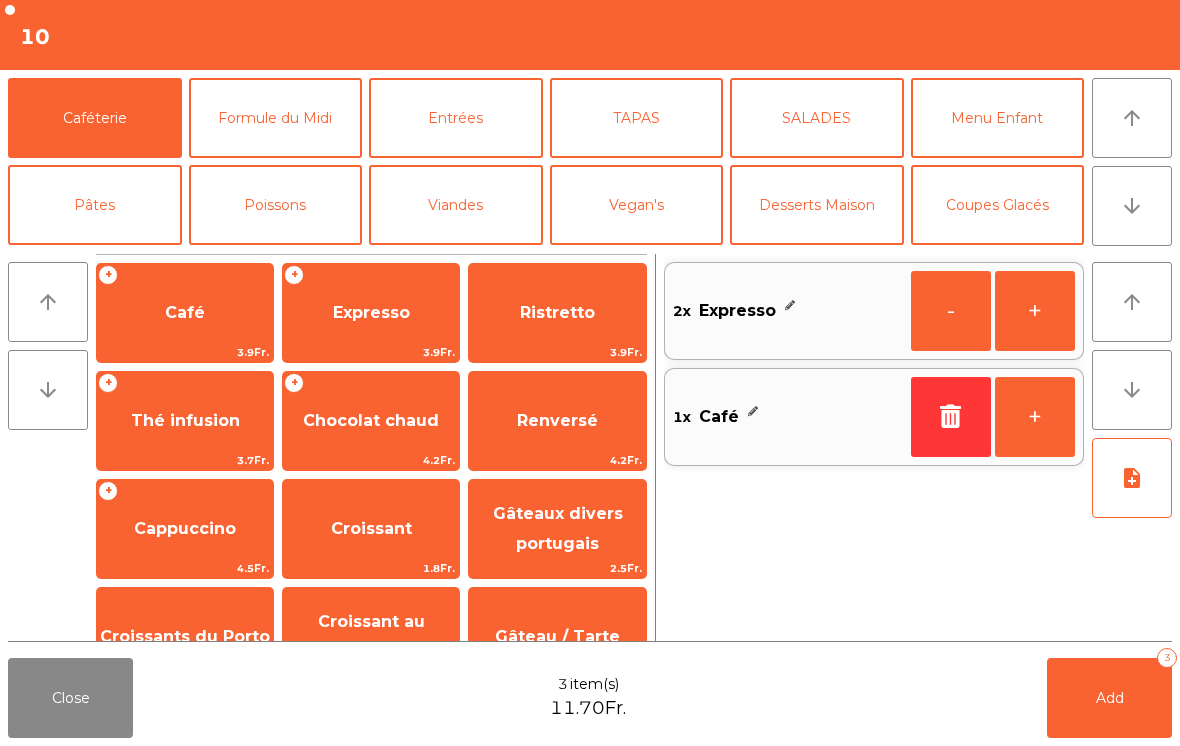 click on "Add" 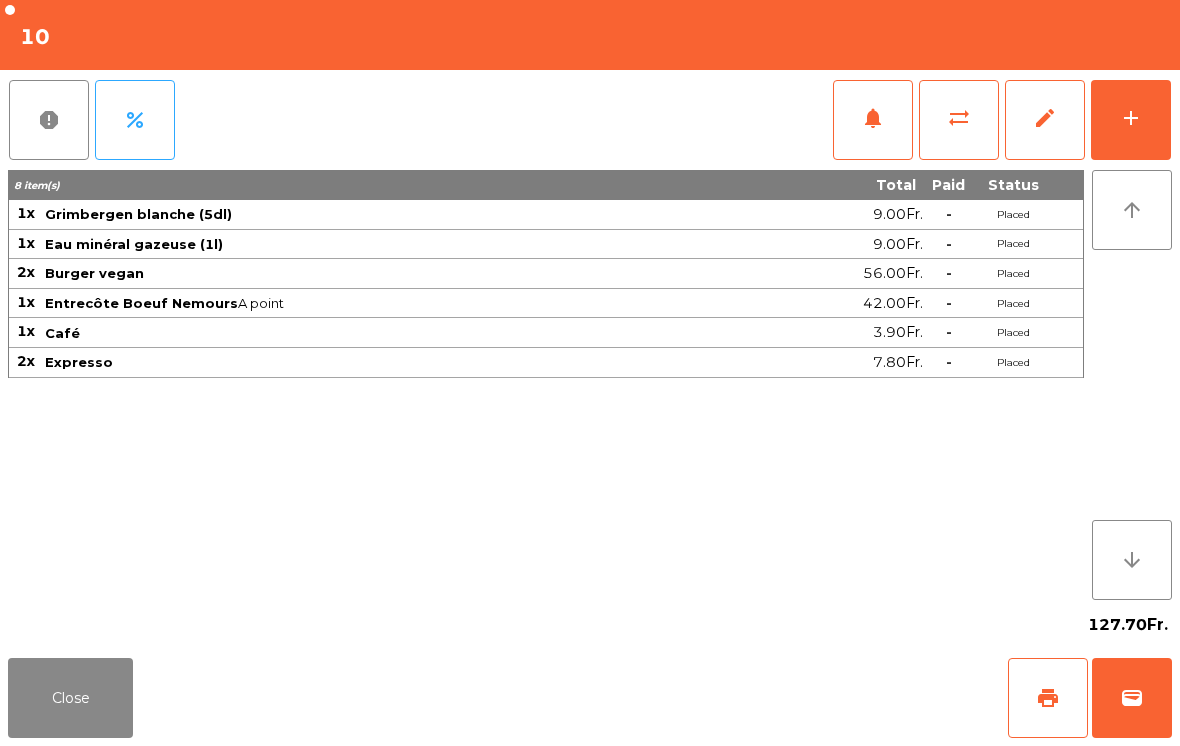 click on "Close" 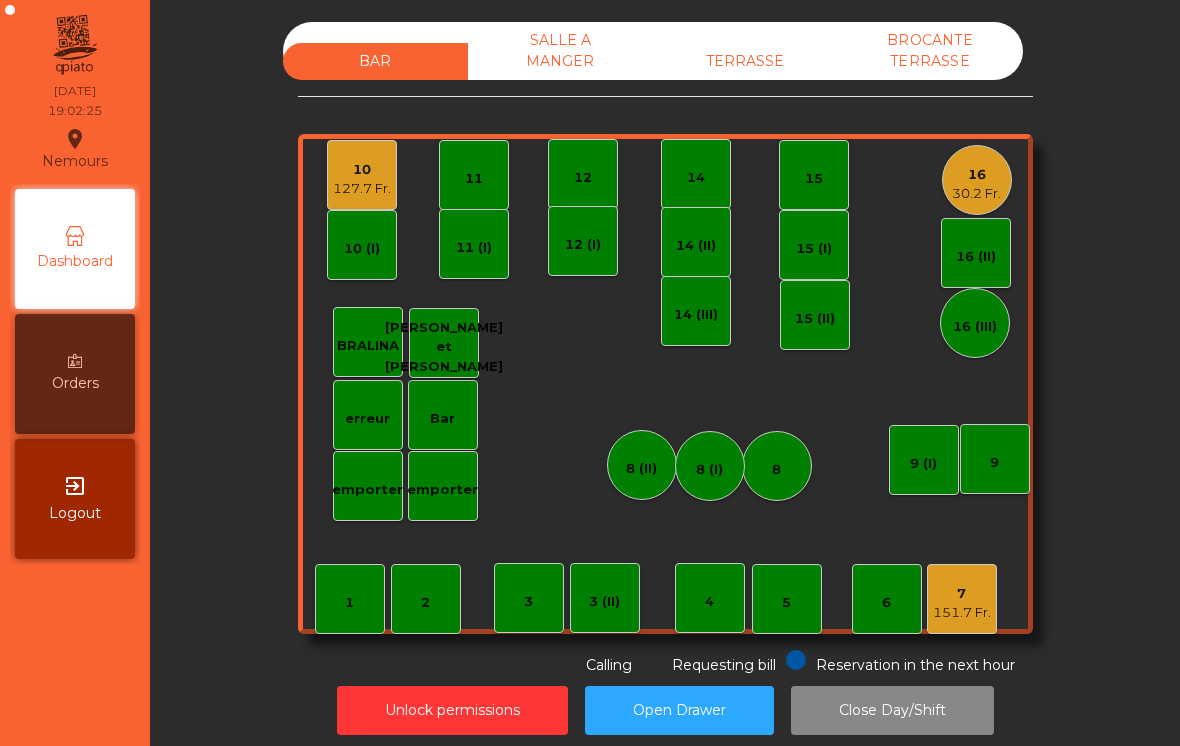 click on "30.2 Fr." 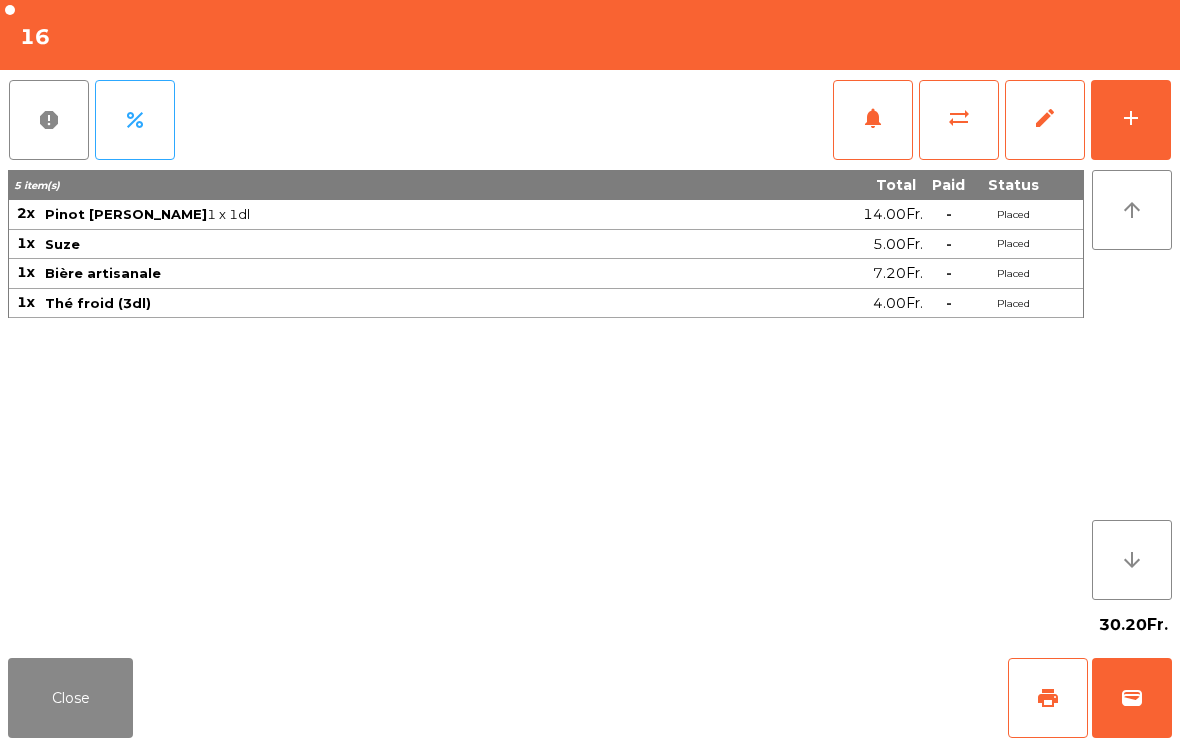 click on "add" 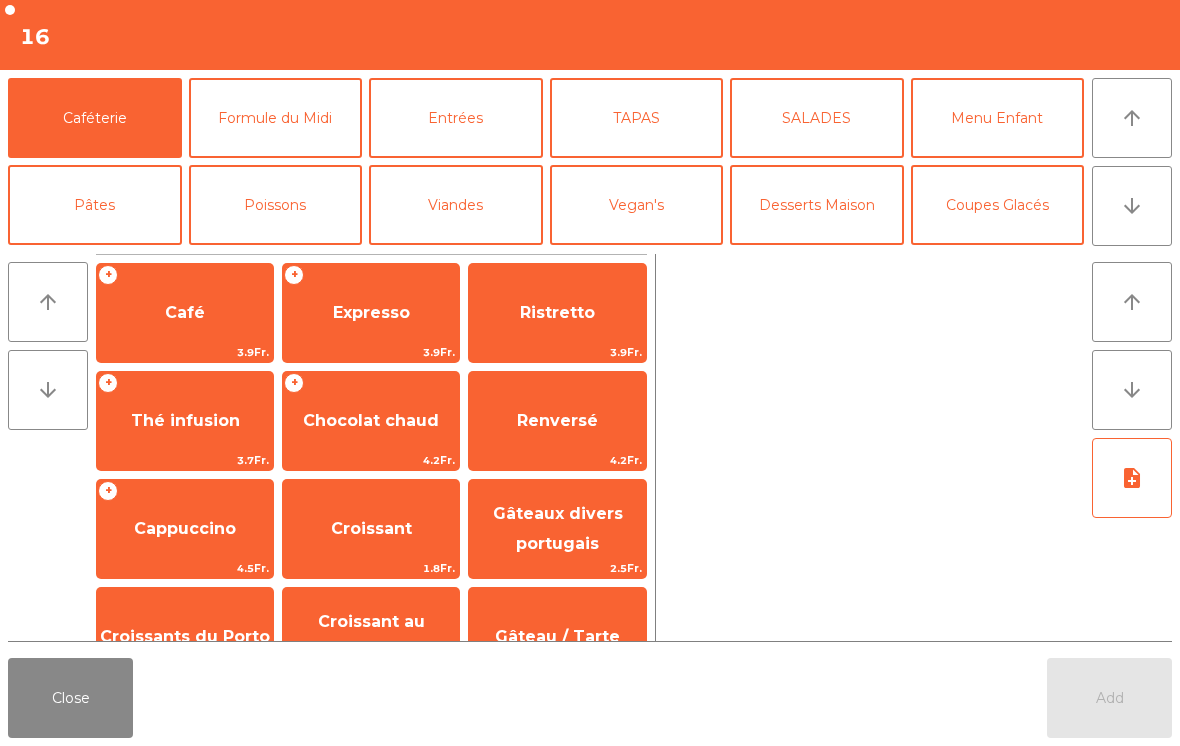 click on "Pâtes" 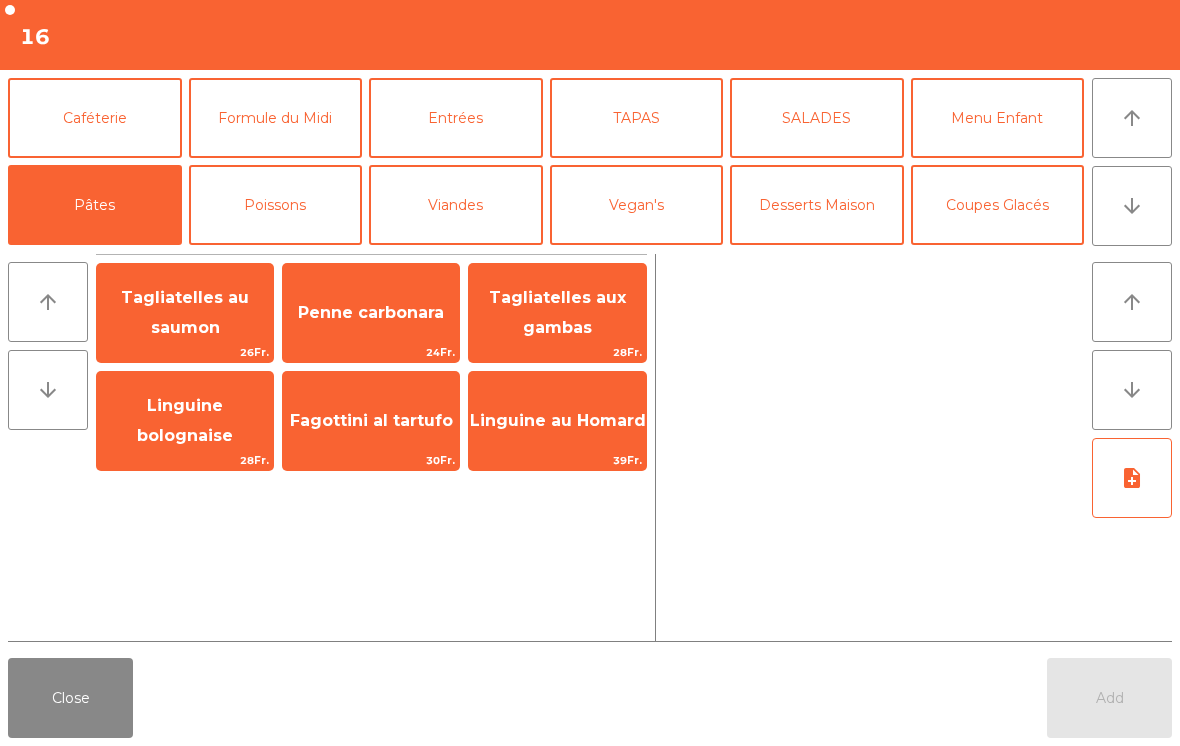 click on "Poissons" 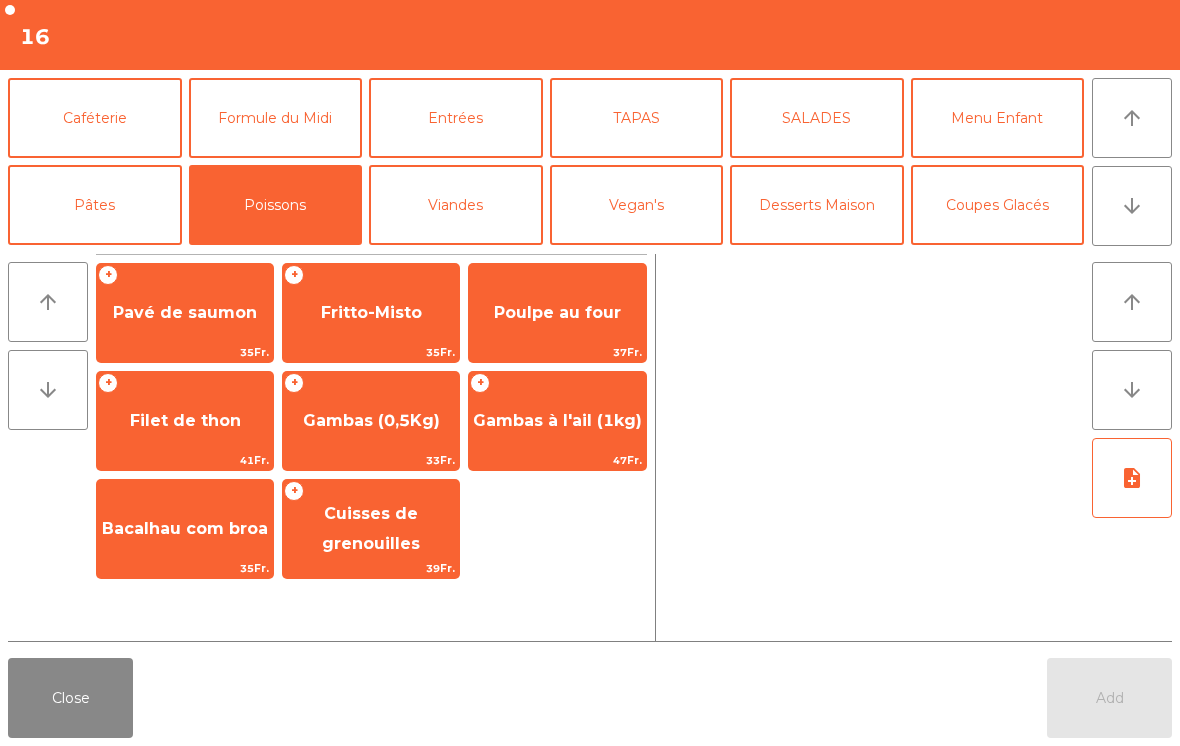 click on "35Fr." 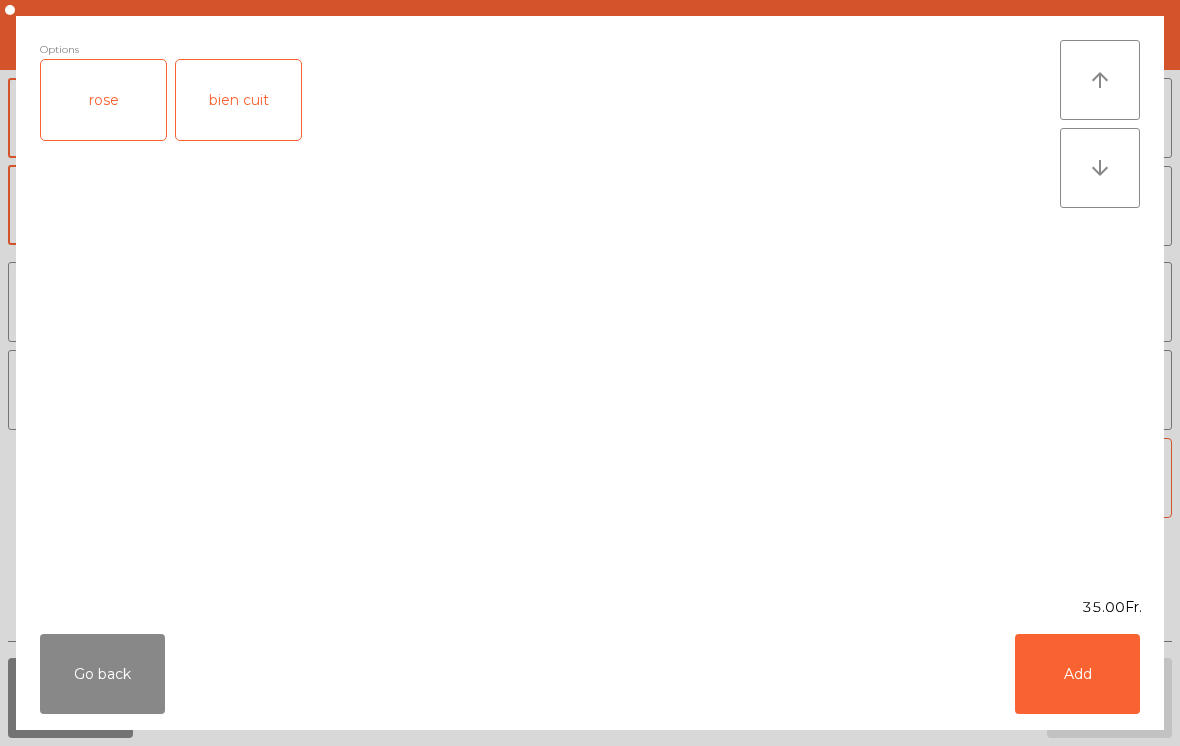 click on "rose" 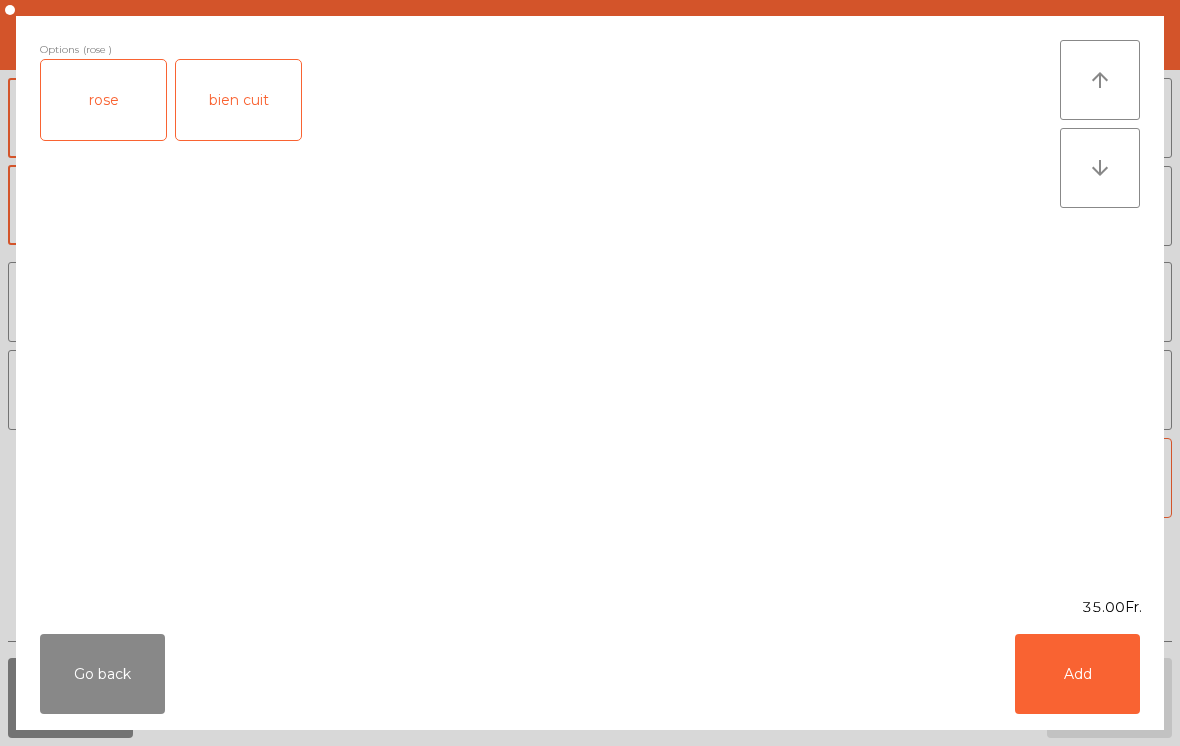 click on "Add" 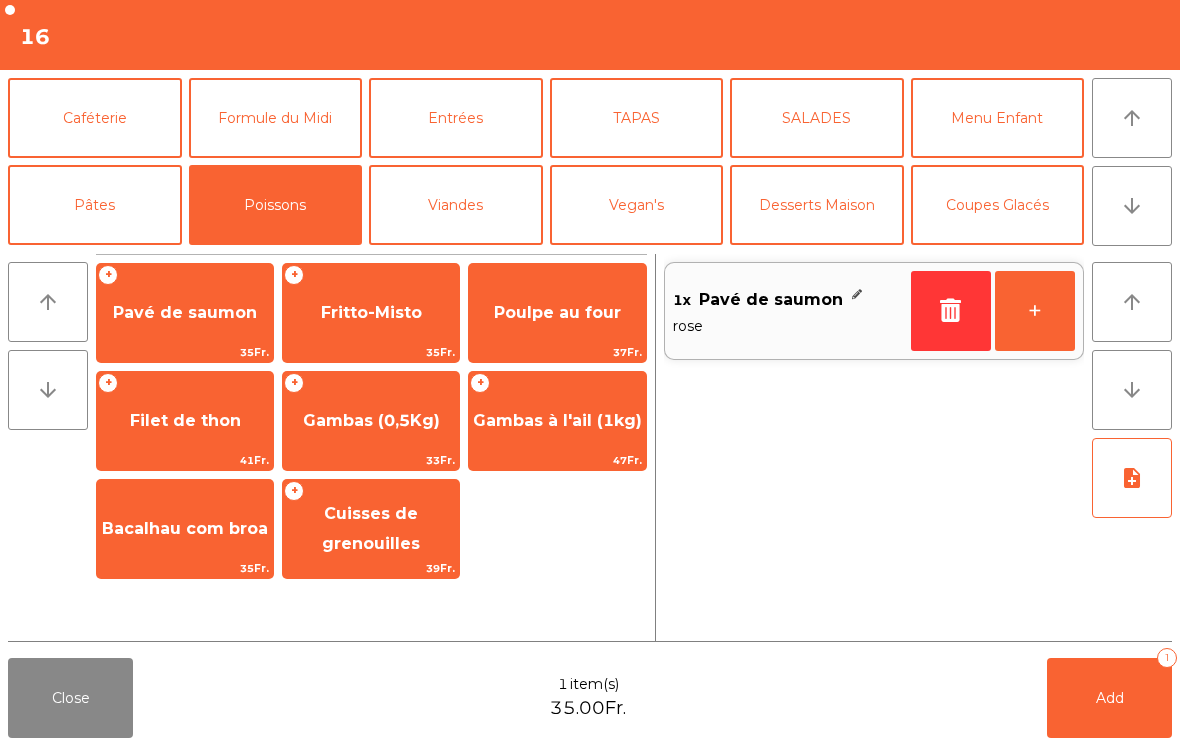 click on "Pavé de saumon" 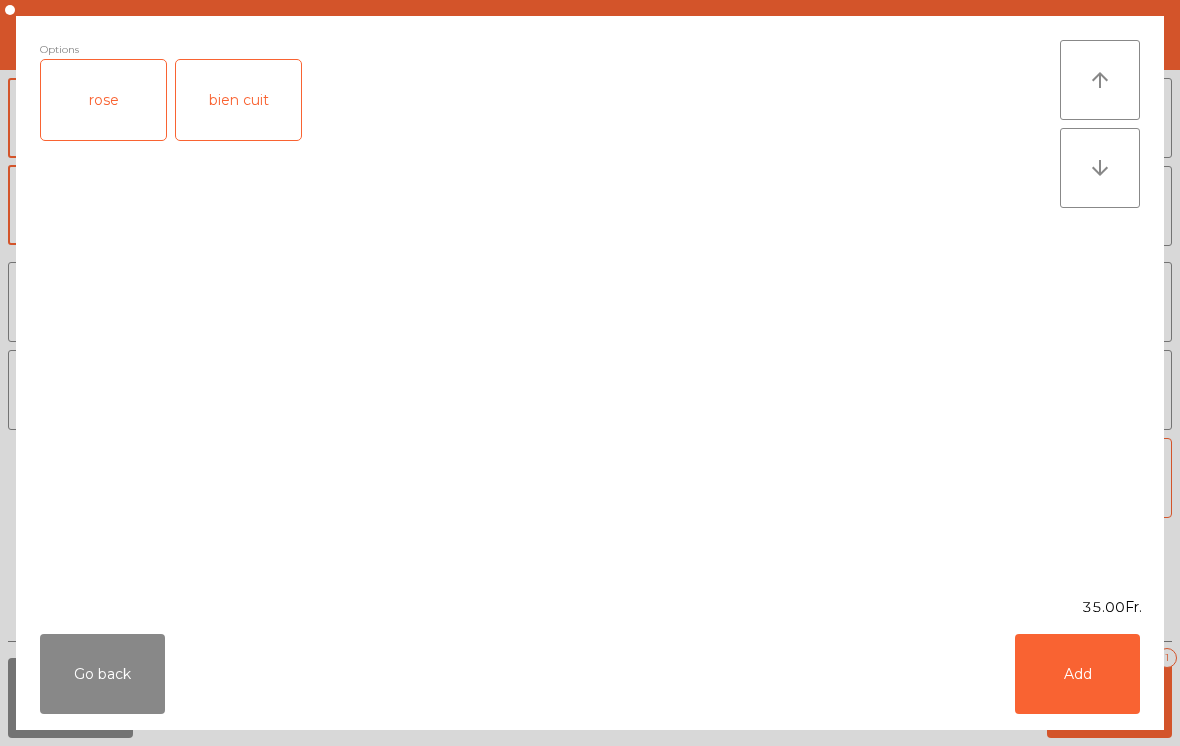 click on "bien cuit" 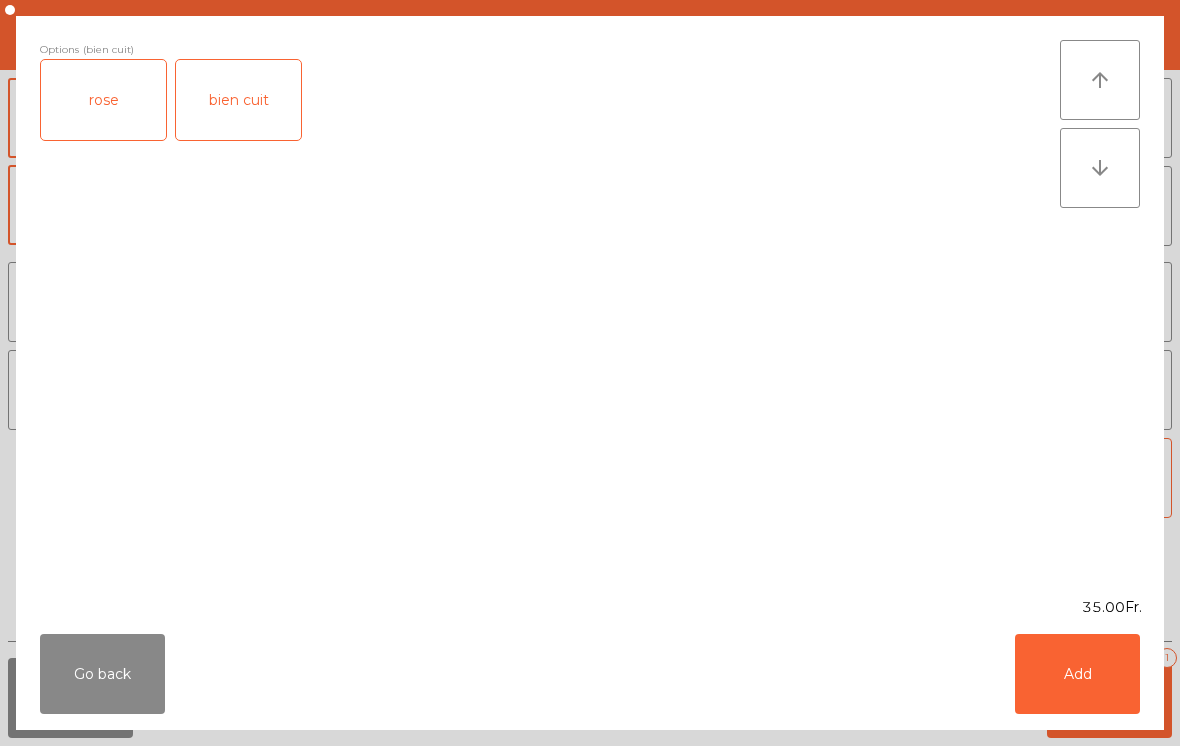 click on "Add" 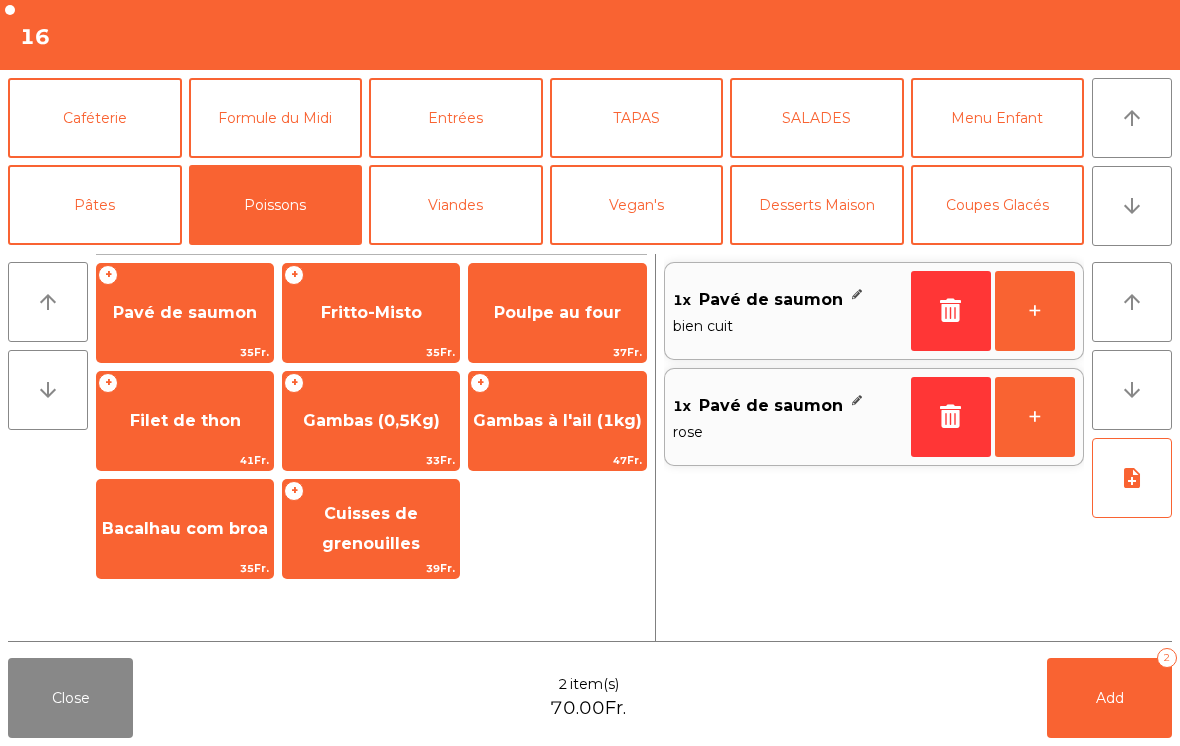 click on "Poulpe au four" 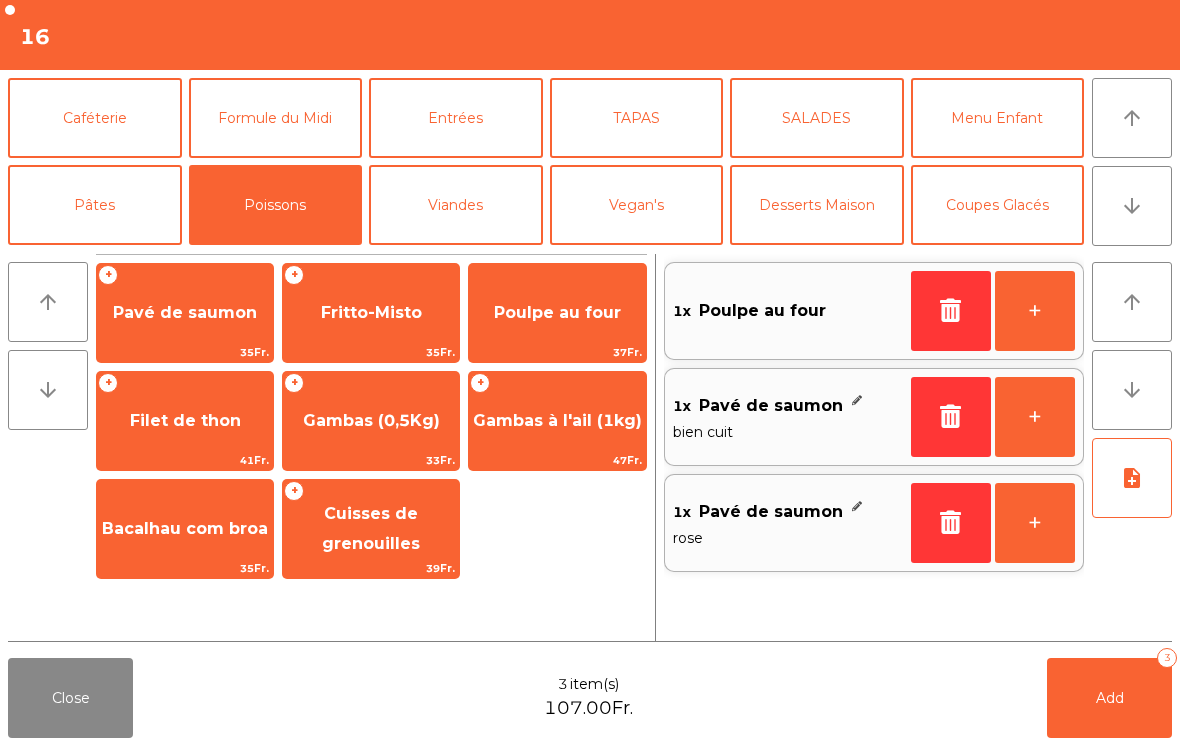click on "Pâtes" 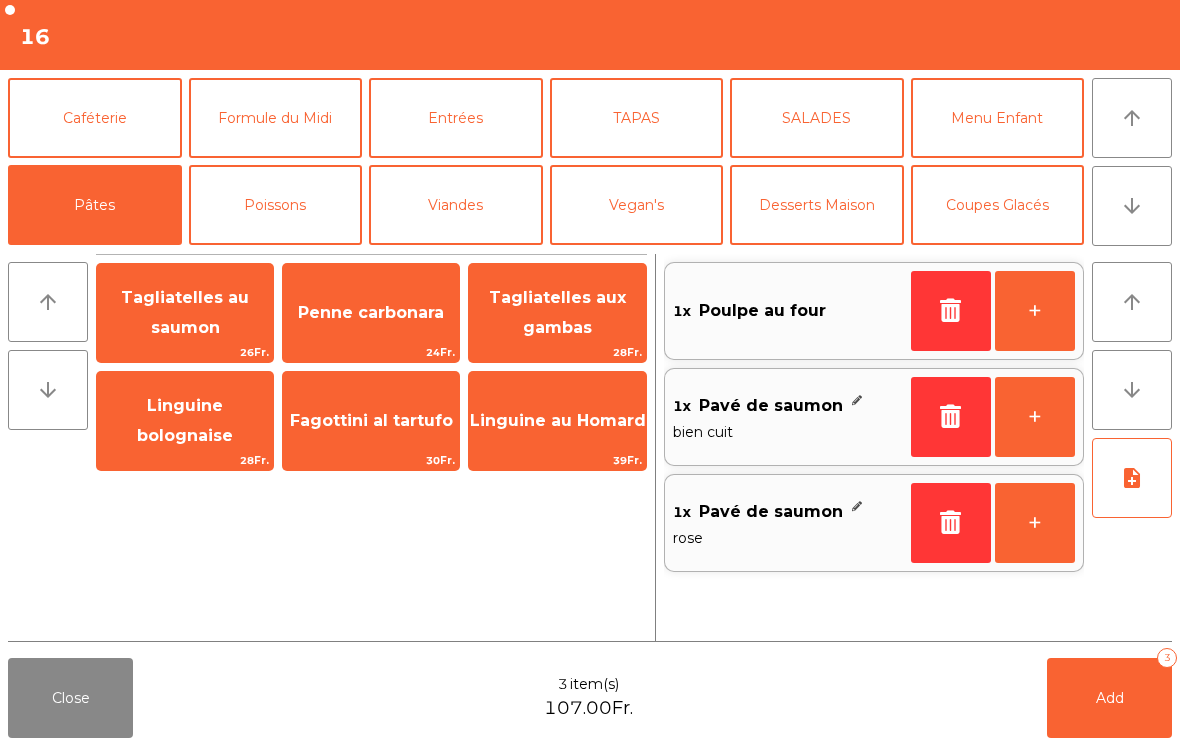 click on "Linguine au Homard   39Fr." 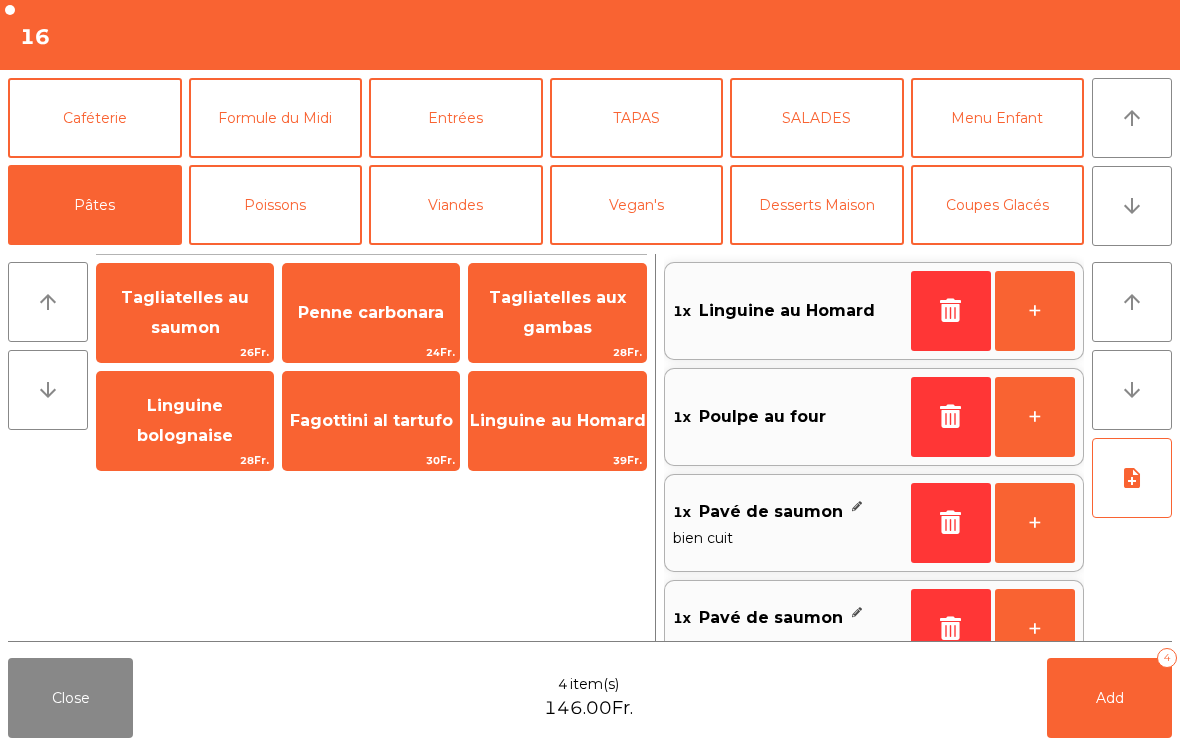 click on "Viandes" 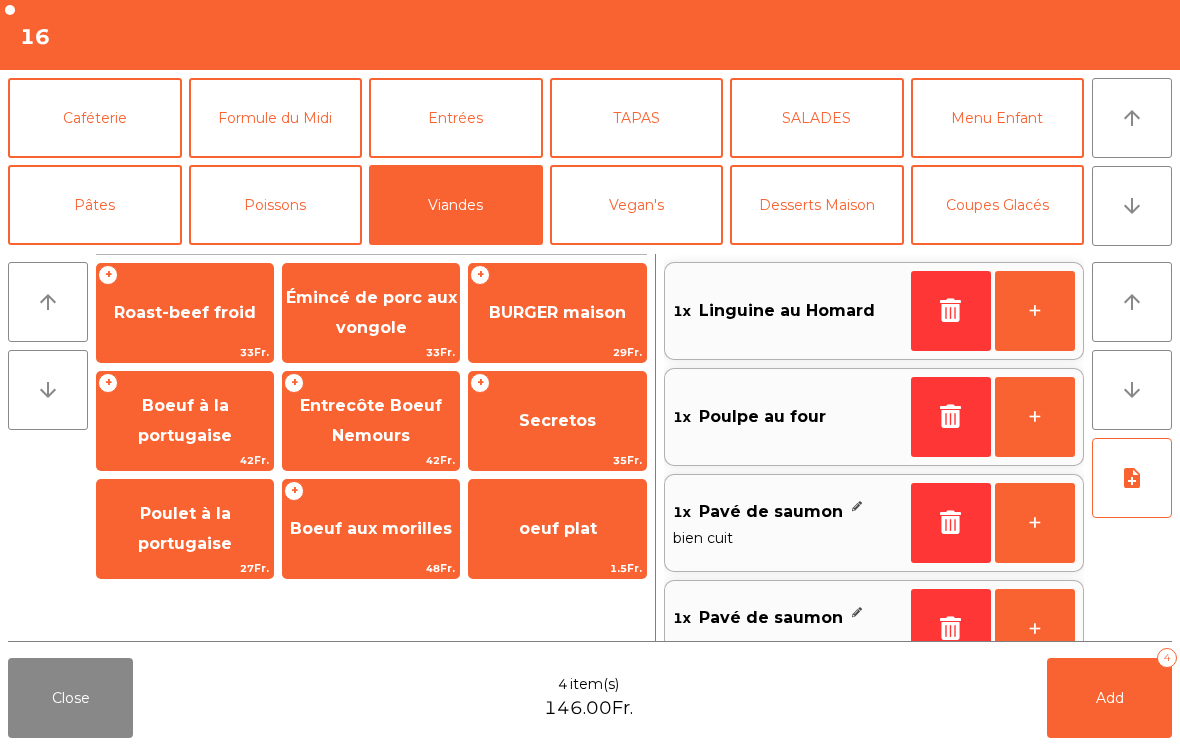 click on "Entrecôte Boeuf  Nemours" 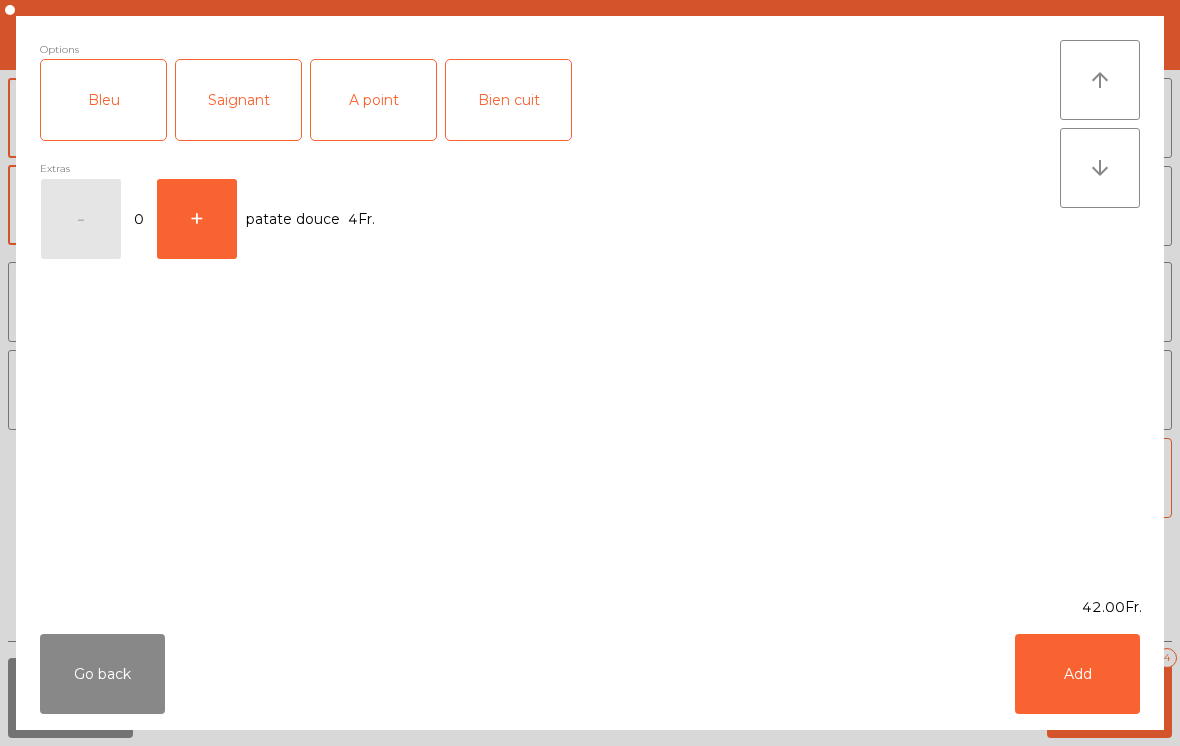 click on "Bien cuit" 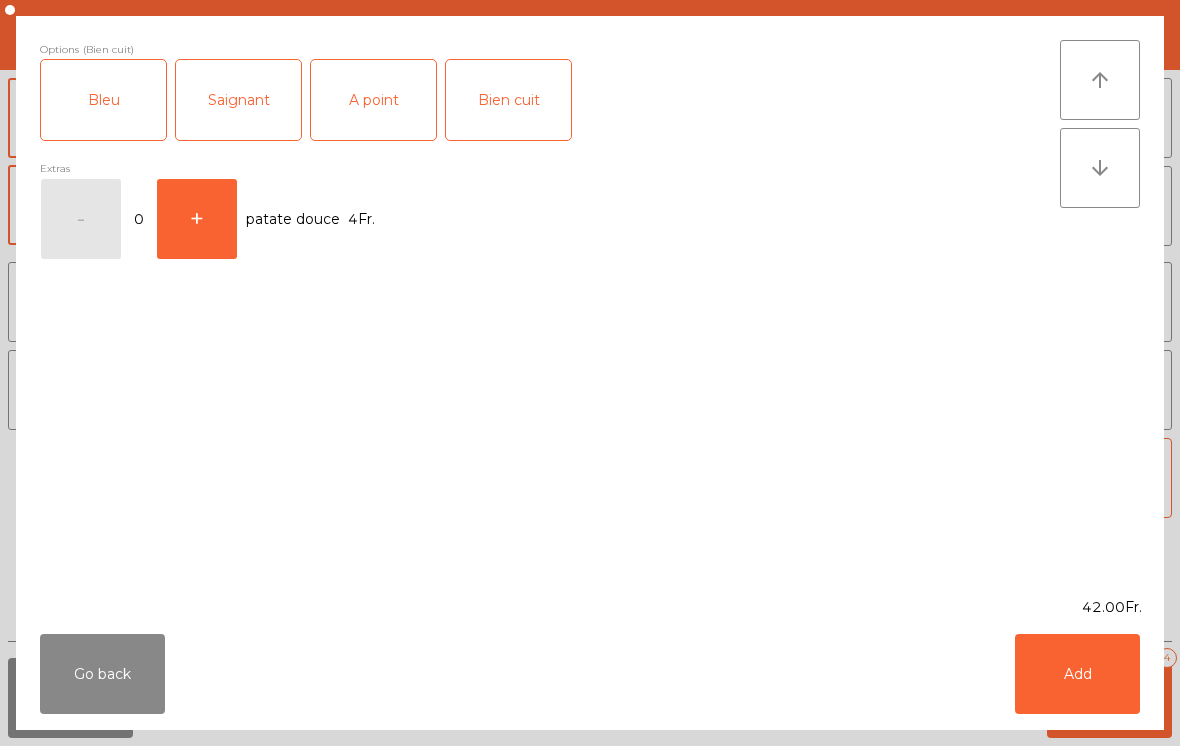 click on "Add" 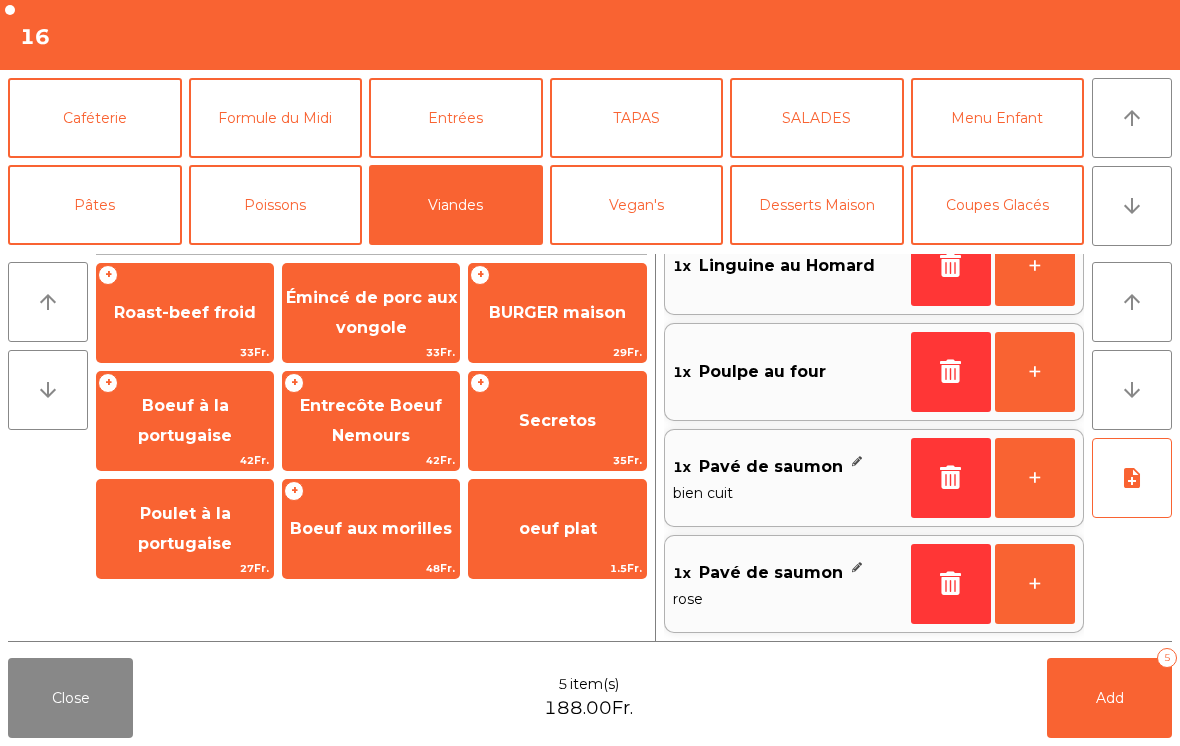scroll, scrollTop: 153, scrollLeft: 0, axis: vertical 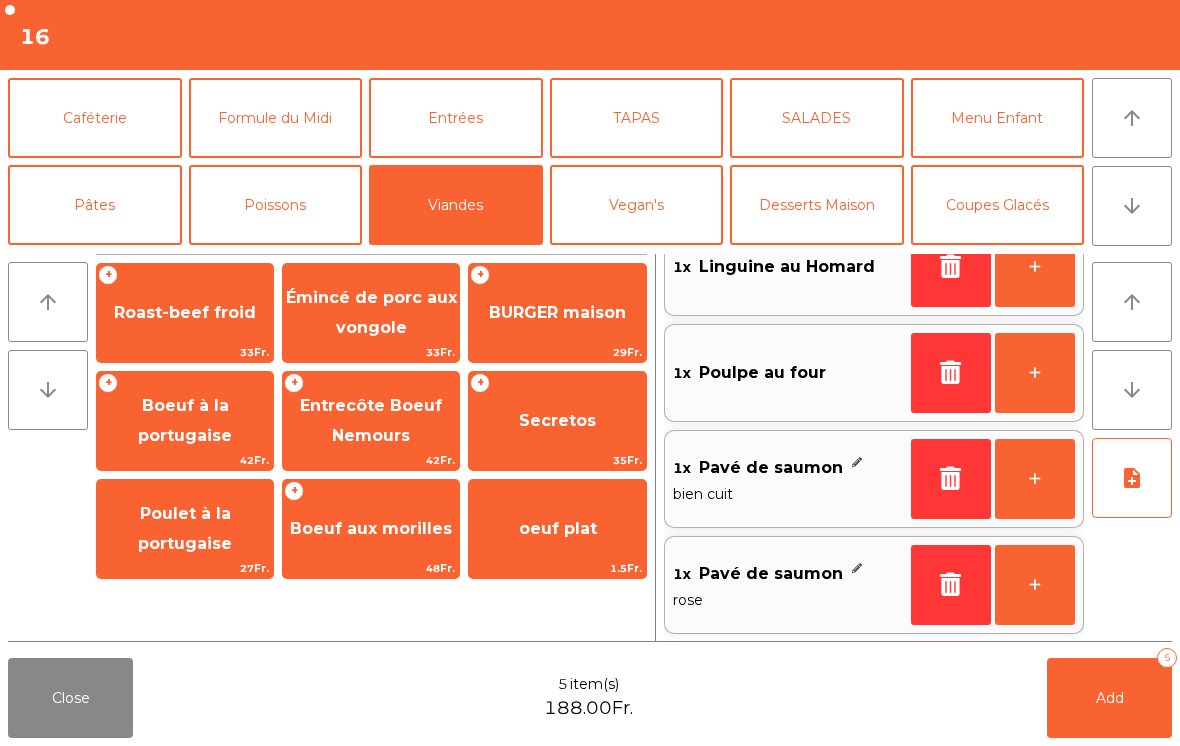 click on "Add   5" 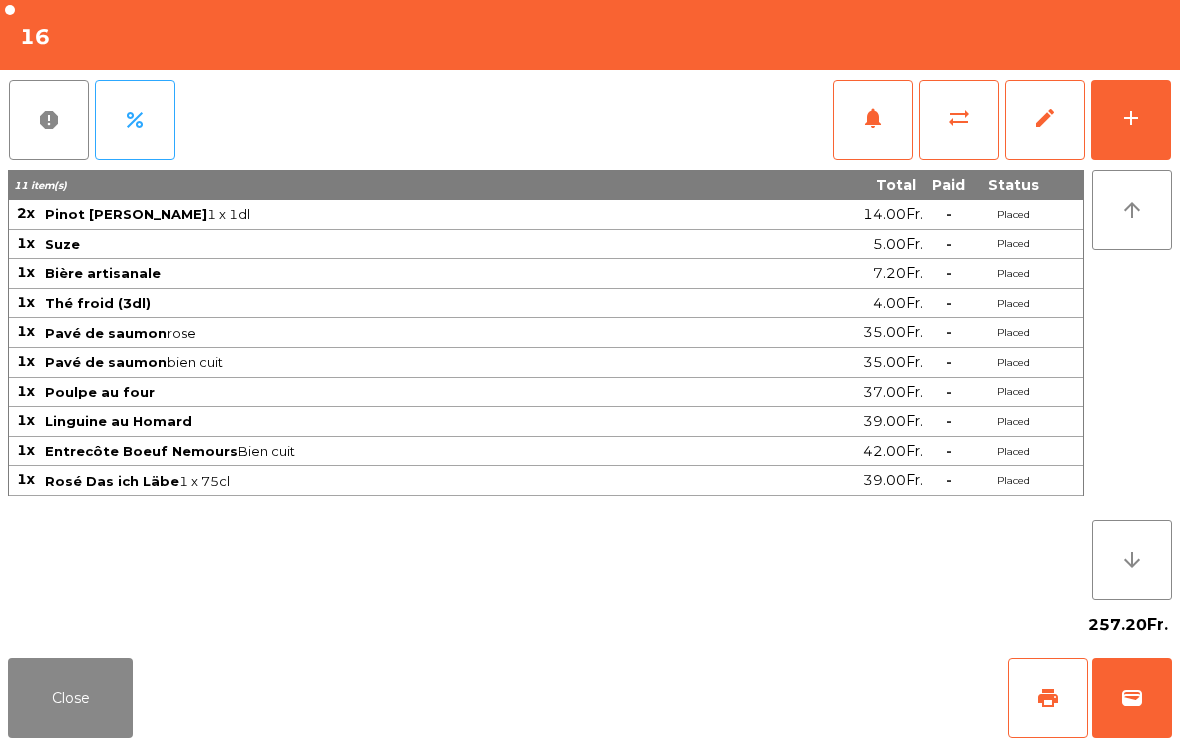 click on "Close" 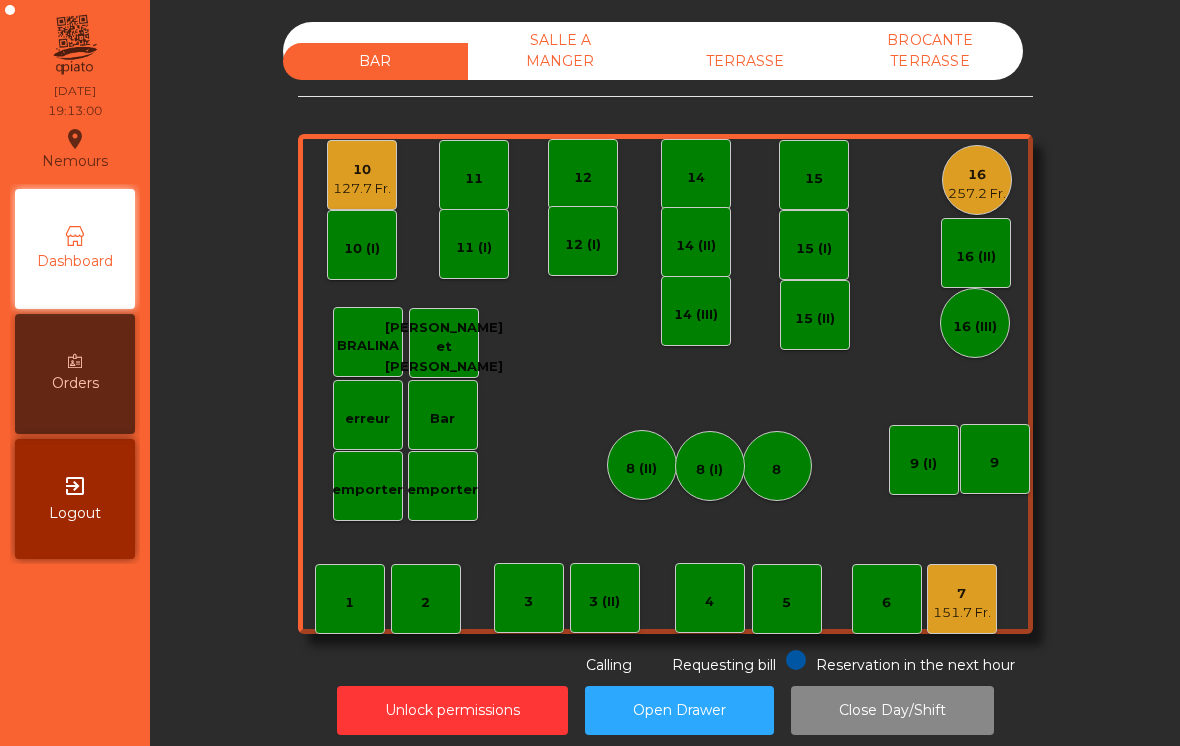 click on "127.7 Fr." 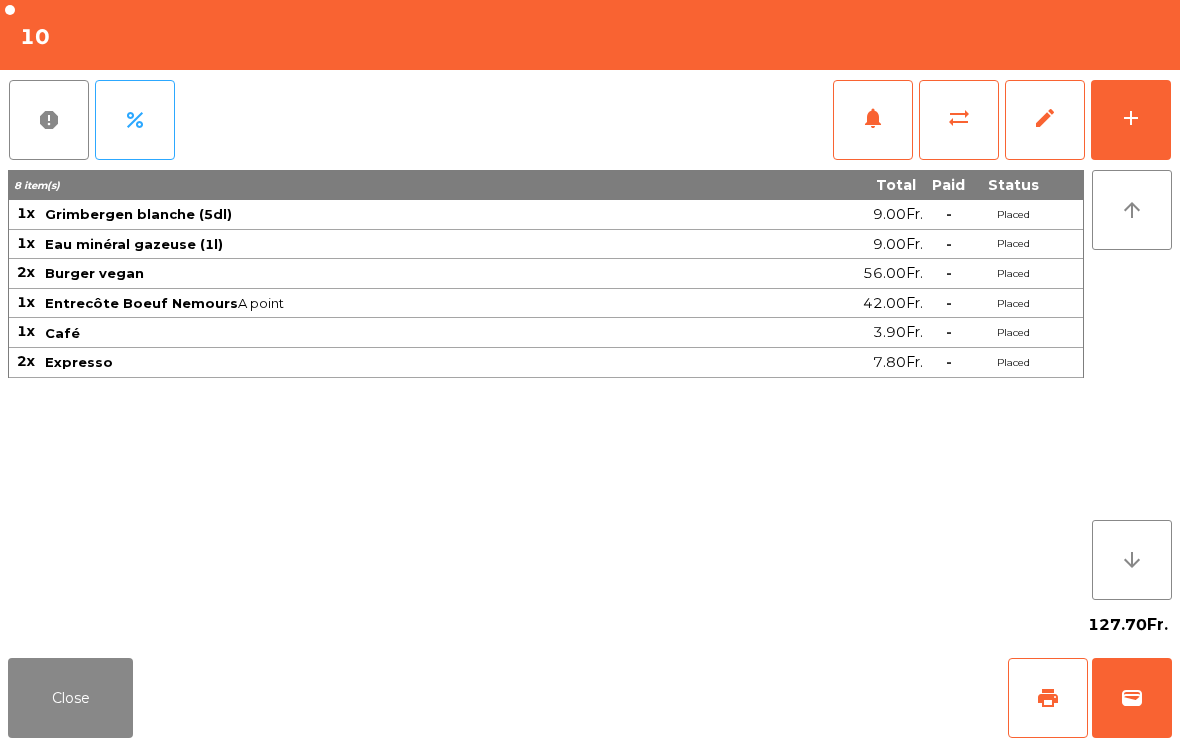 click on "Close" 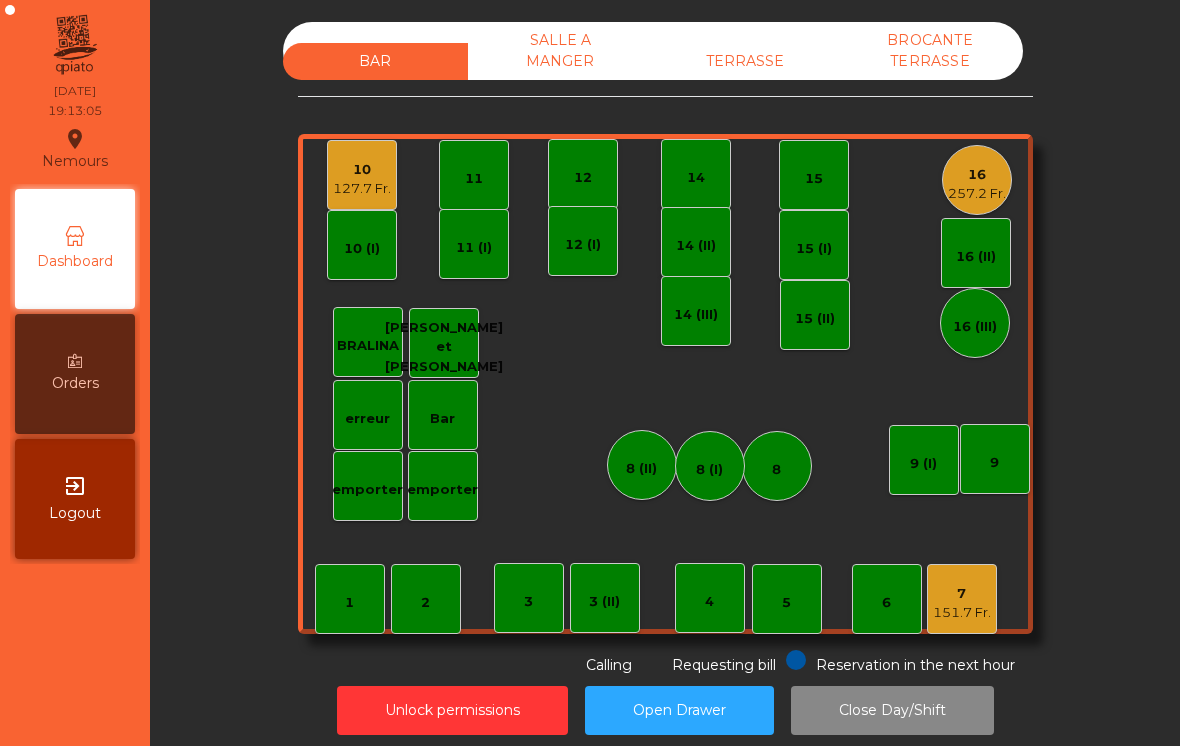 click on "151.7 Fr." 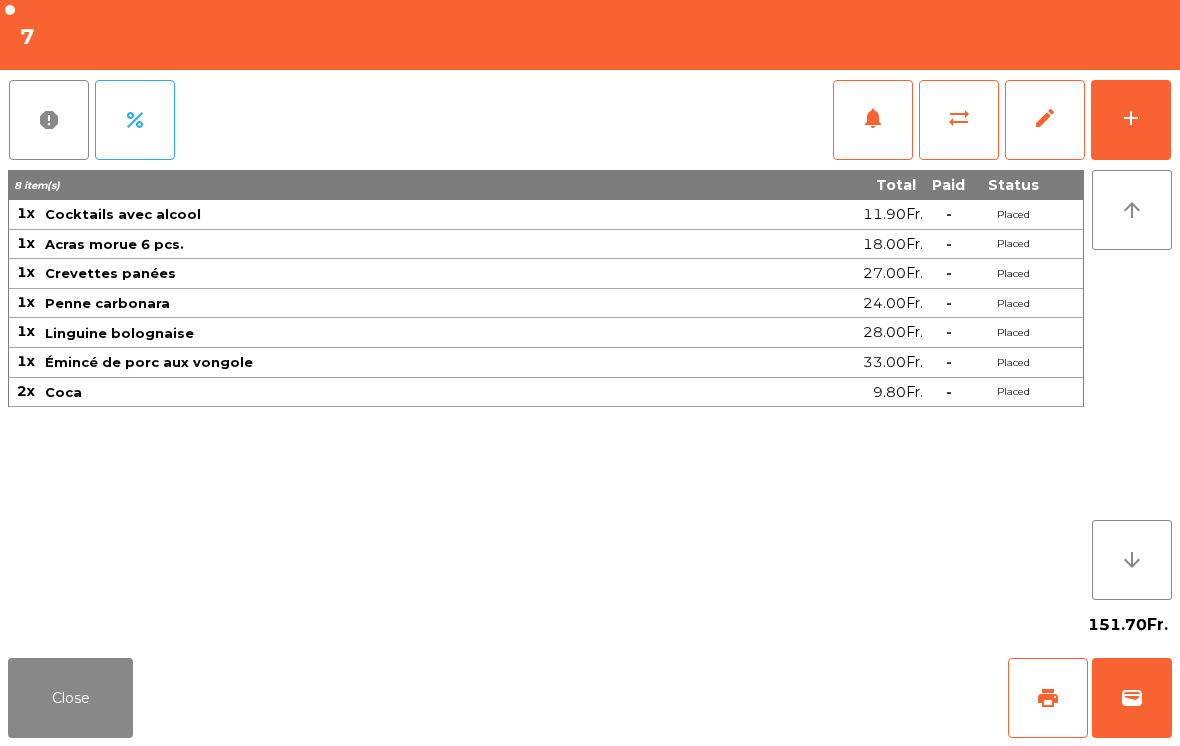 click on "add" 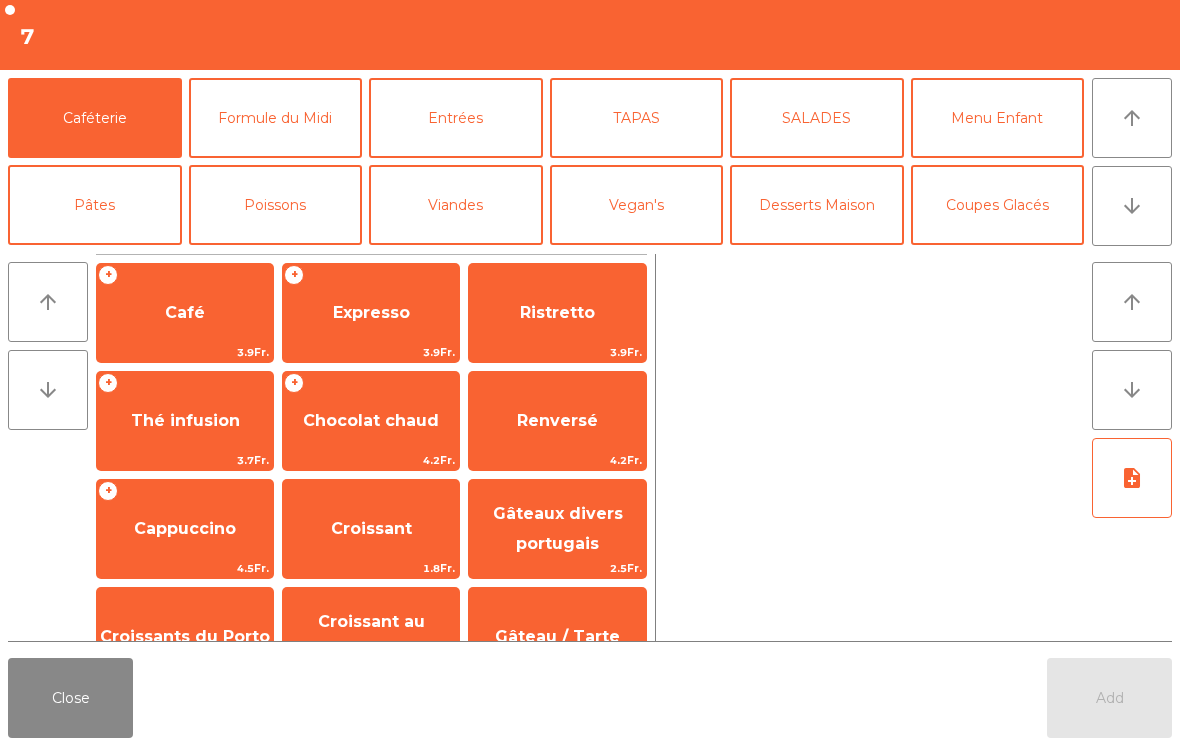 click on "arrow_downward" 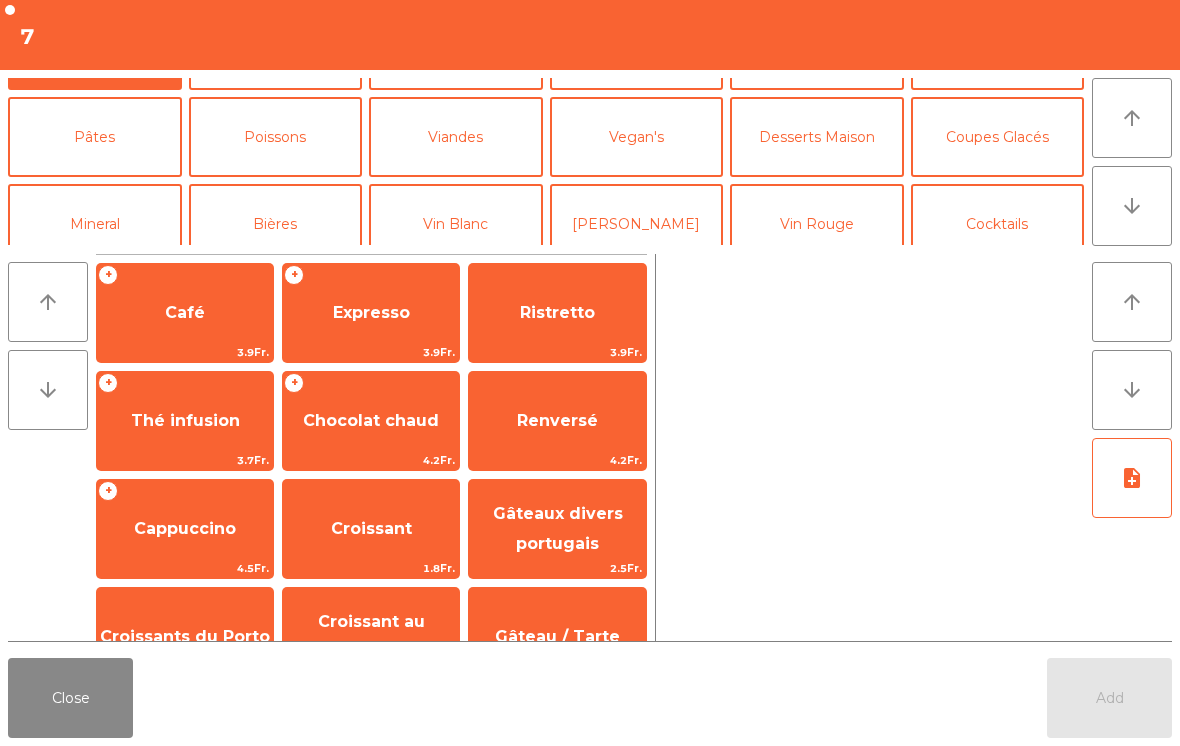 scroll, scrollTop: 174, scrollLeft: 0, axis: vertical 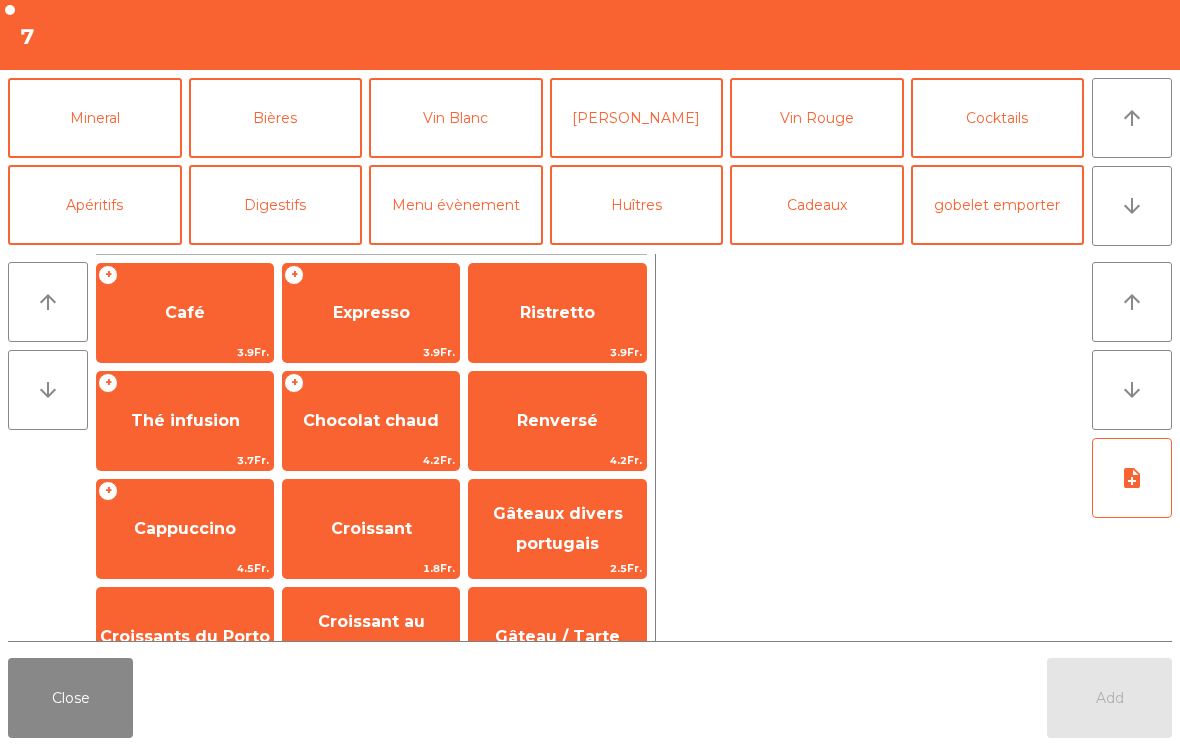 click on "Mineral" 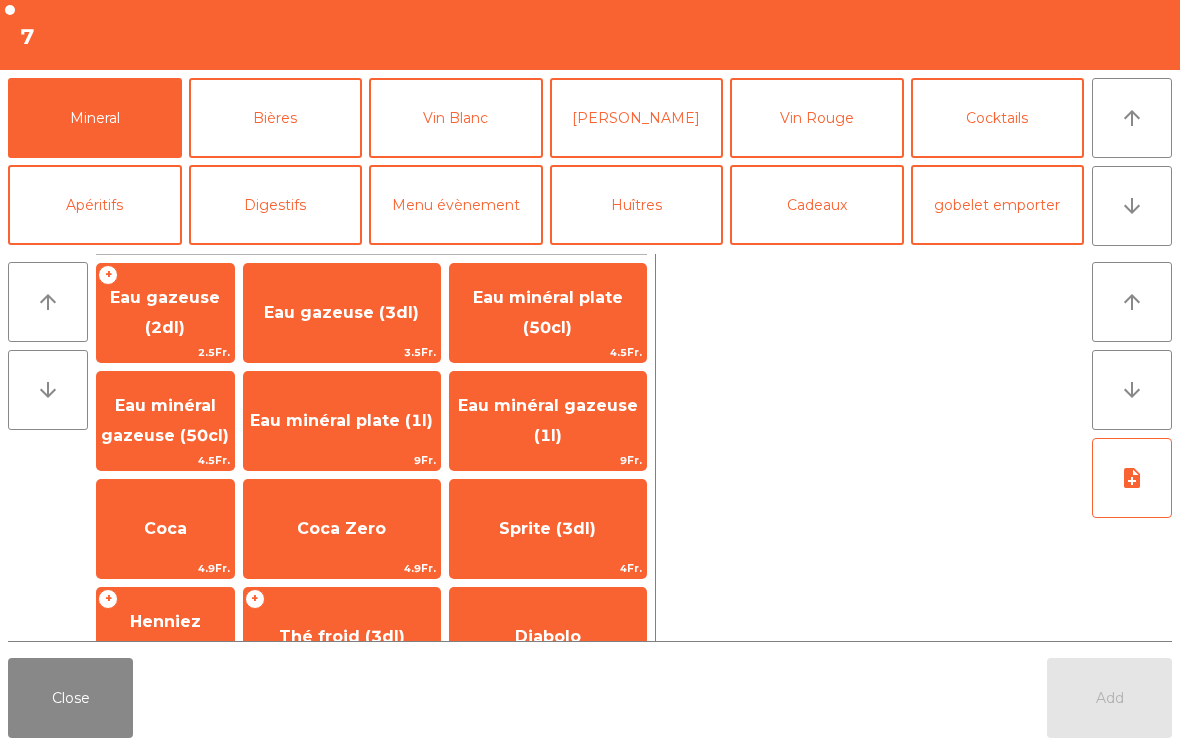 click on "Coca    4.9Fr." 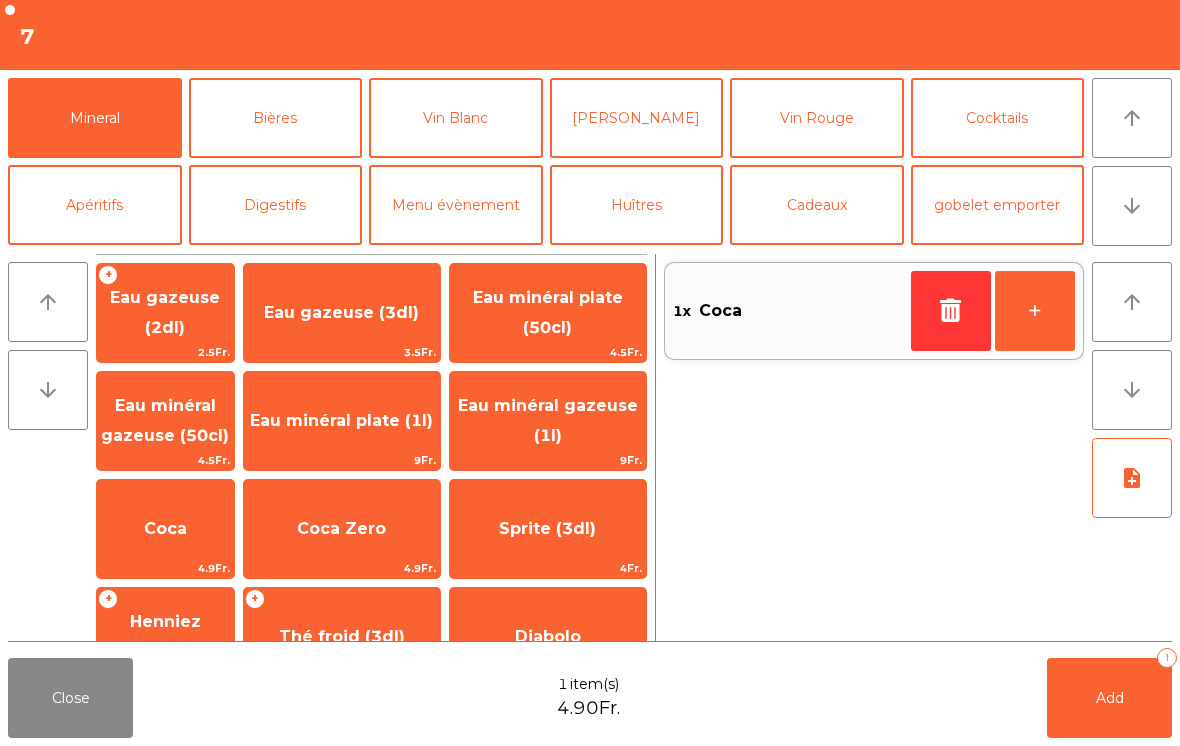 click on "Add   1" 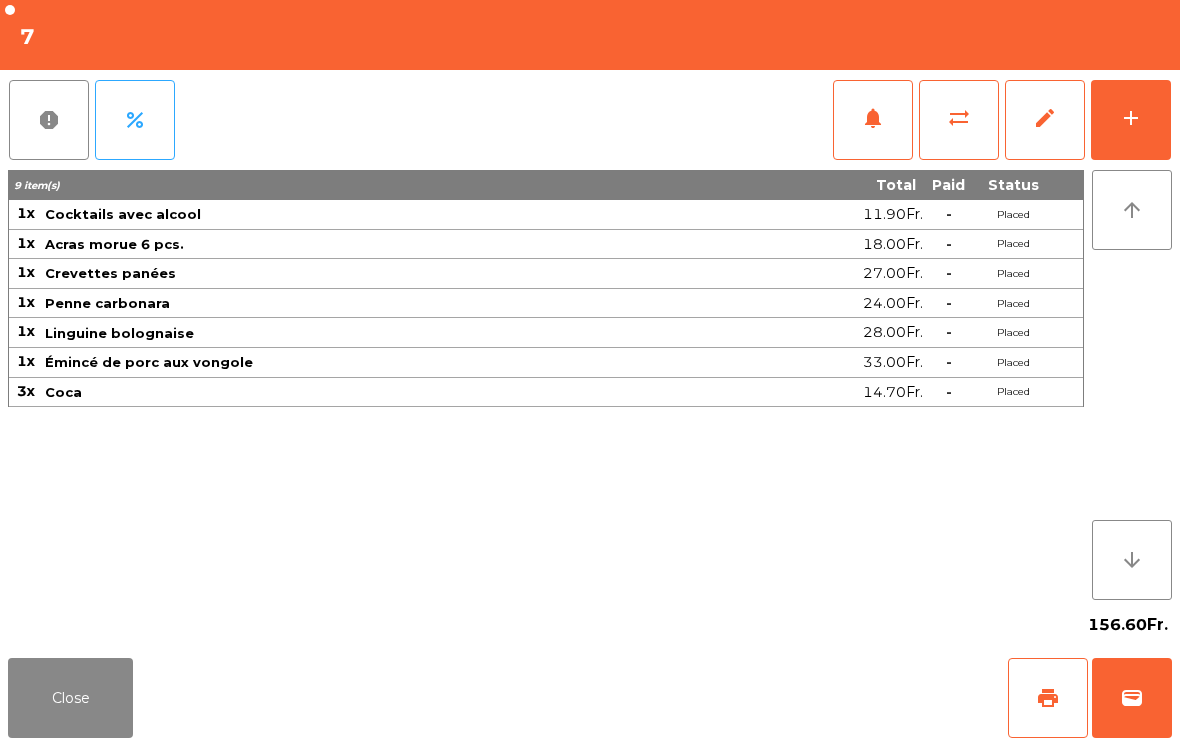 click on "Close" 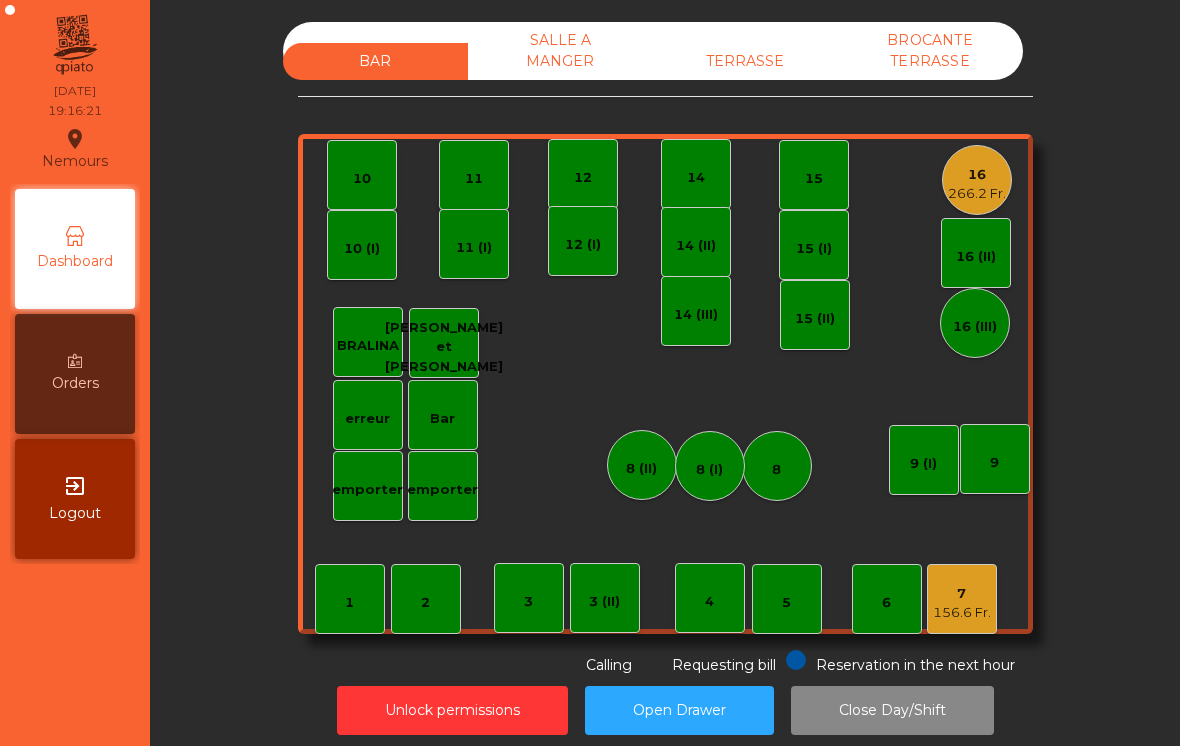 click on "12" 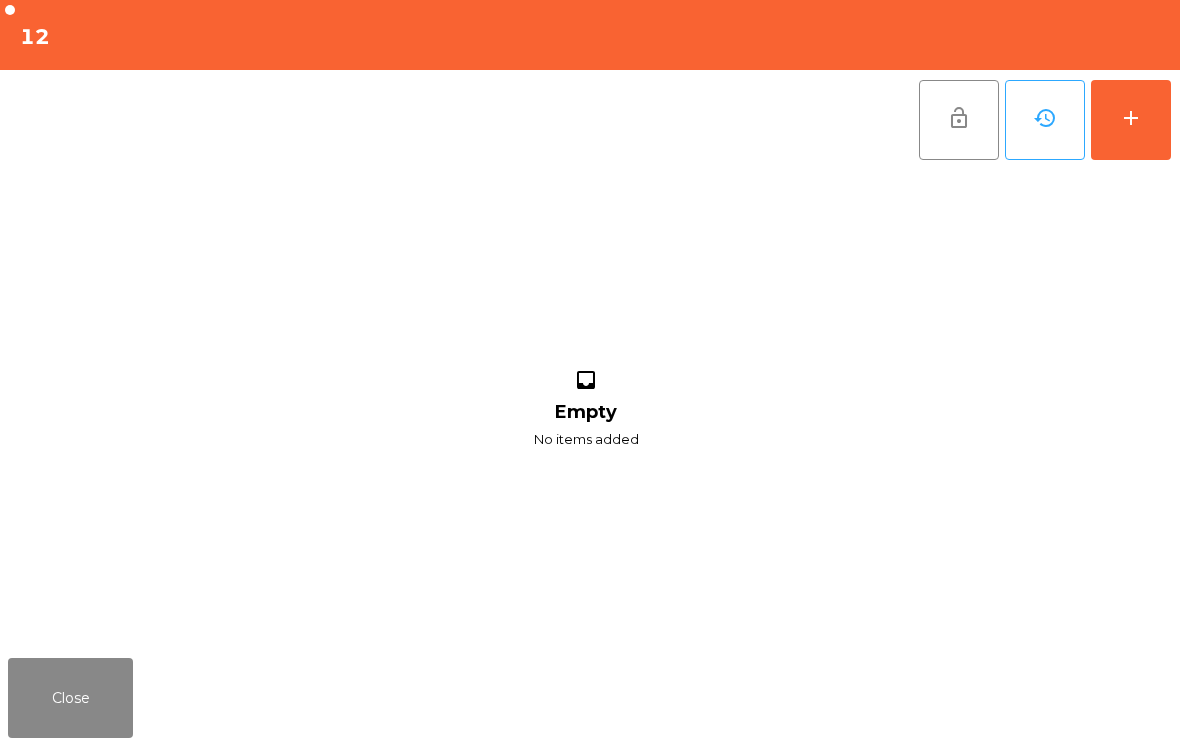 click on "add" 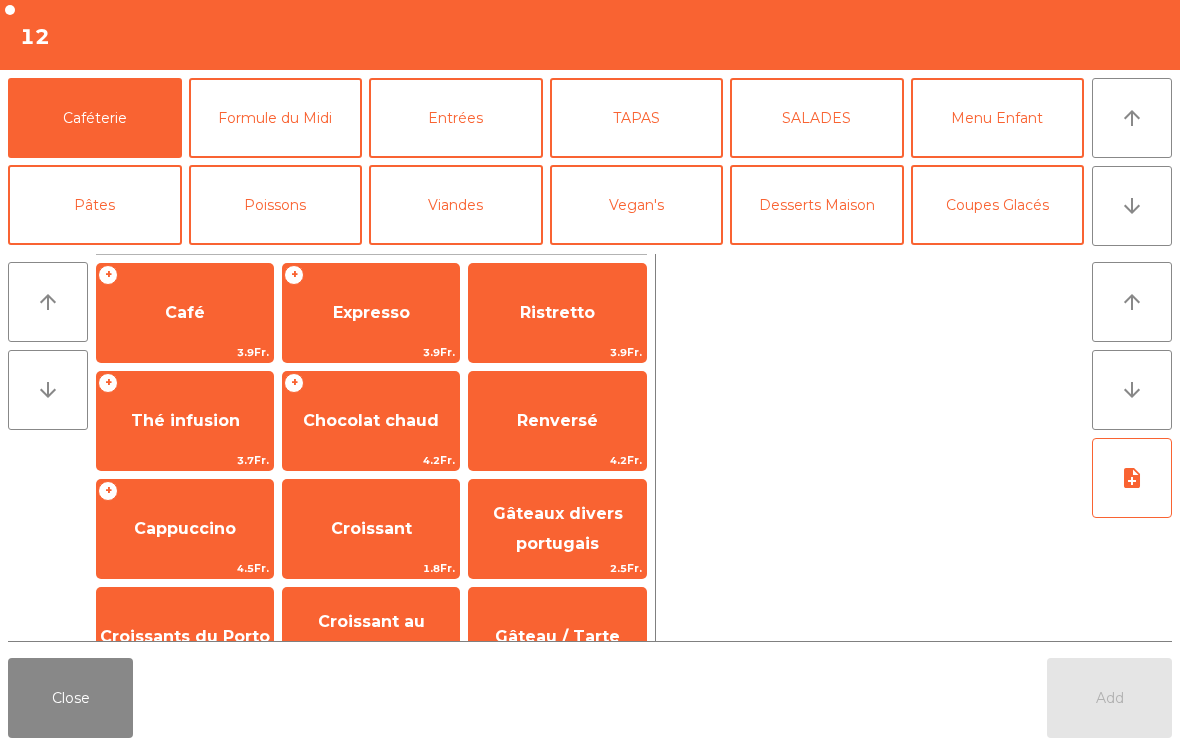 click on "arrow_downward" 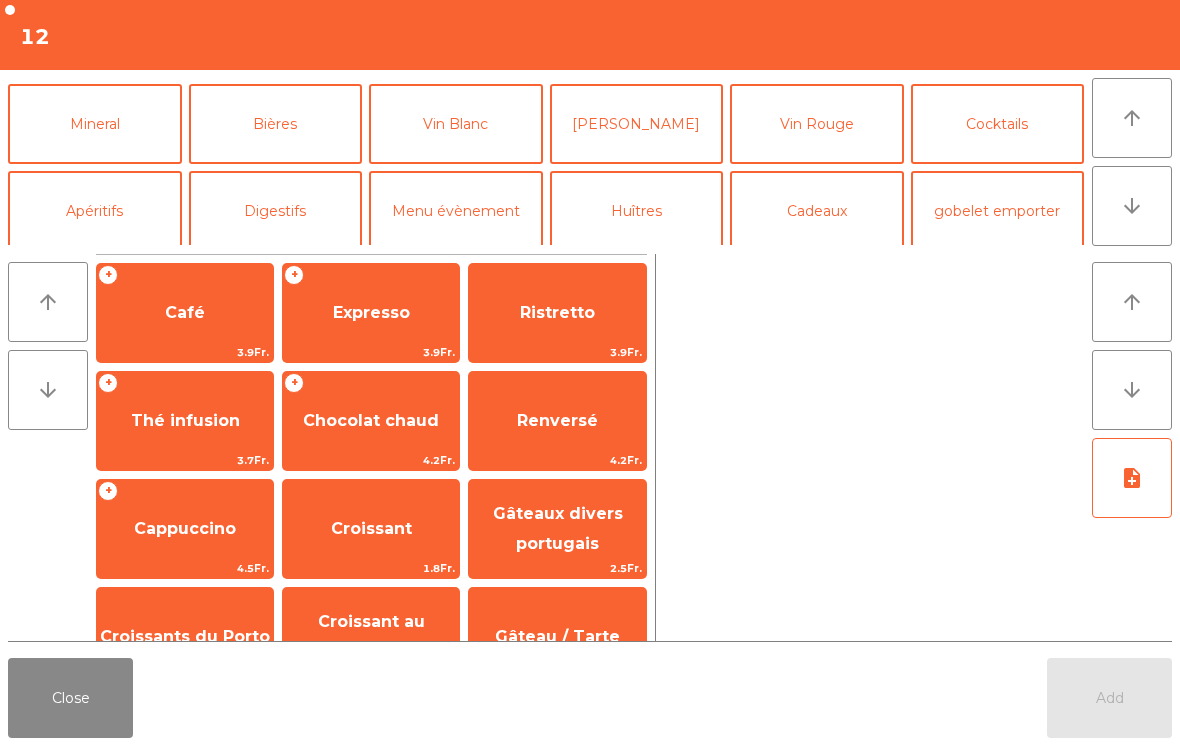 click on "Vin Rouge" 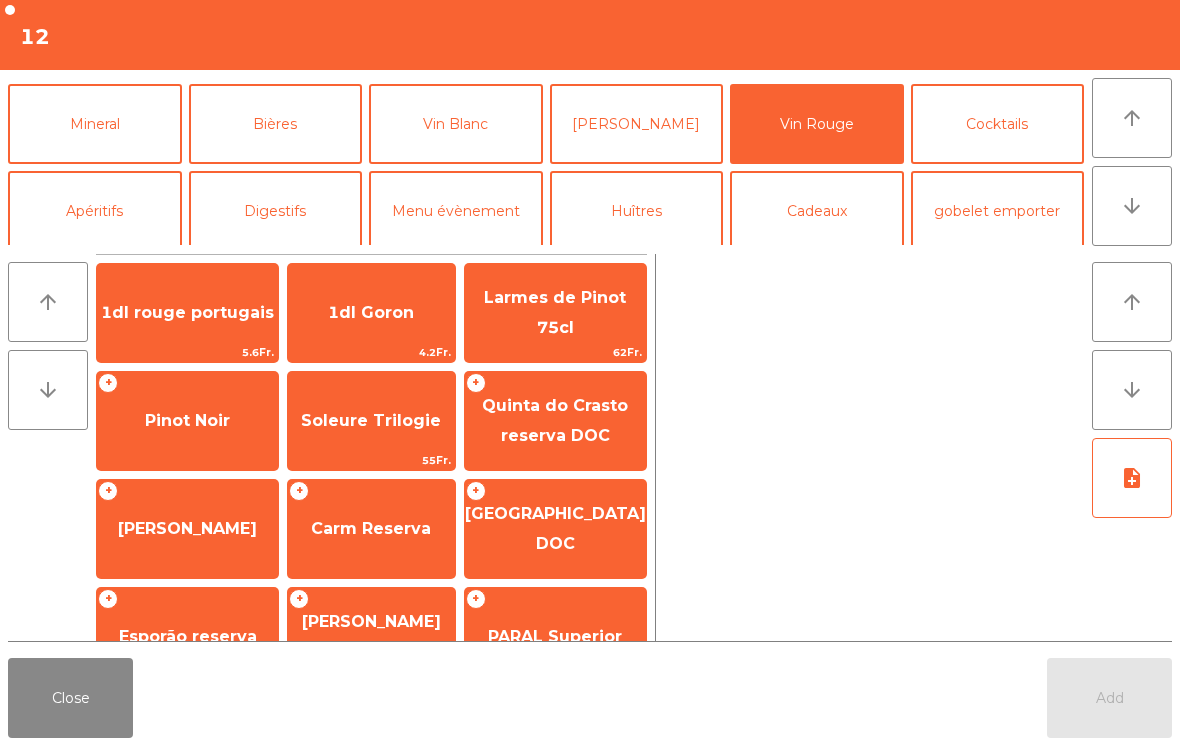 scroll, scrollTop: 174, scrollLeft: 0, axis: vertical 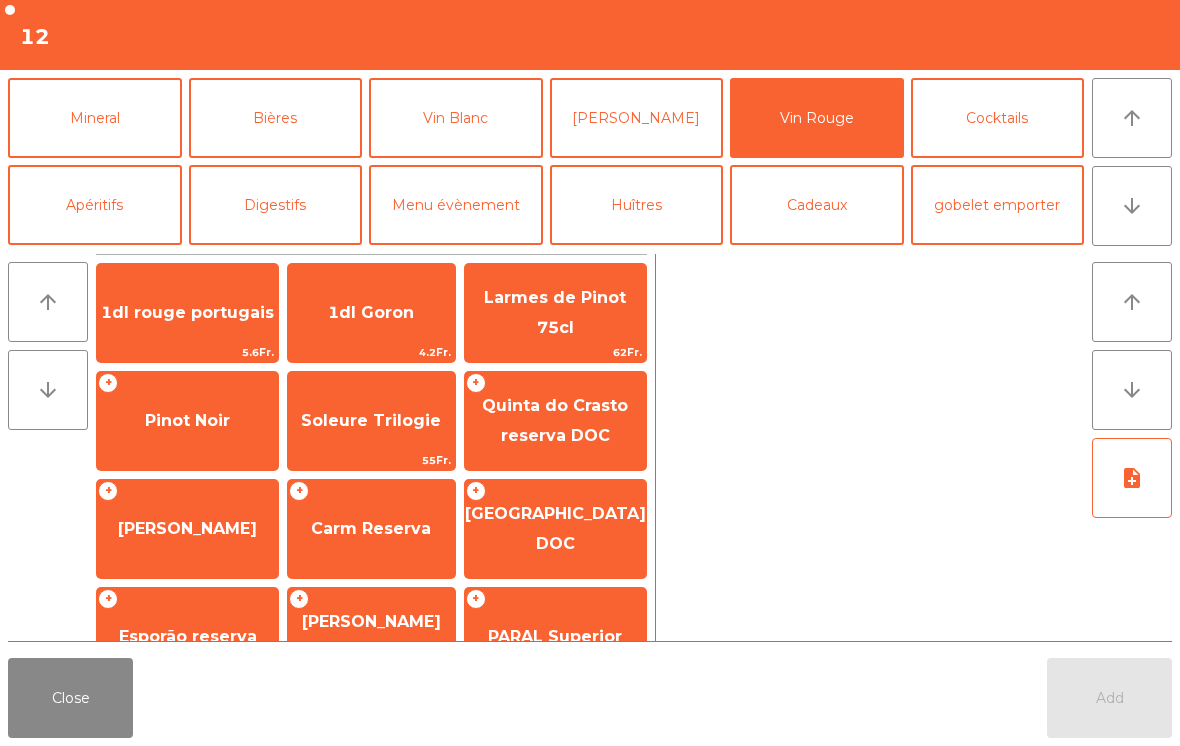 click on "Pinot Noir" 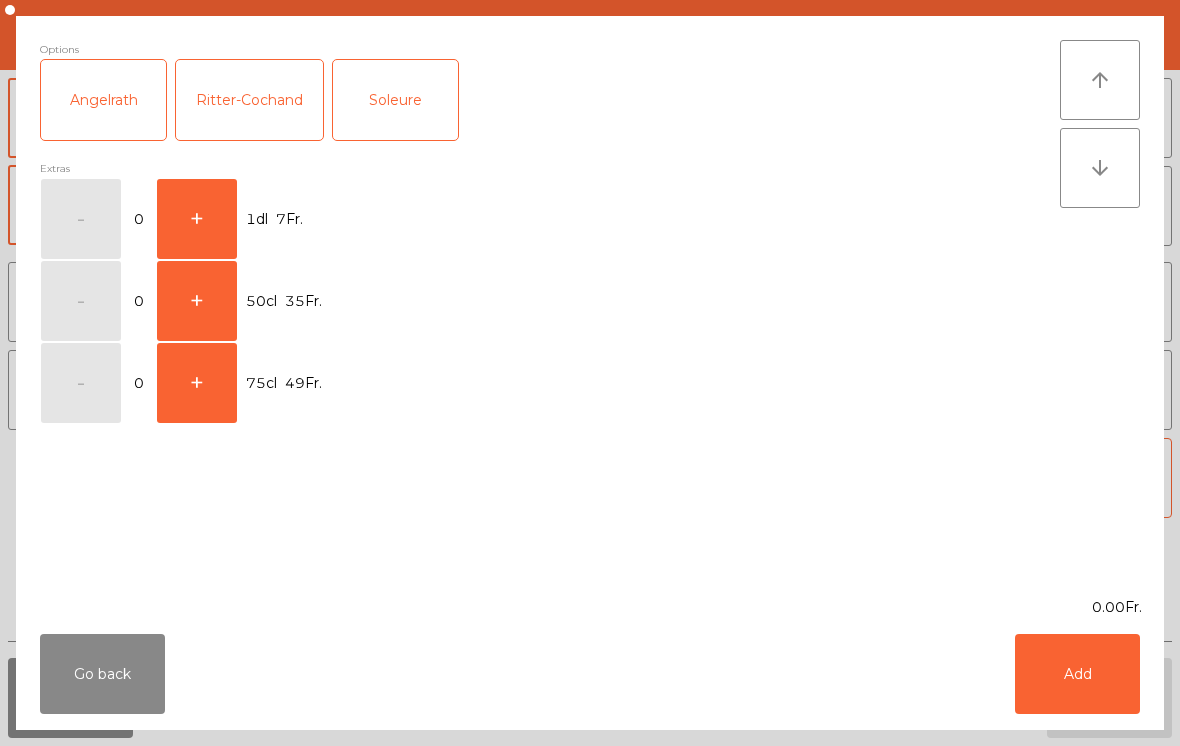 click on "+" 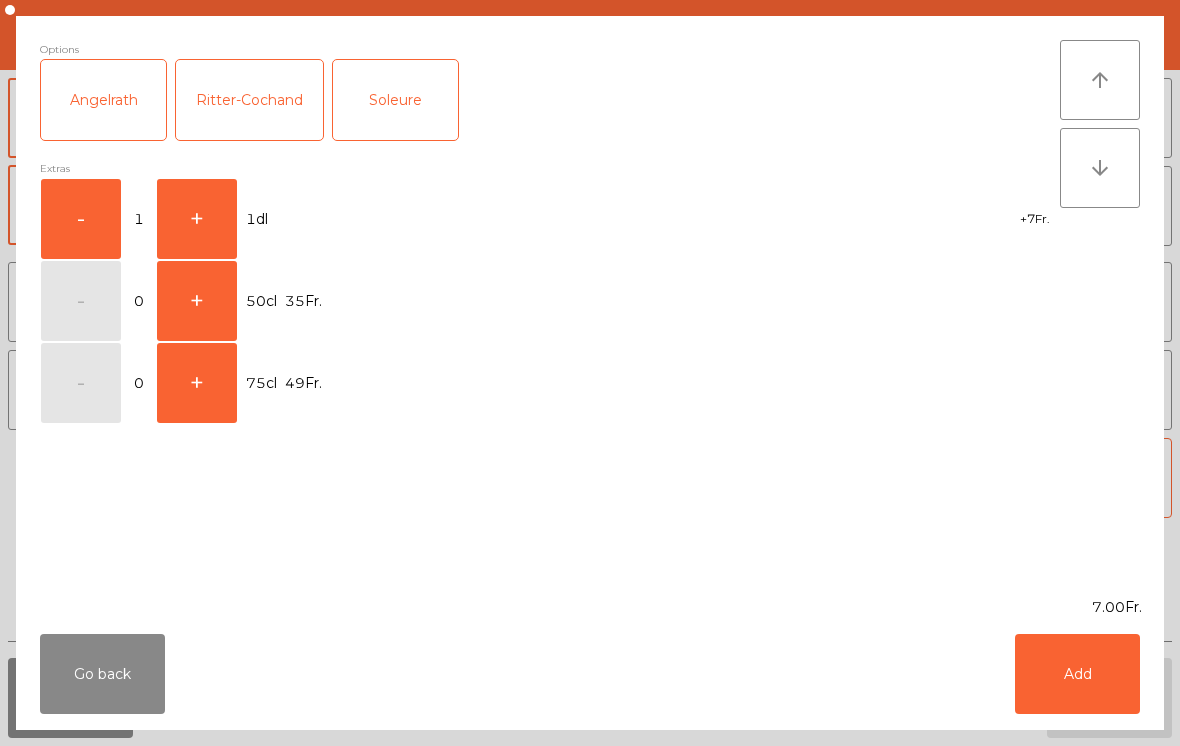 click on "Add" 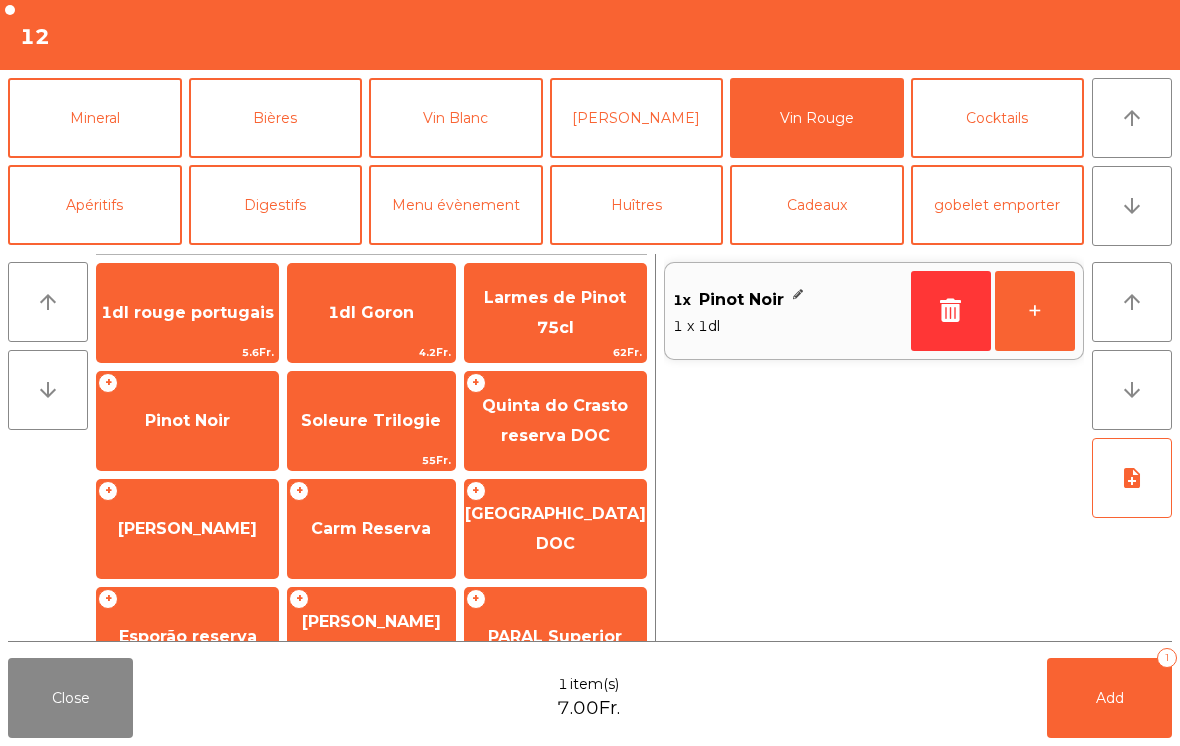 click on "+" 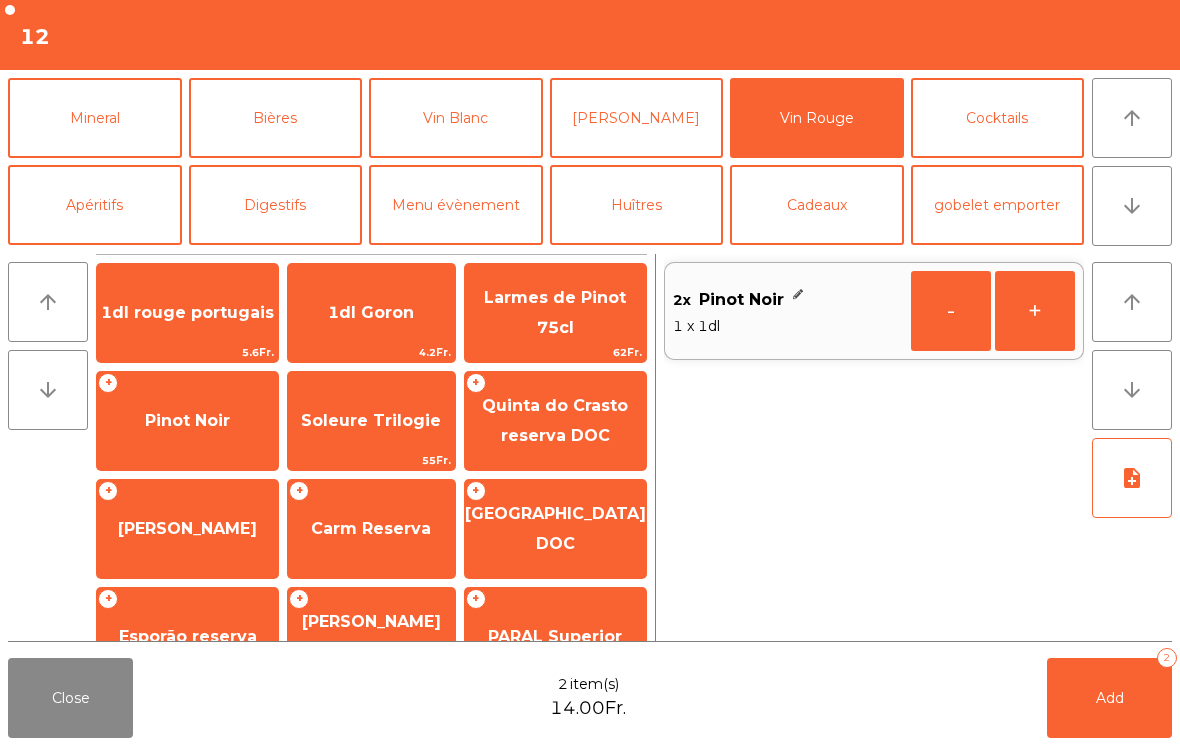 click on "Add   2" 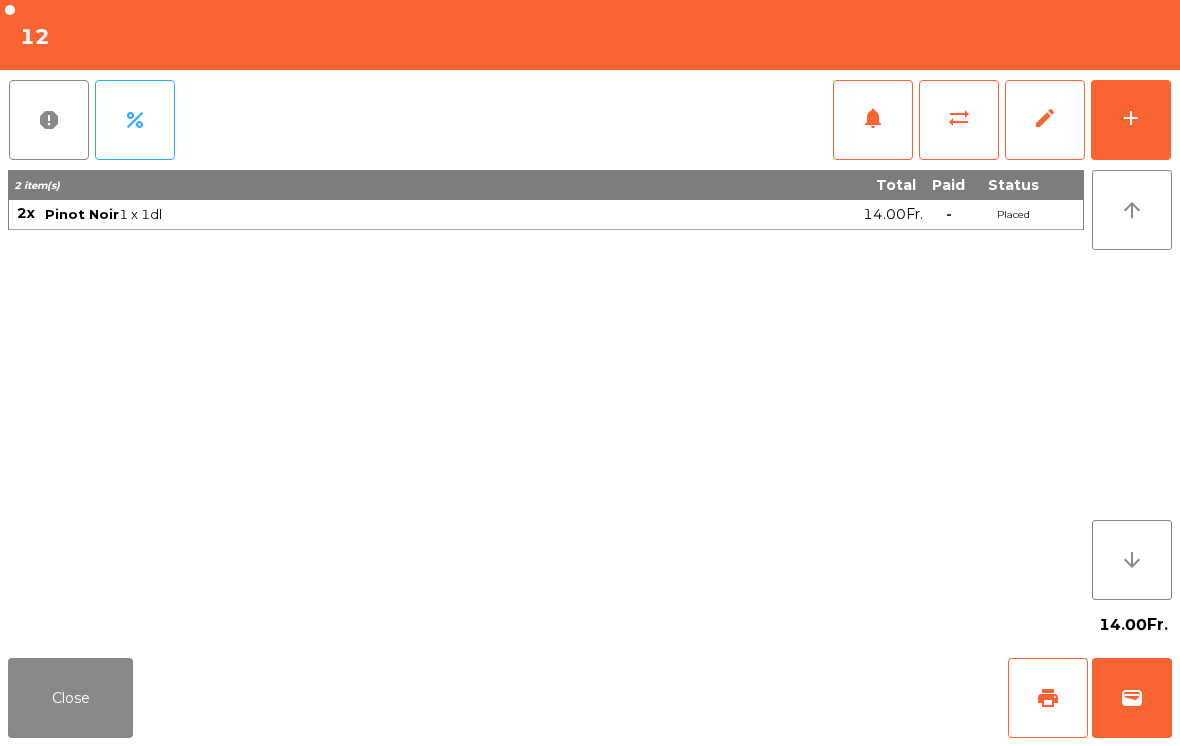 click on "add" 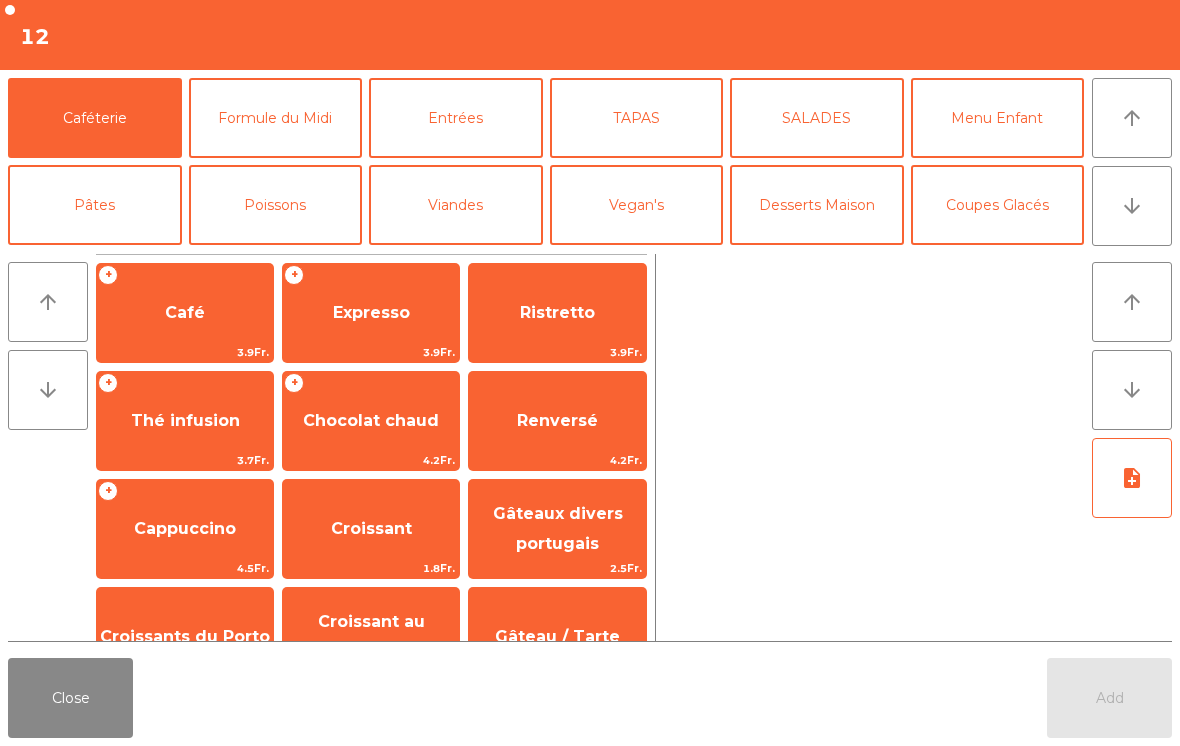 click on "TAPAS" 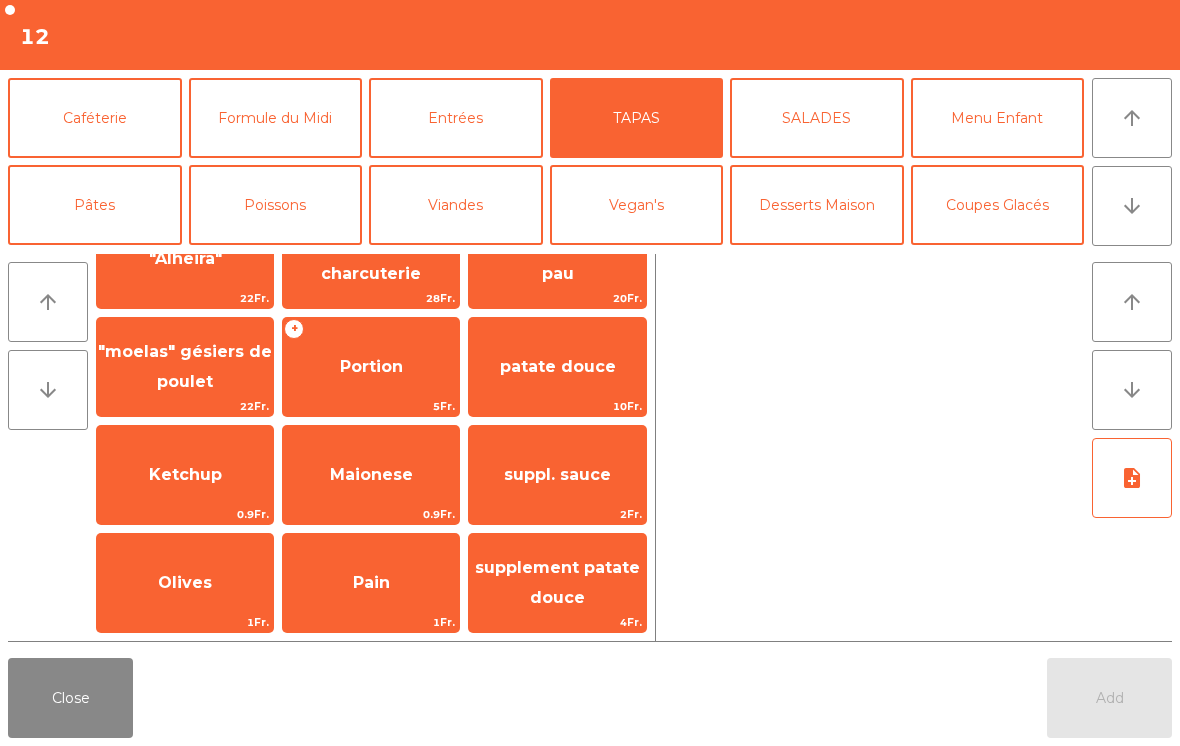 scroll, scrollTop: 378, scrollLeft: 0, axis: vertical 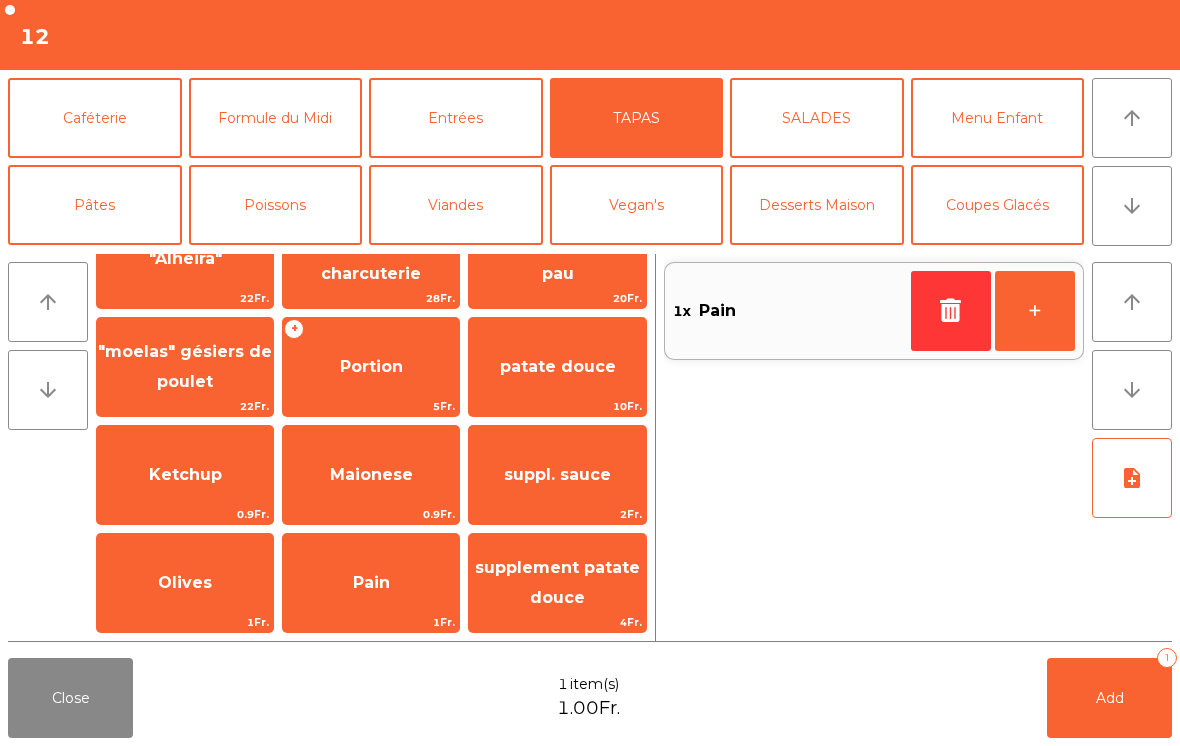 click on "Olives" 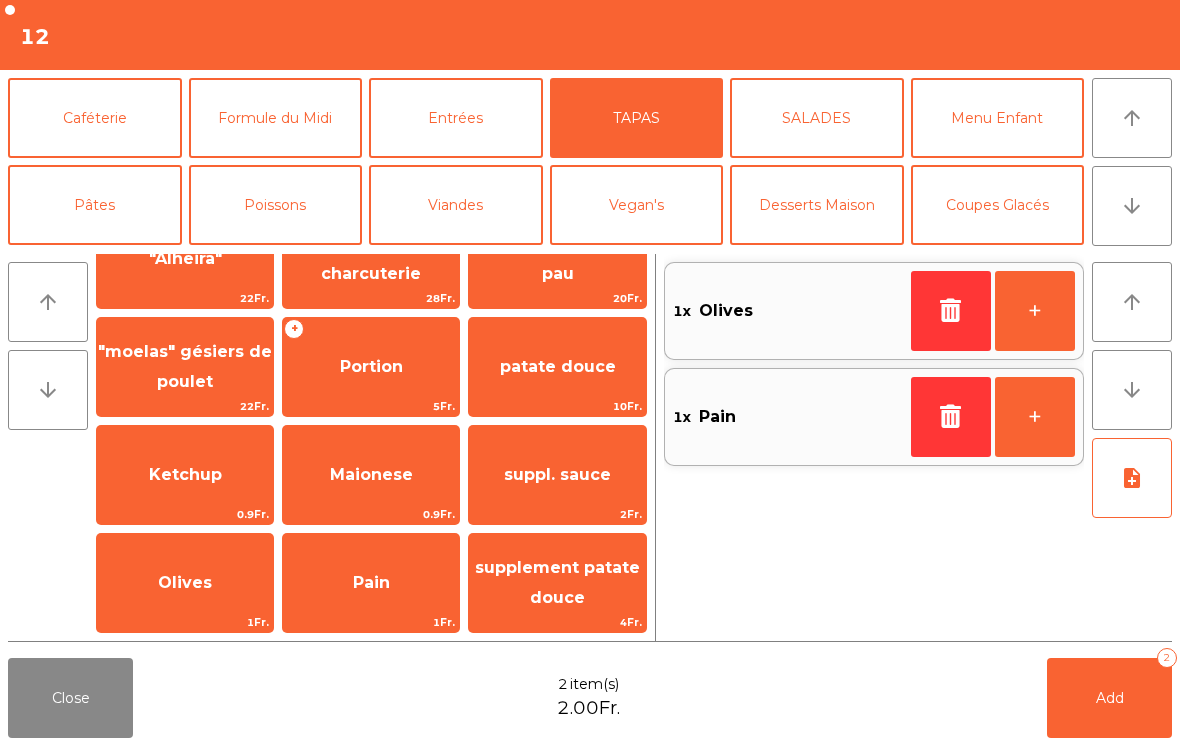 click on "Add   2" 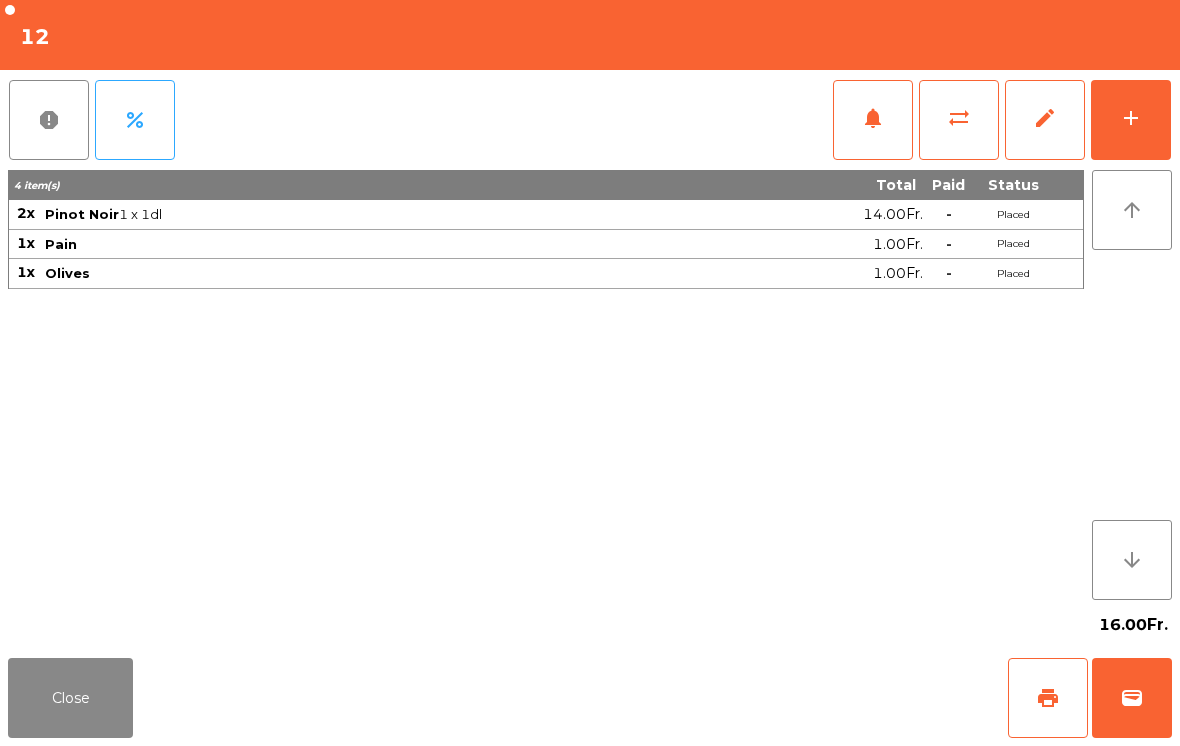 click on "Close" 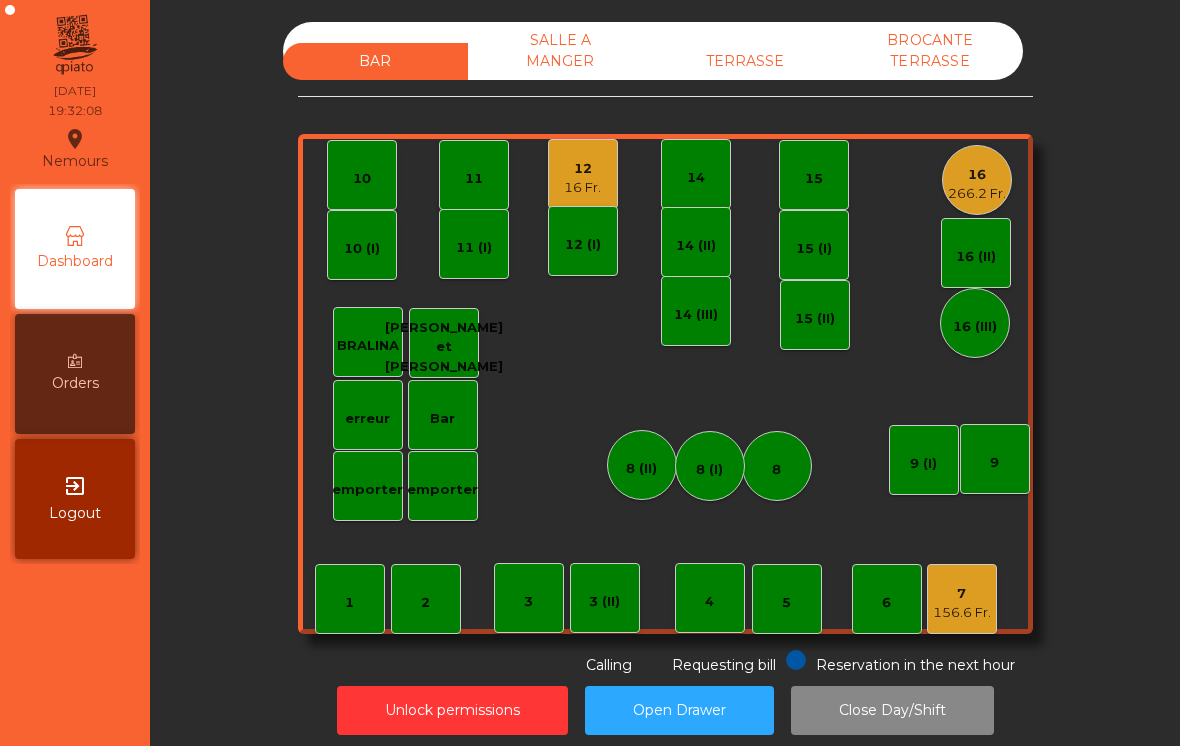 click on "12   16 Fr." 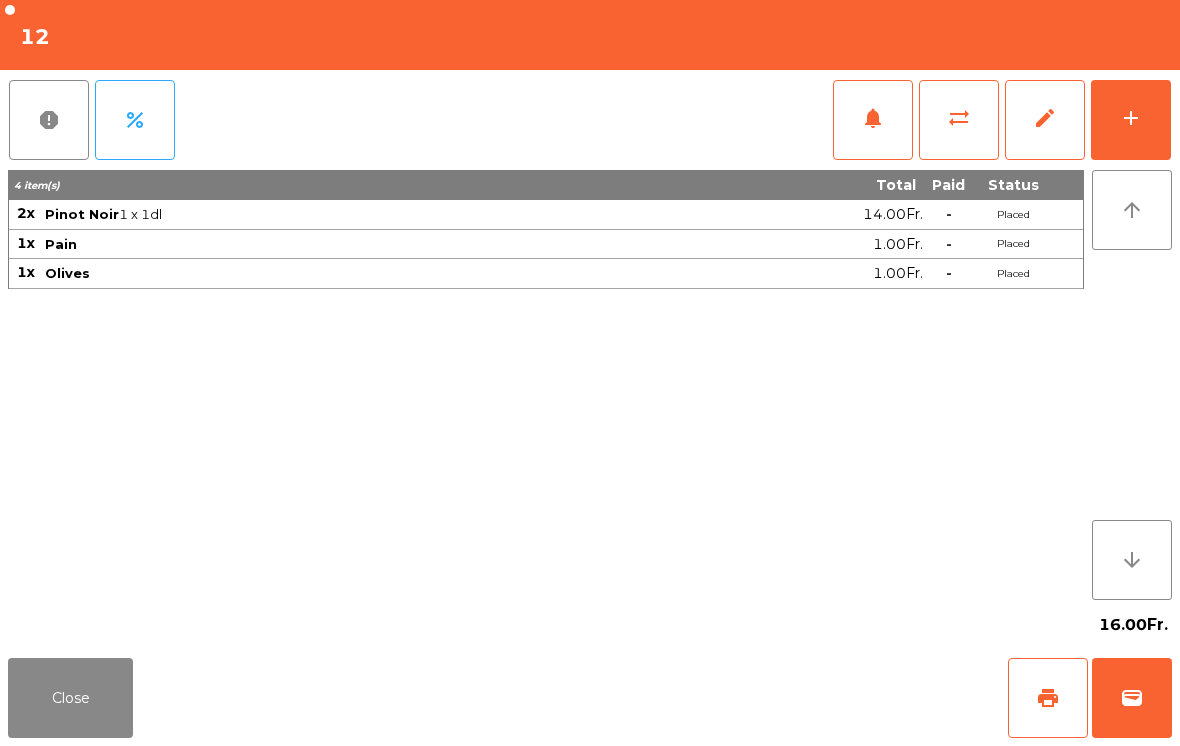 click on "sync_alt" 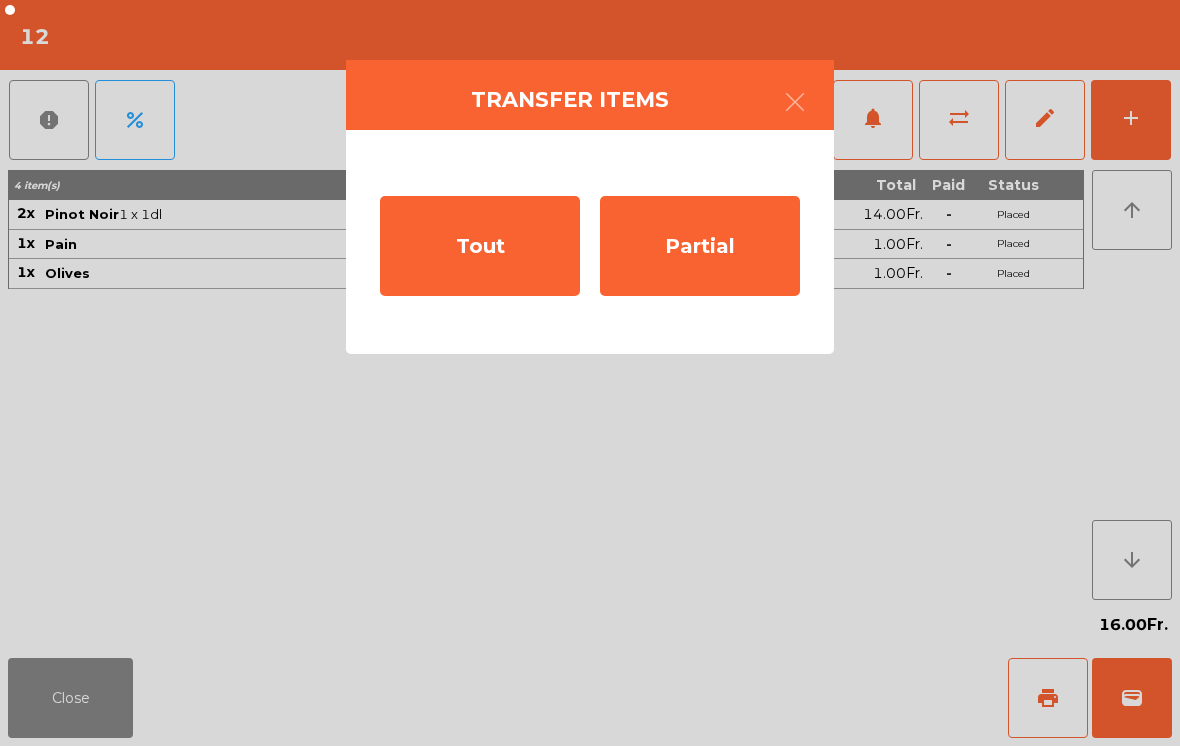 click on "Partial" 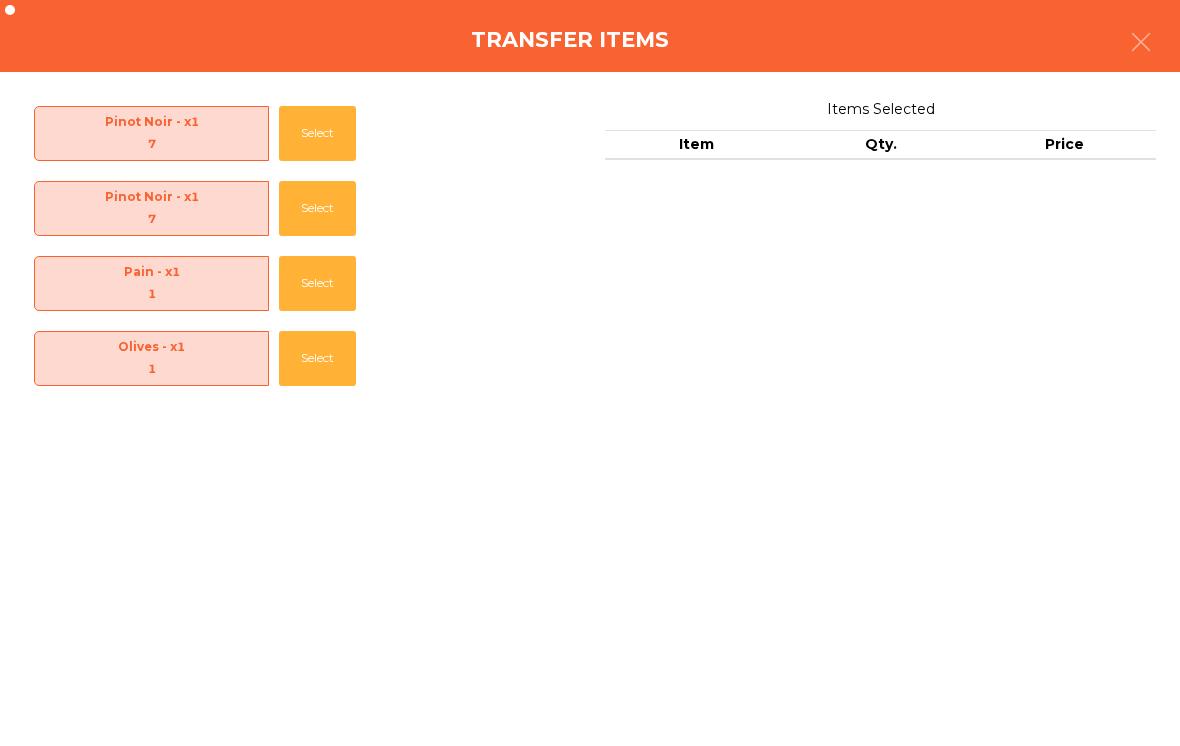 click on "Select" 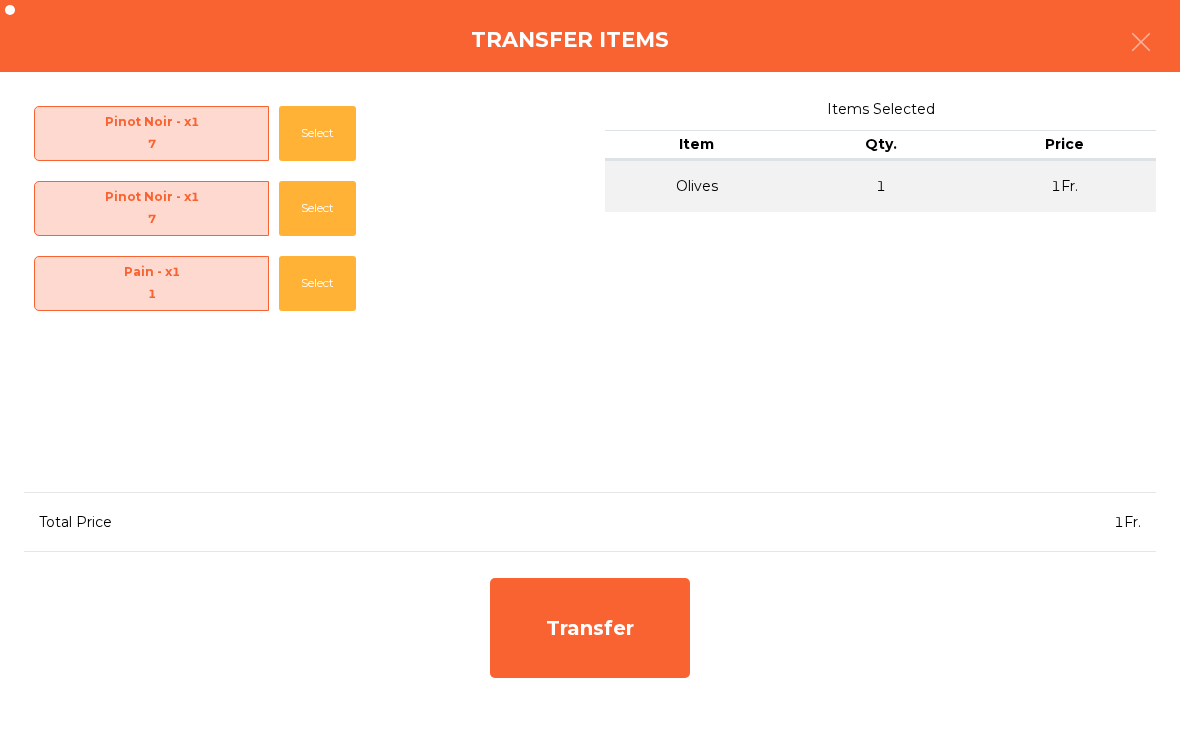 click on "Select" 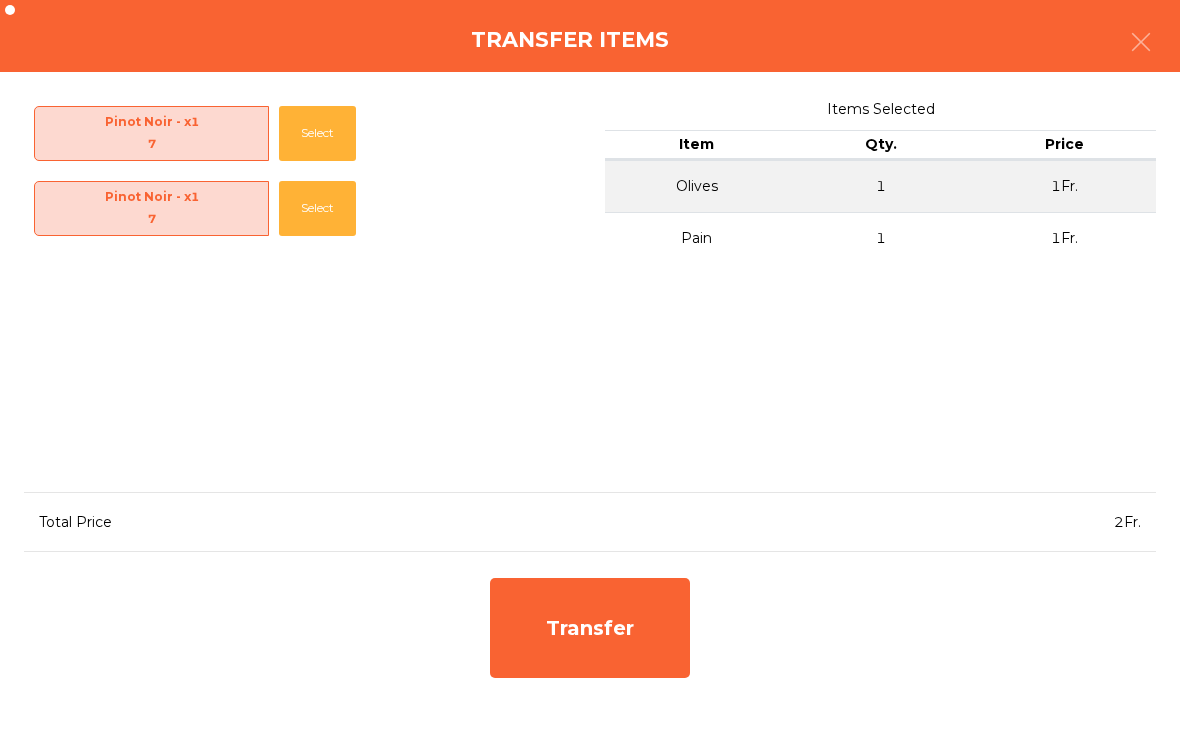 click on "Transfer" 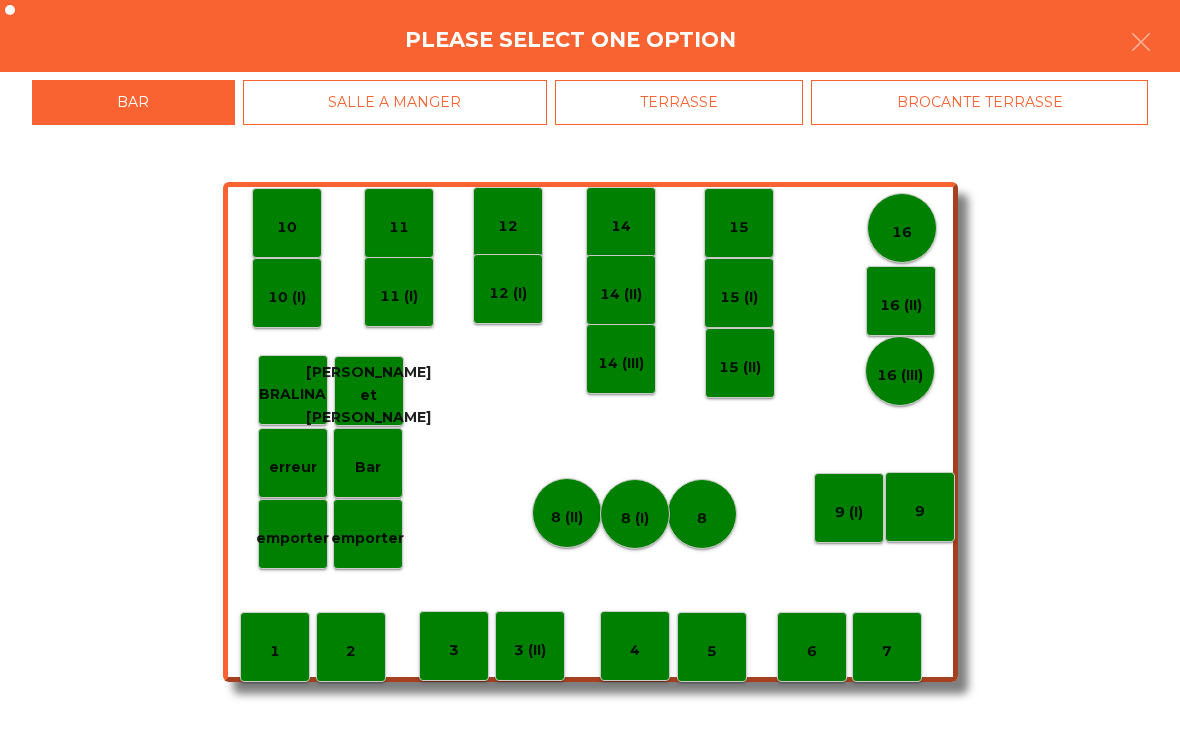 click on "erreur" 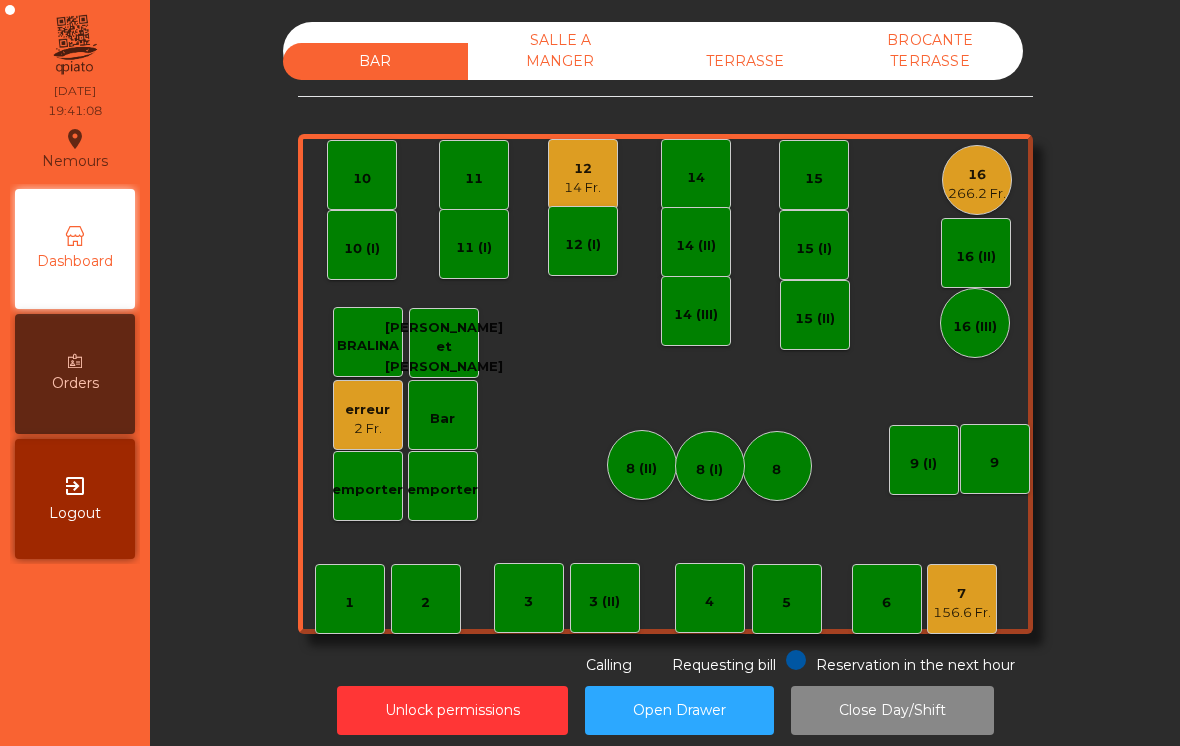 click on "3 (II)" 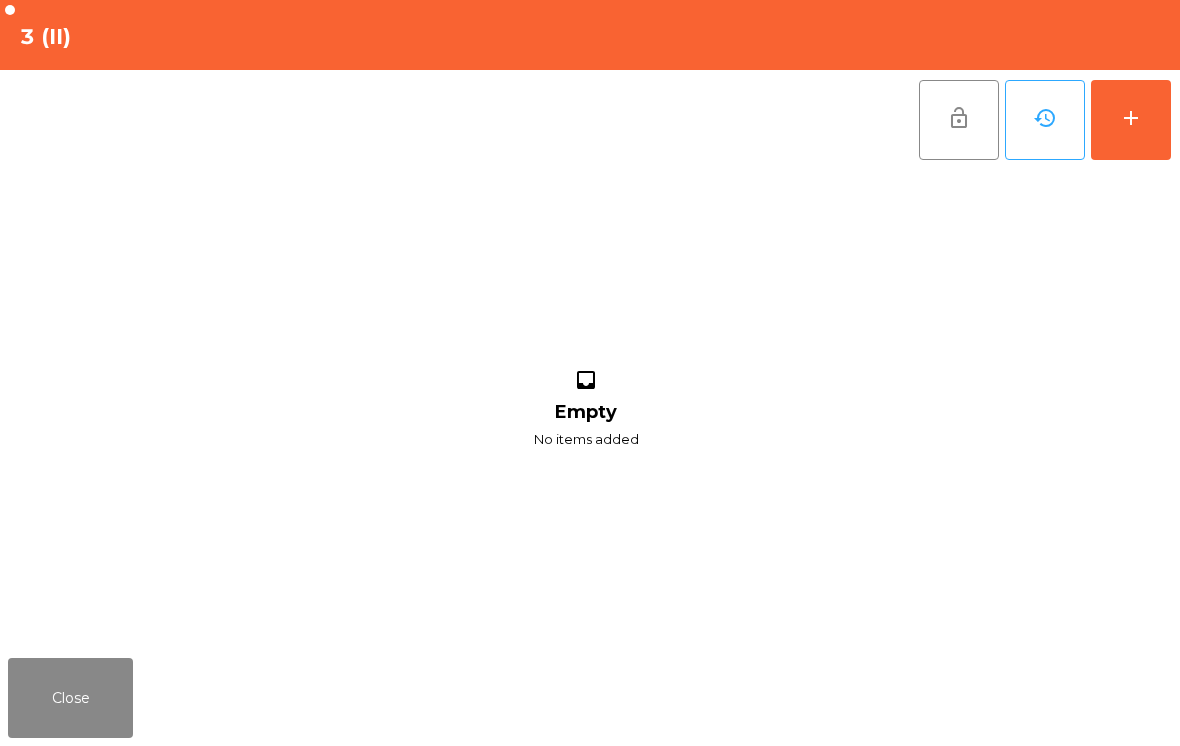 click on "add" 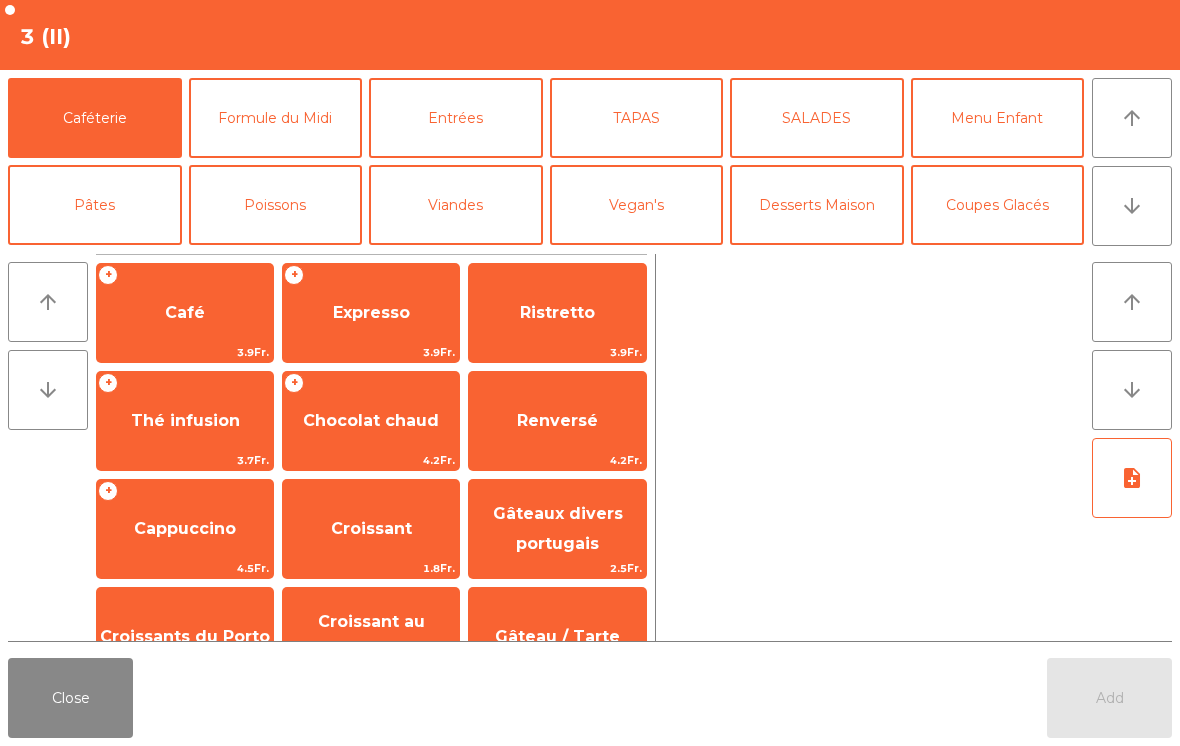 click on "arrow_downward" 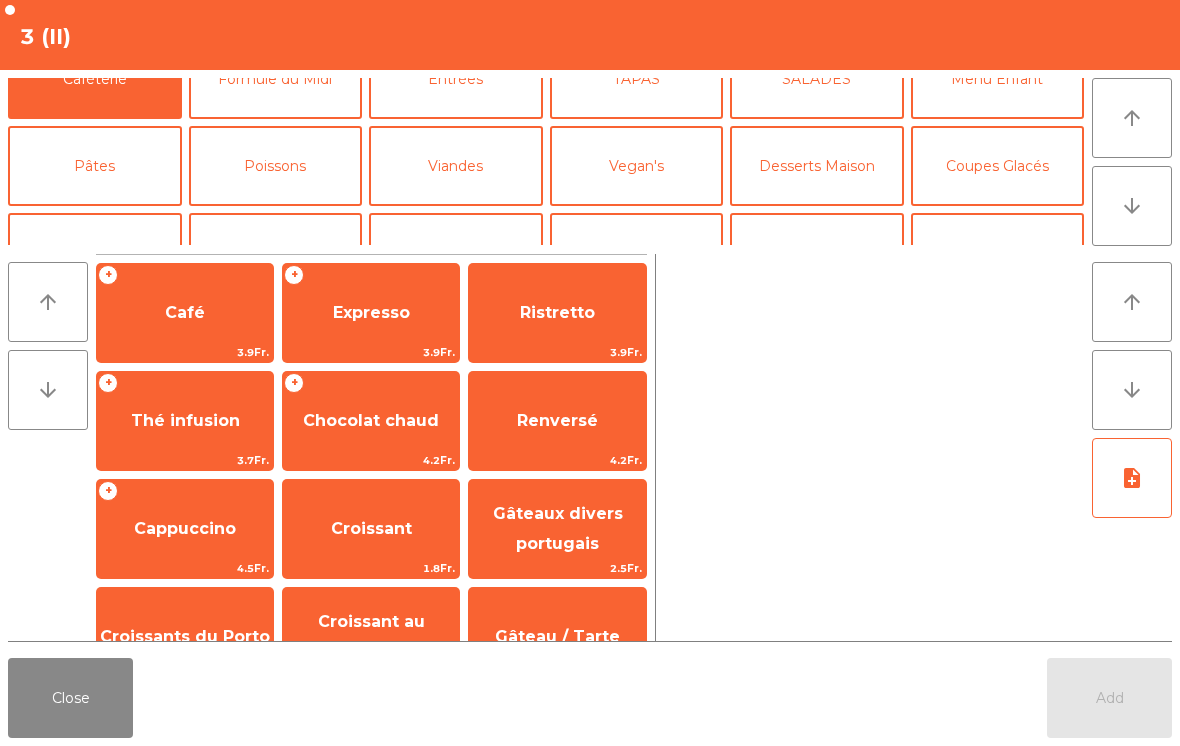 scroll, scrollTop: 37, scrollLeft: 0, axis: vertical 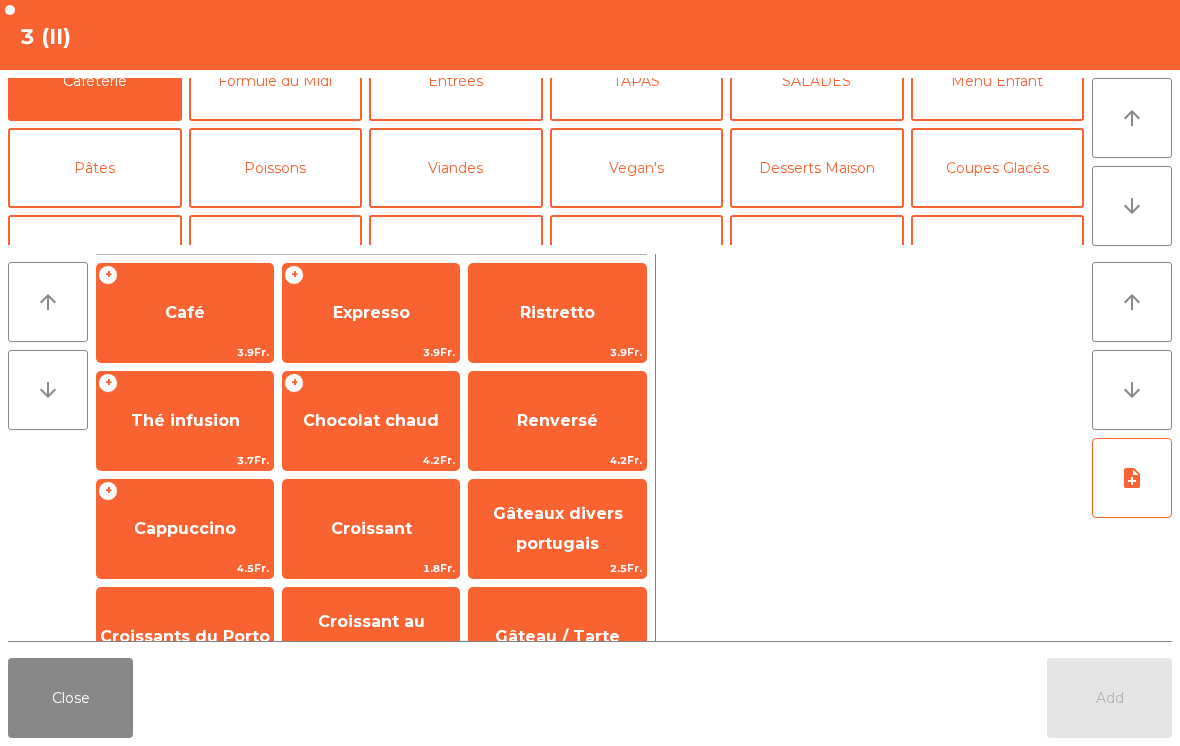 click on "Poissons" 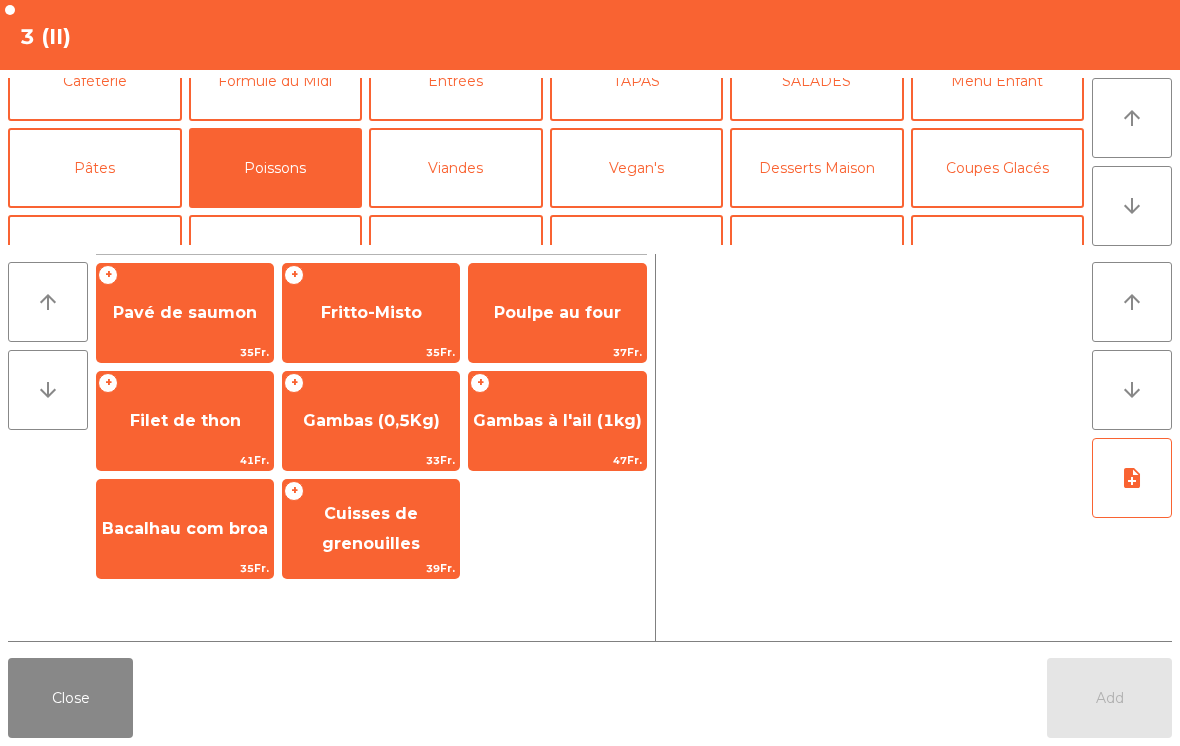 click on "47Fr." 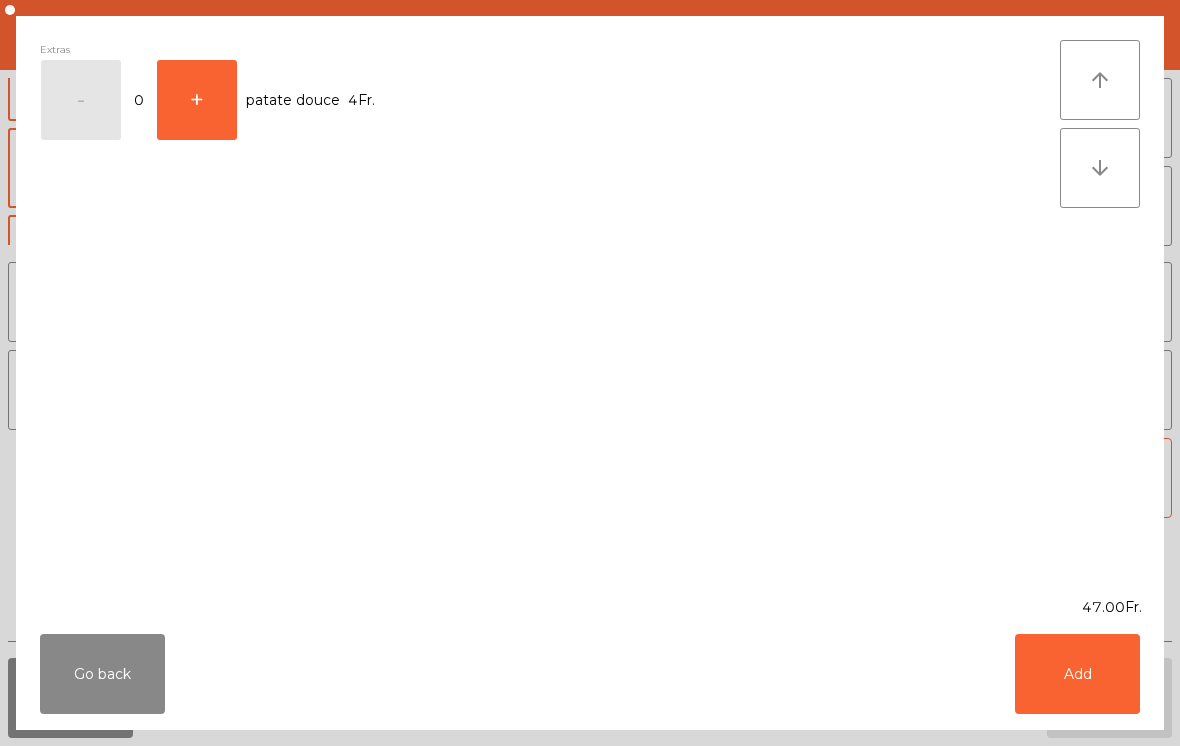 click on "Add" 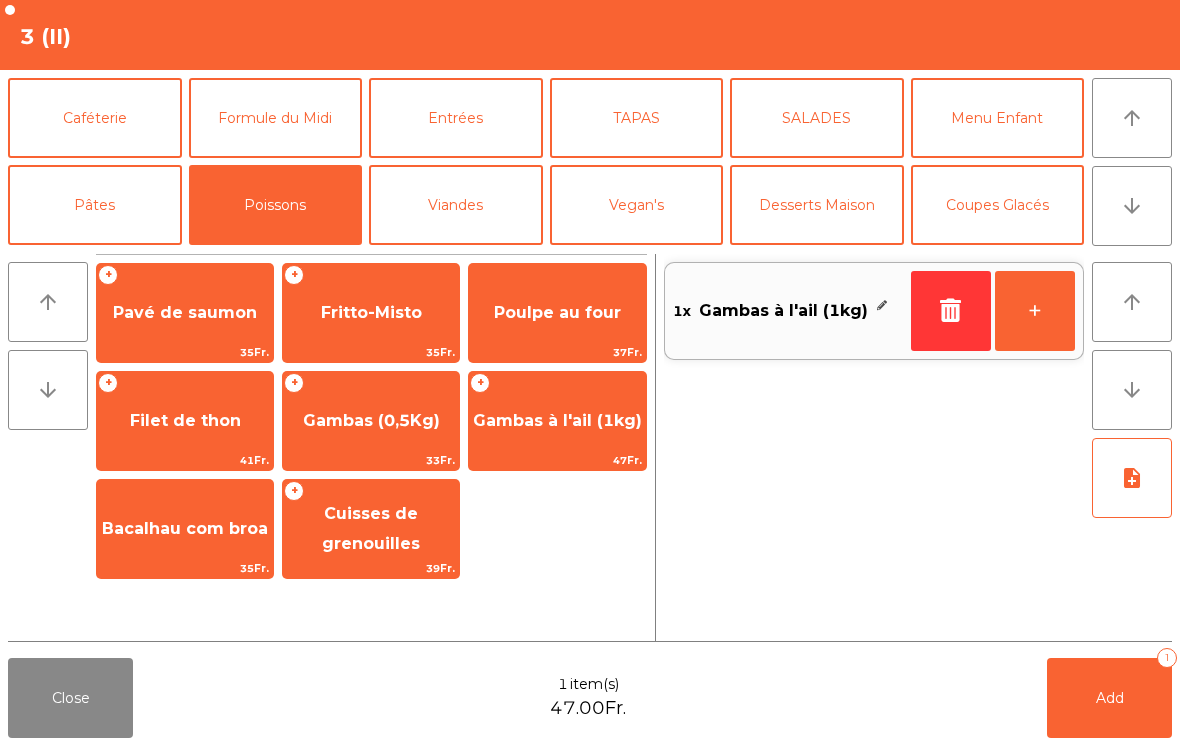 scroll, scrollTop: 0, scrollLeft: 0, axis: both 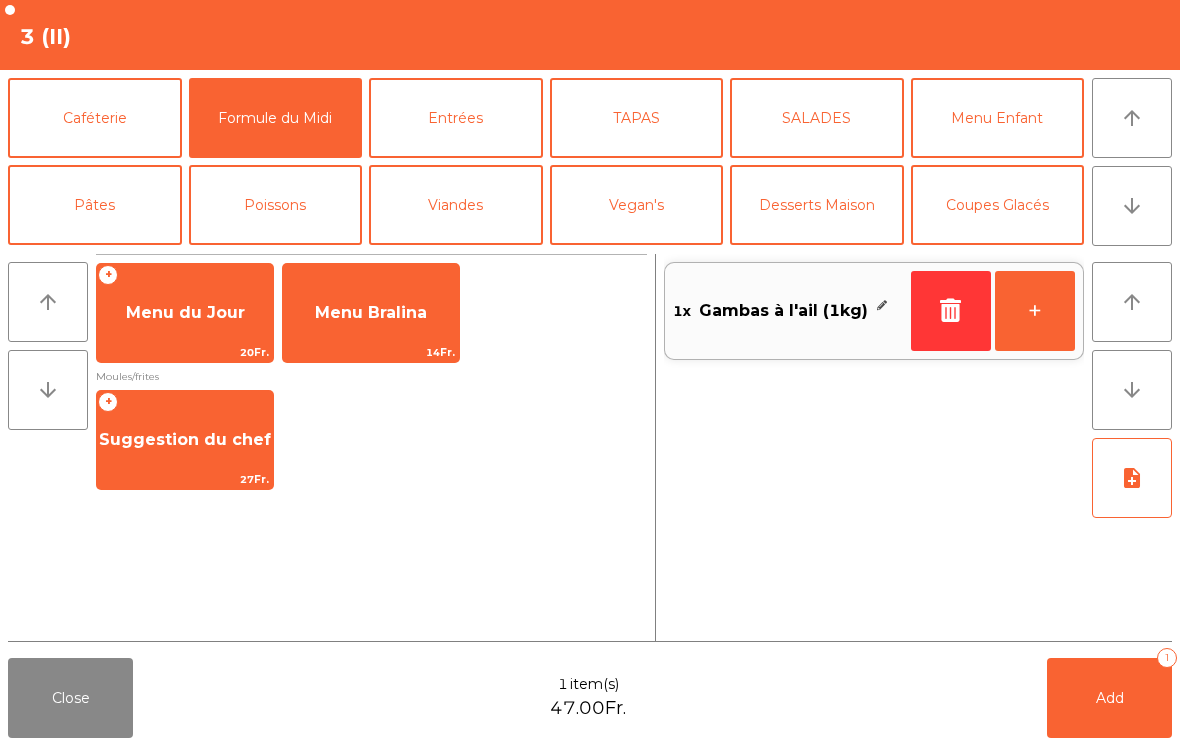 click on "Suggestion du chef" 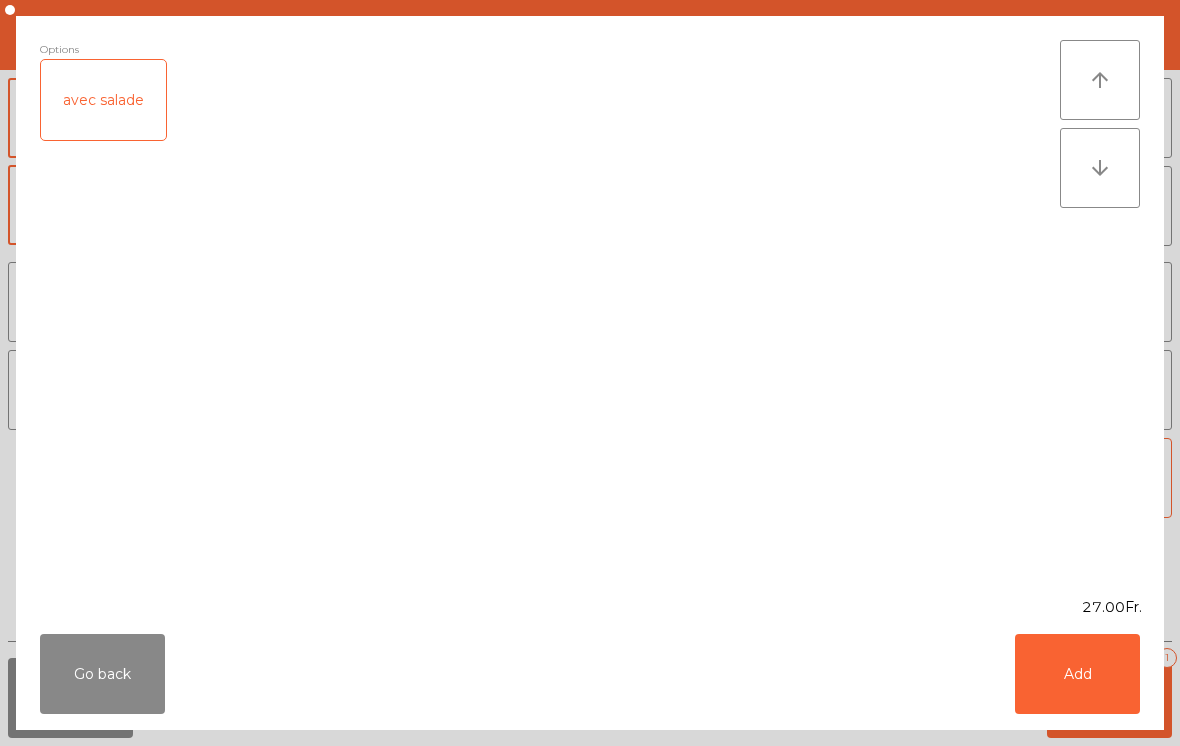 click on "Add" 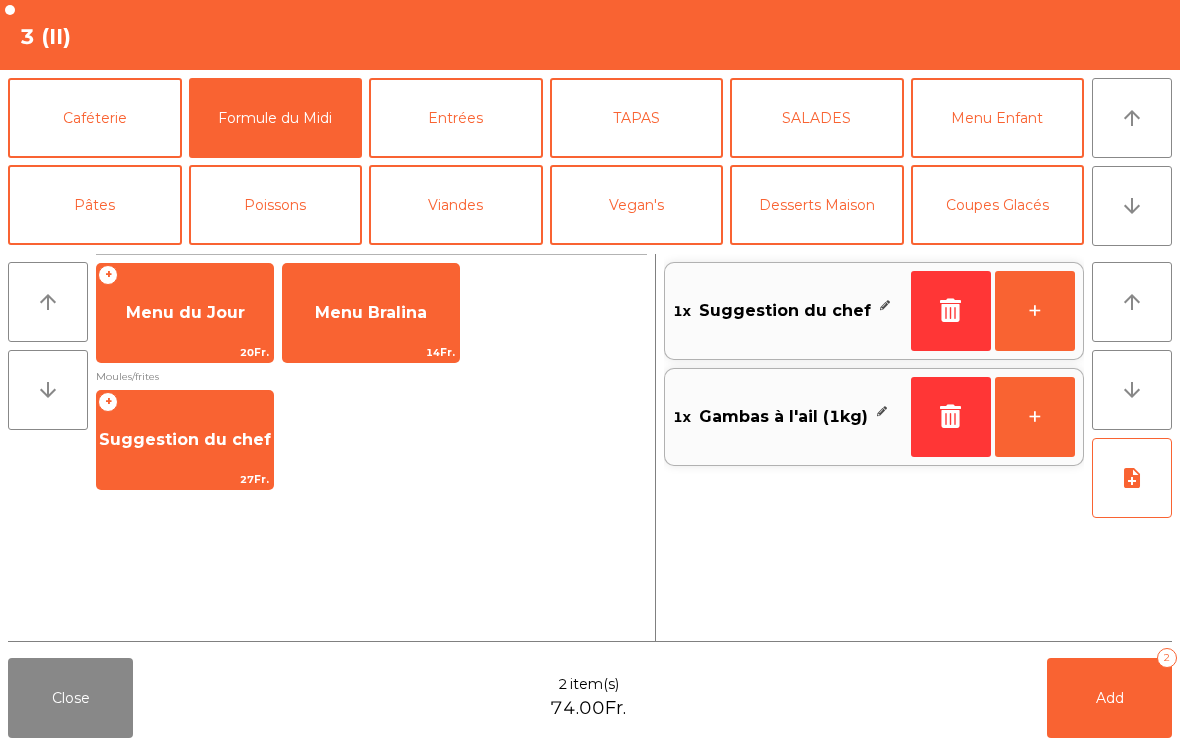 click on "note_add" 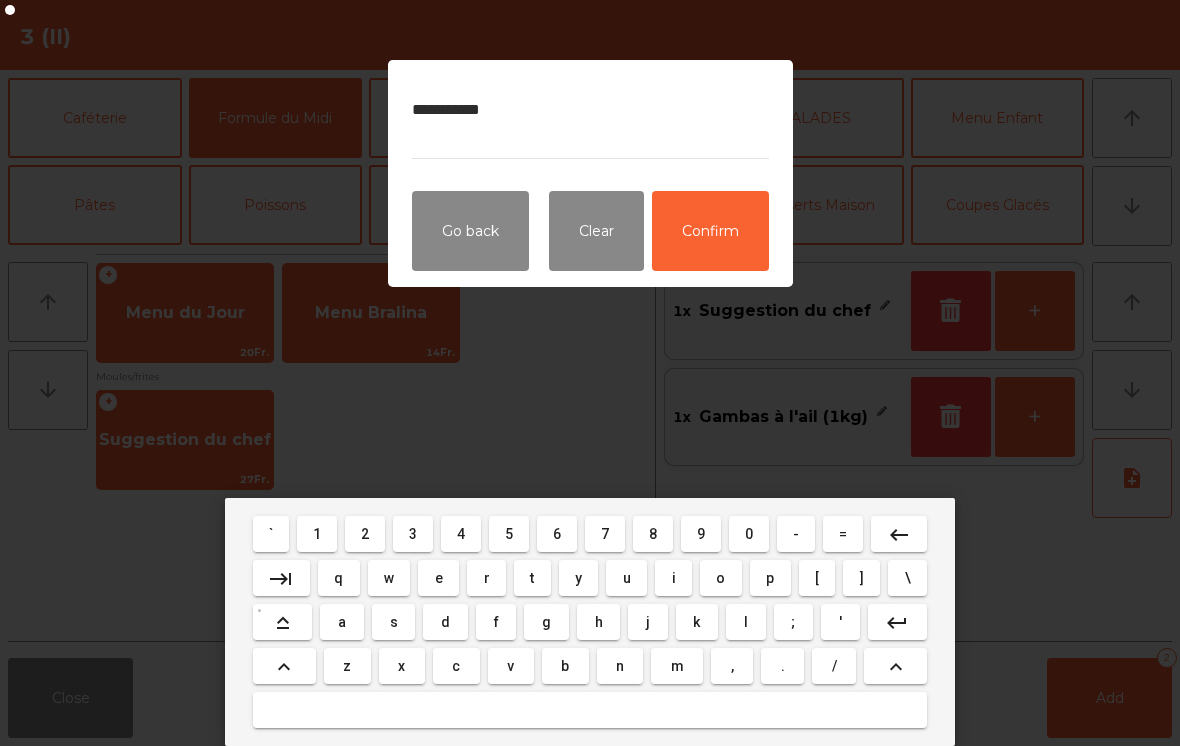 type on "**********" 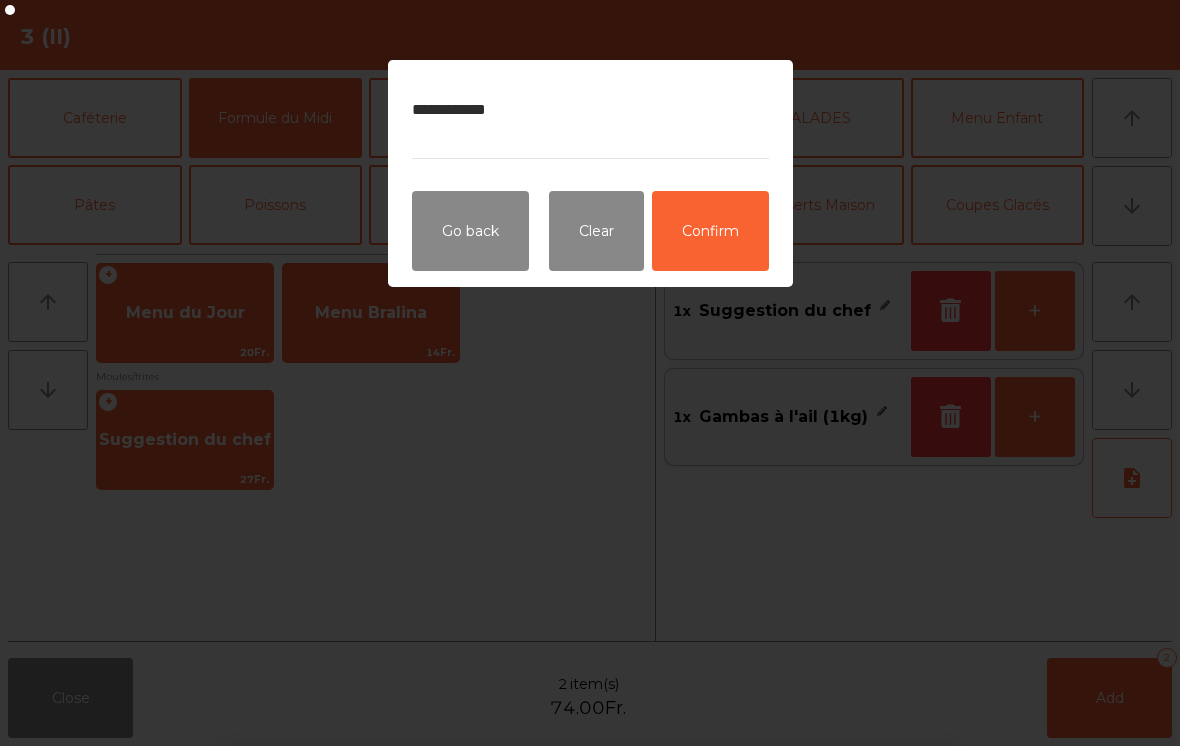 click on "Confirm" 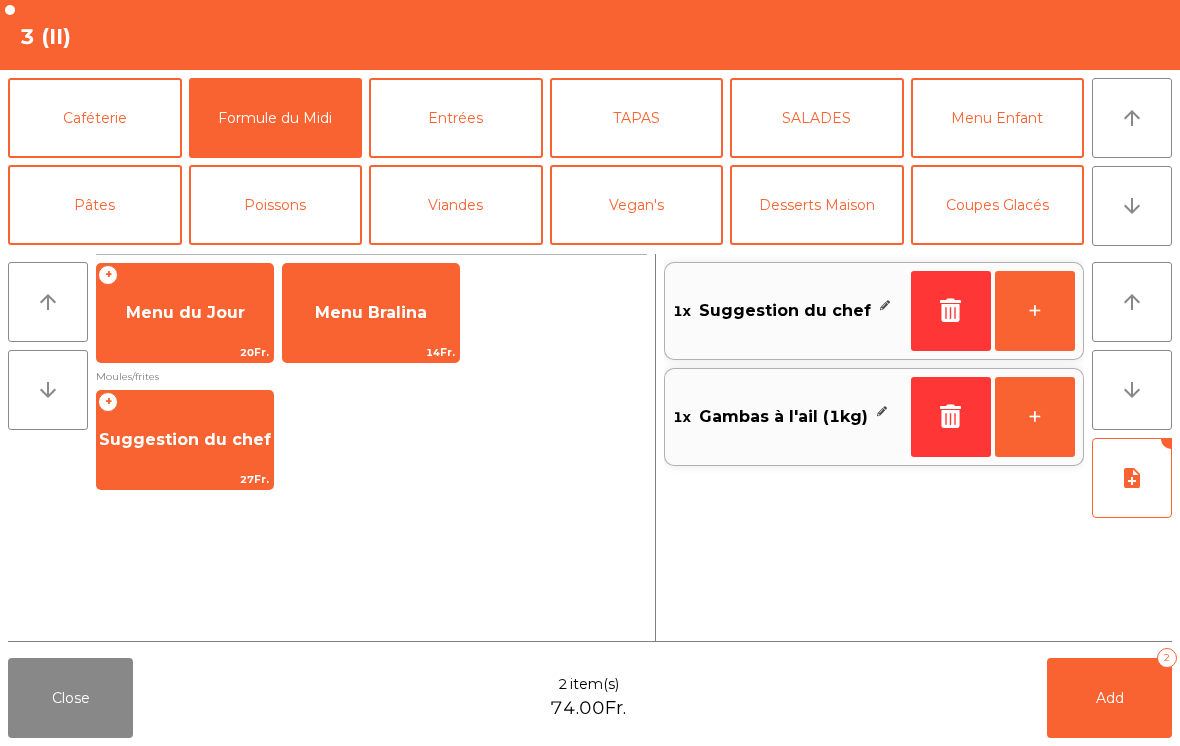 click on "Add   2" 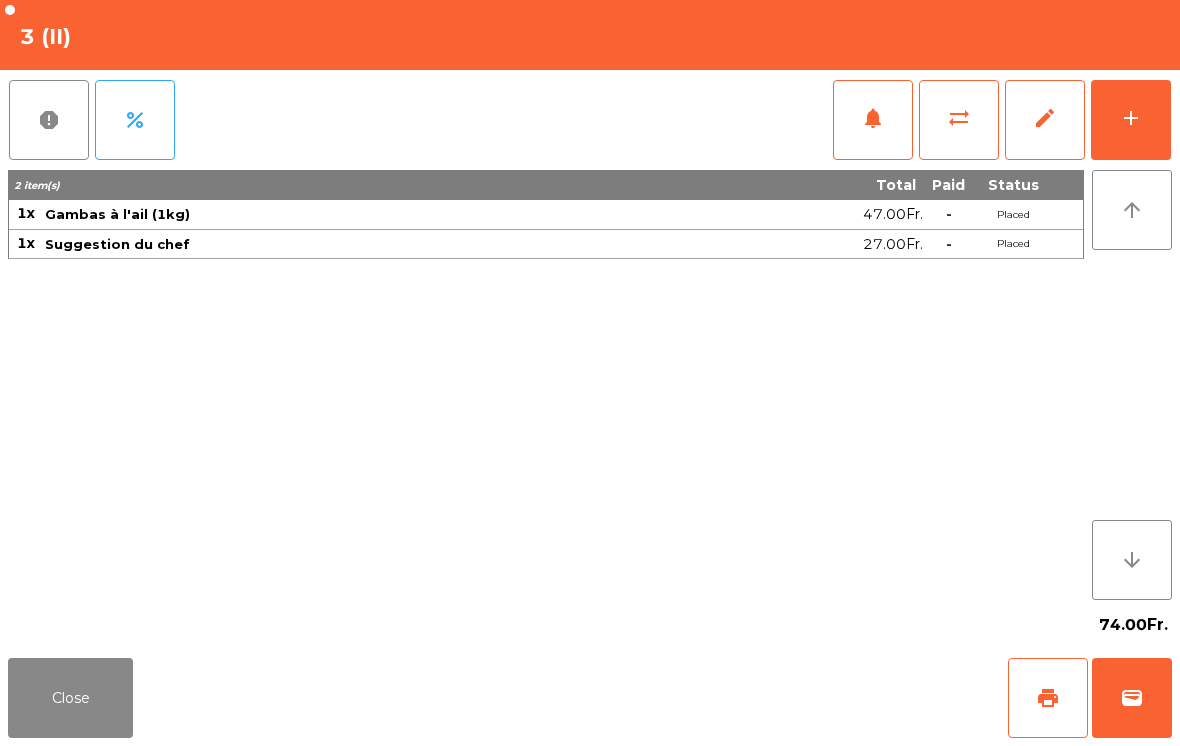 click on "Close" 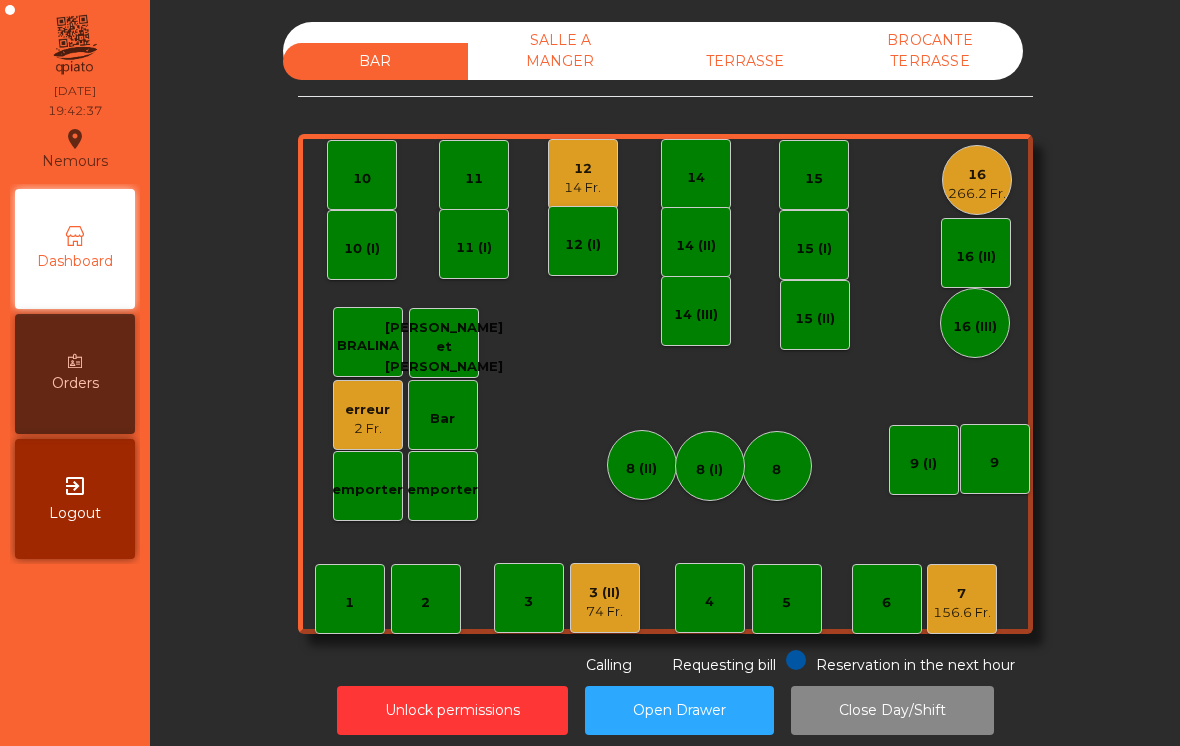 click on "74 Fr." 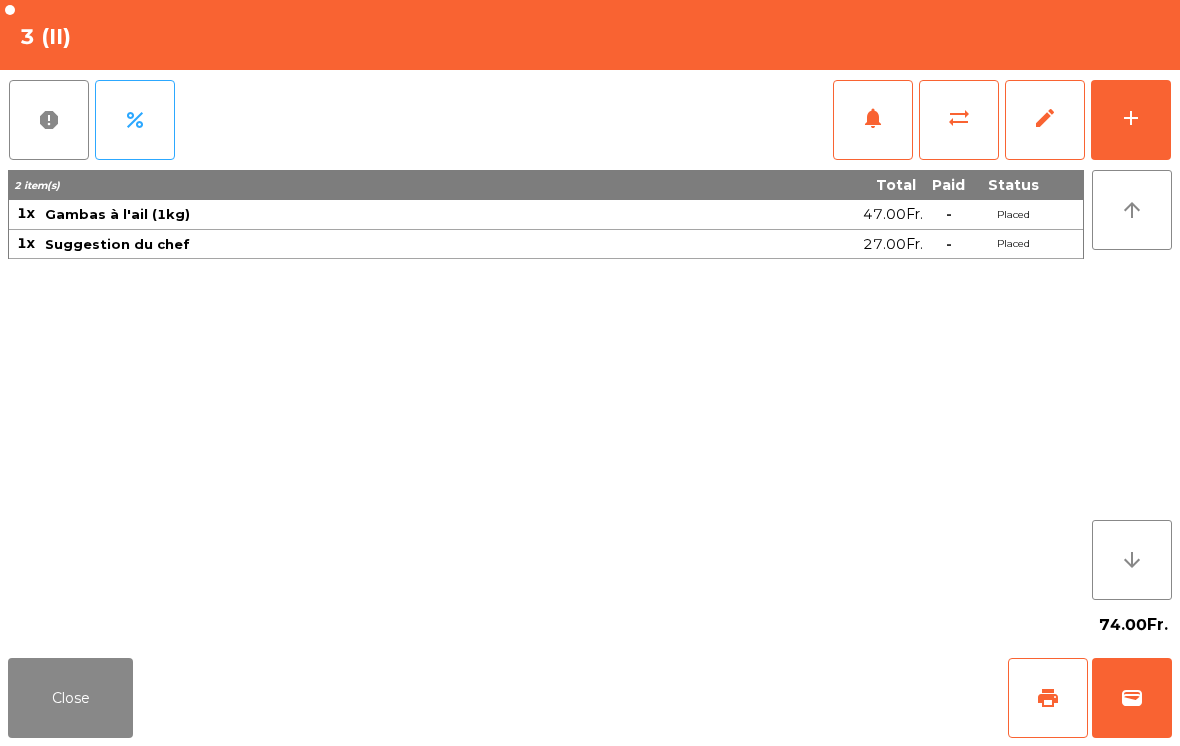 click on "add" 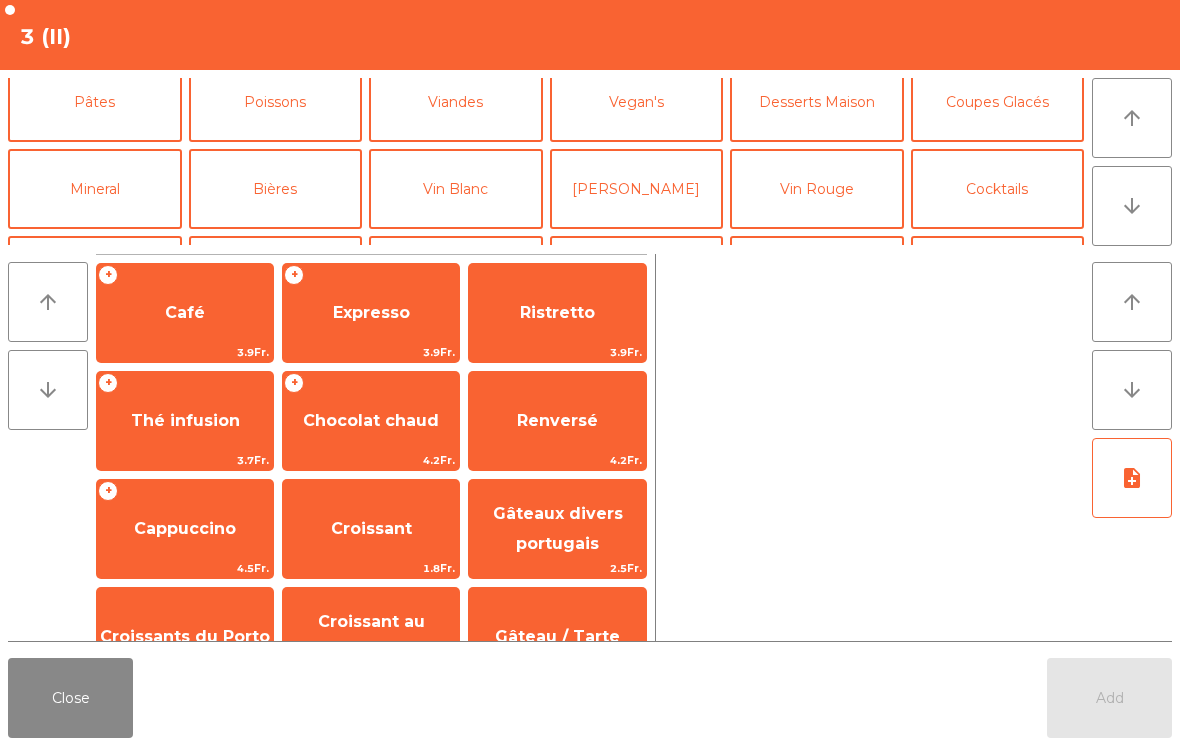 click on "Vin Blanc" 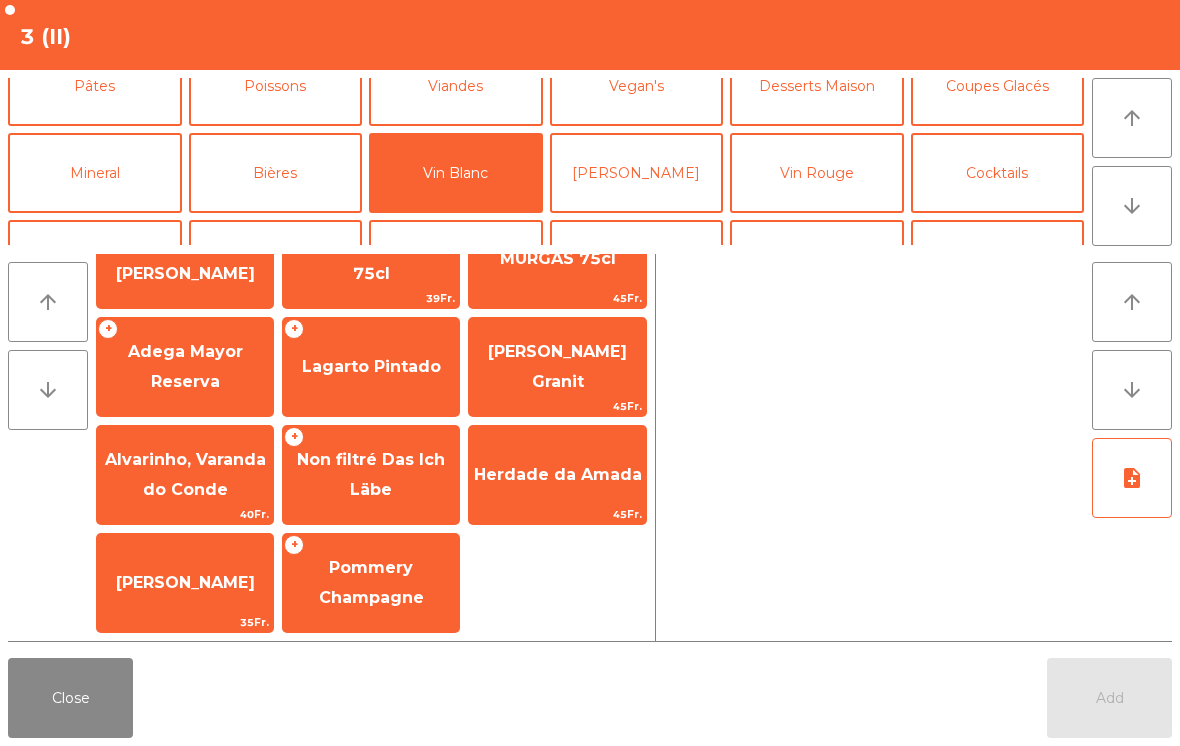 scroll, scrollTop: 162, scrollLeft: 0, axis: vertical 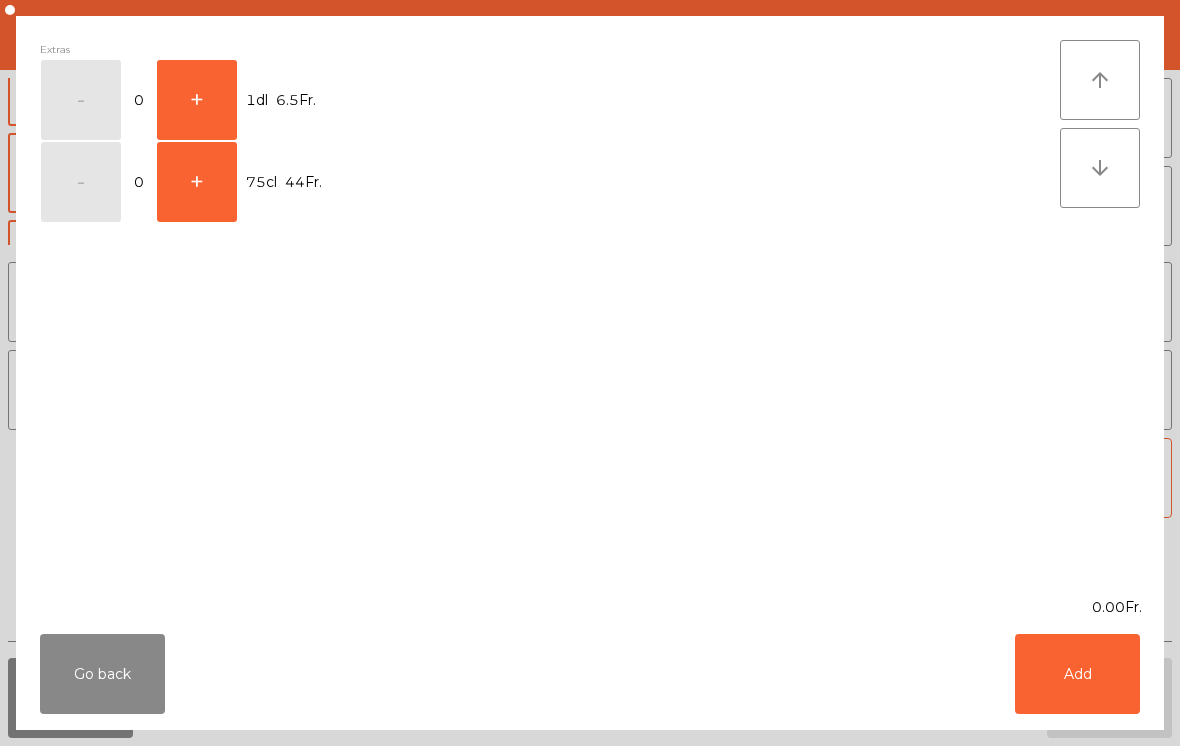click on "+" 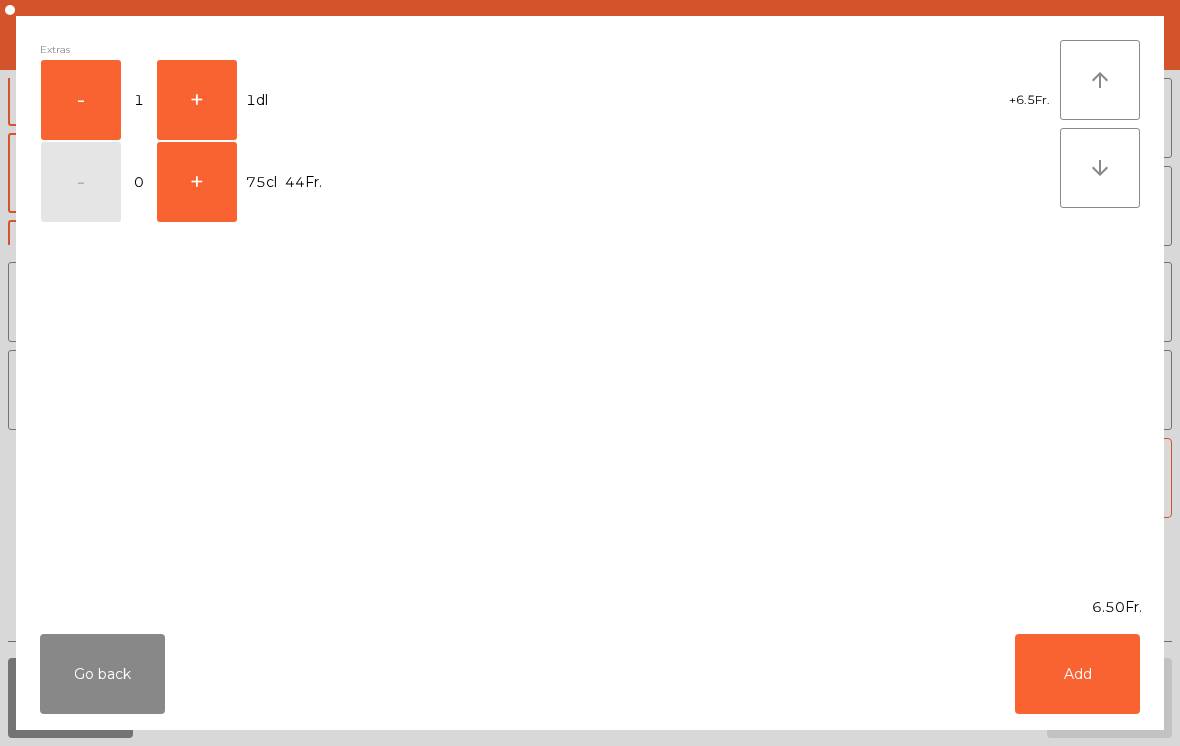 click on "Add" 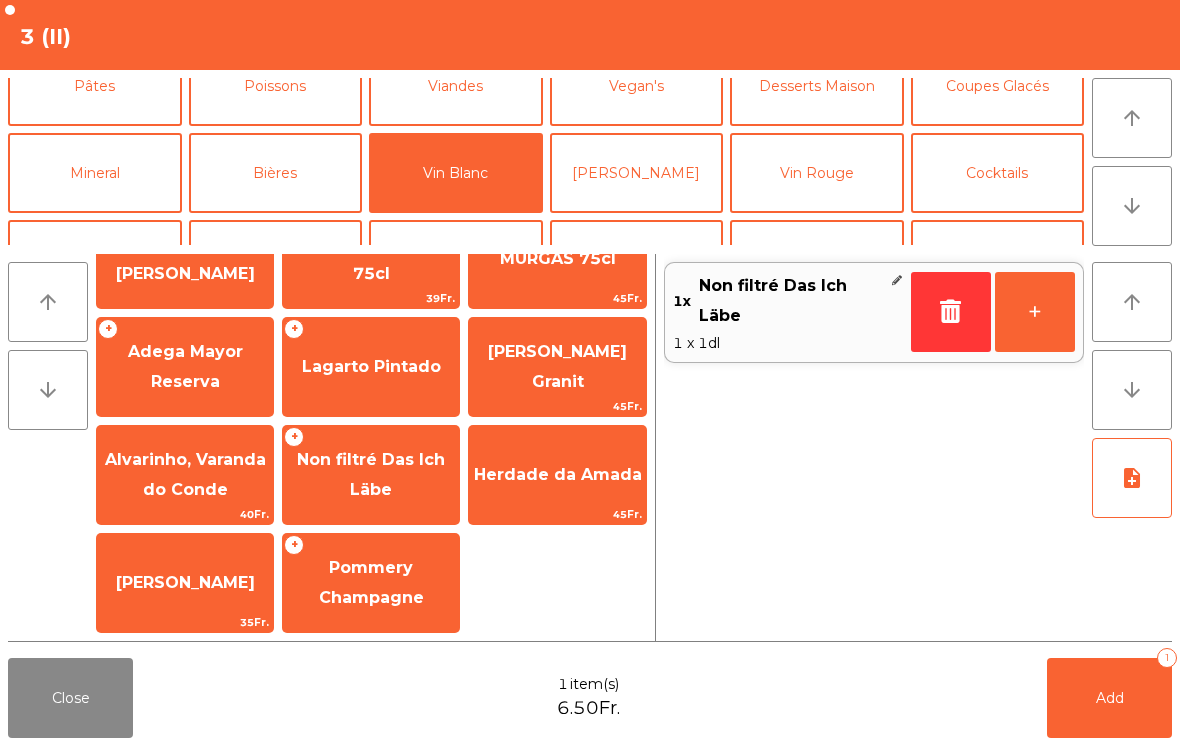 click on "+" 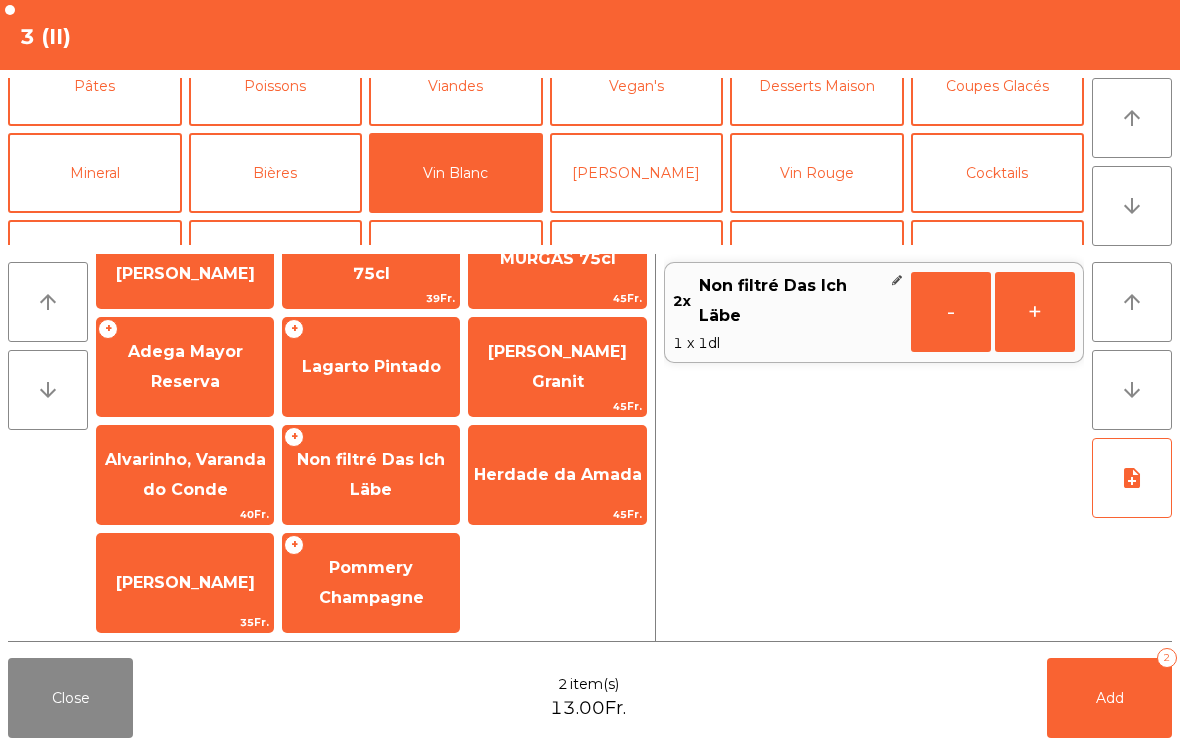 click on "Add   2" 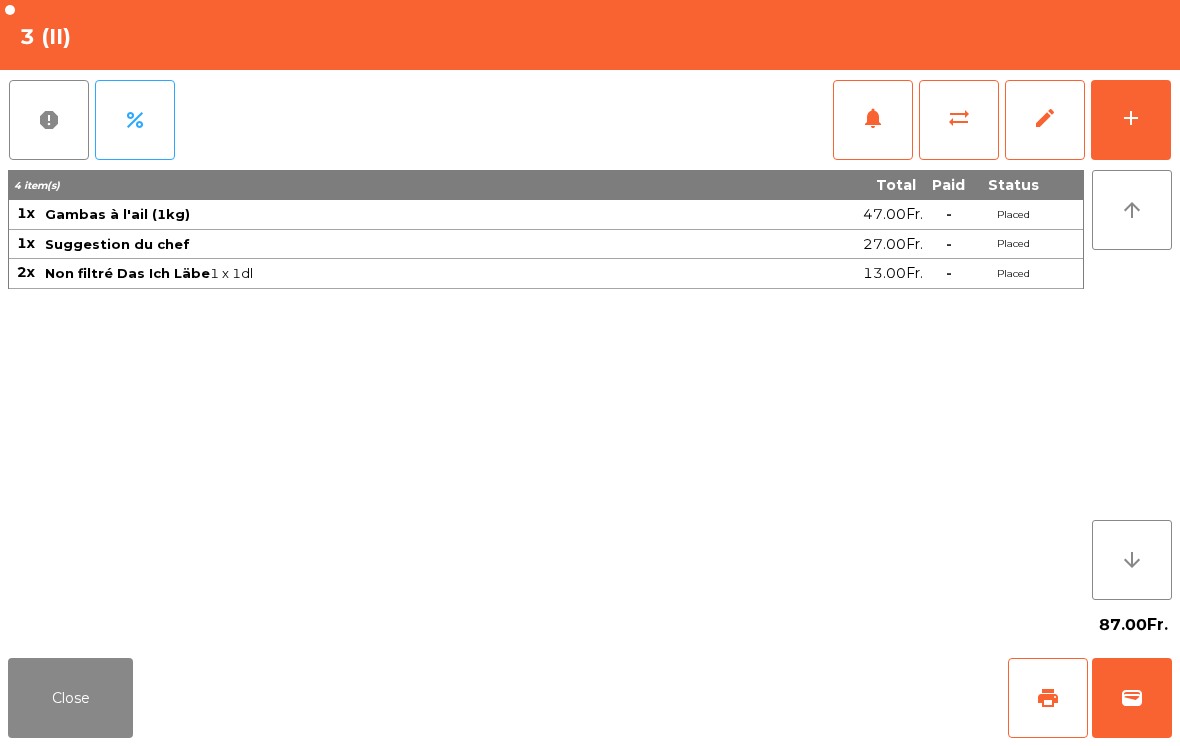 click on "Close" 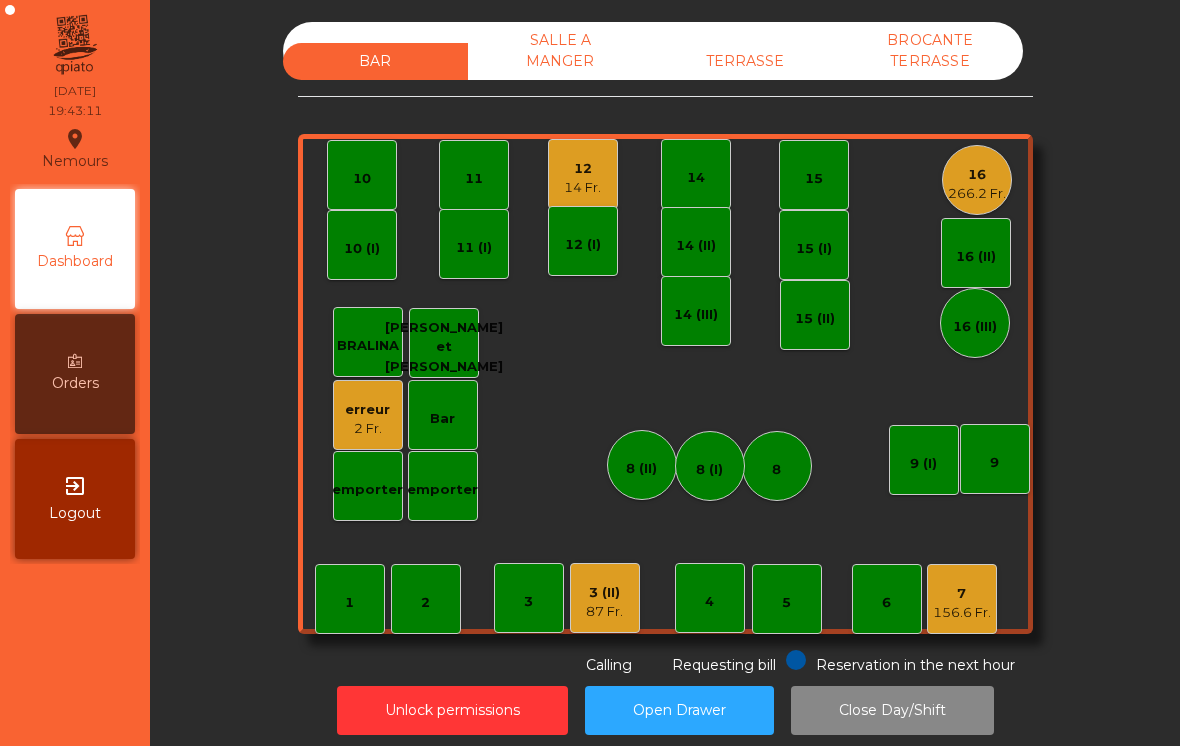 click on "7" 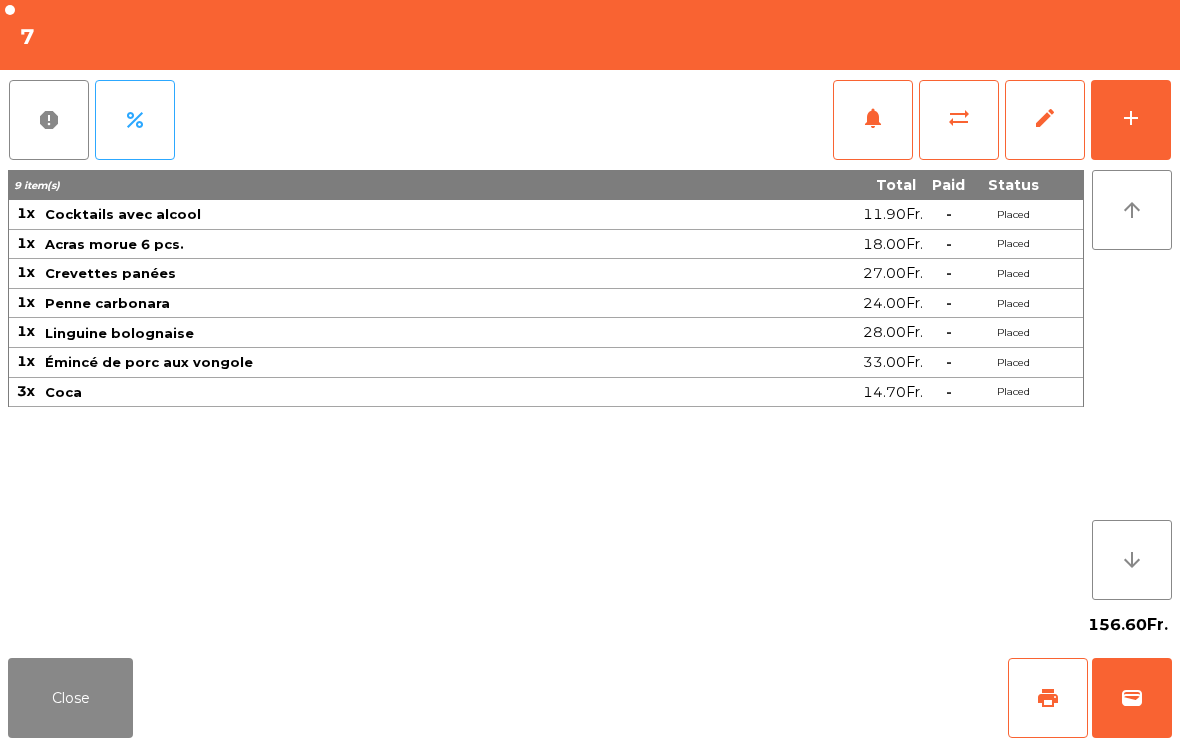 click on "add" 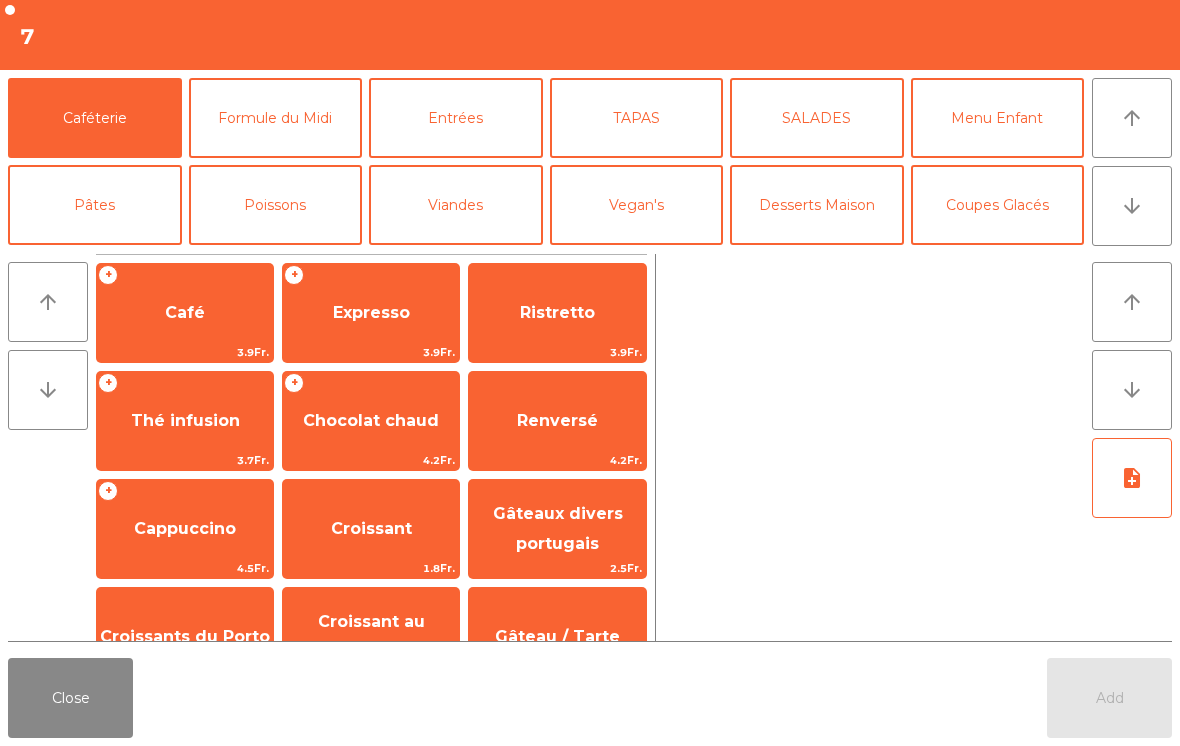 click on "Desserts Maison" 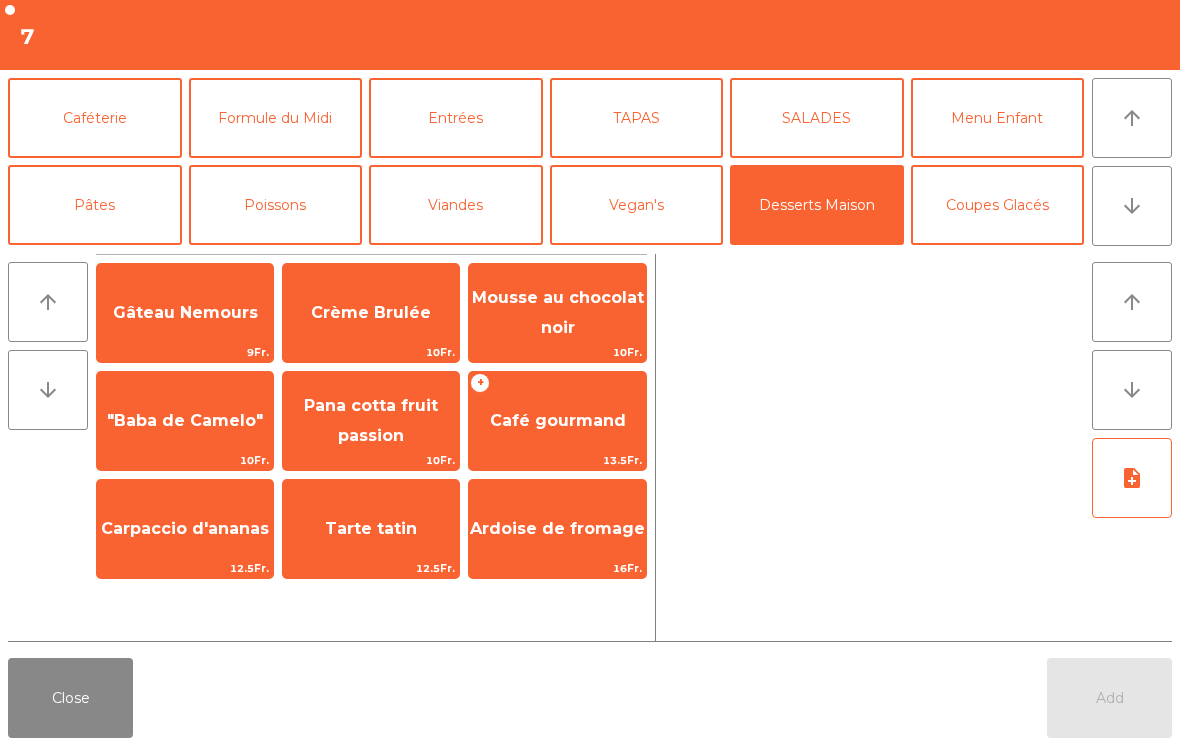 click on "Gâteau Nemours" 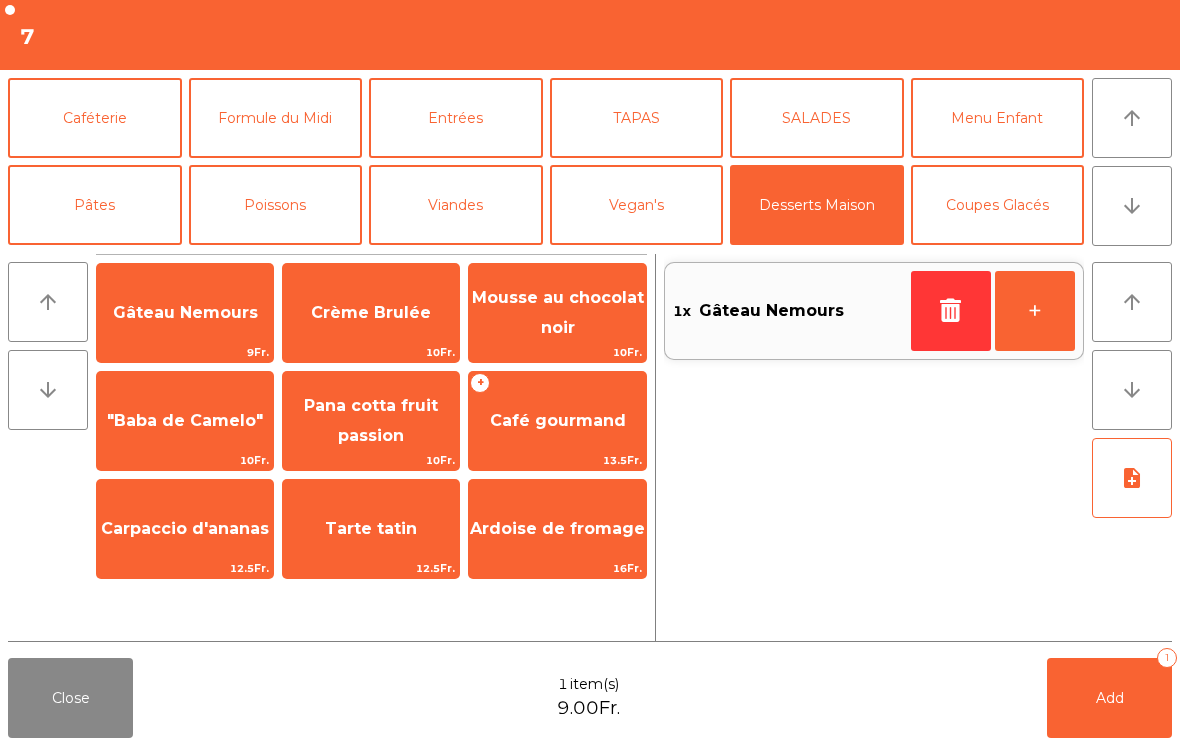 click on "Add   1" 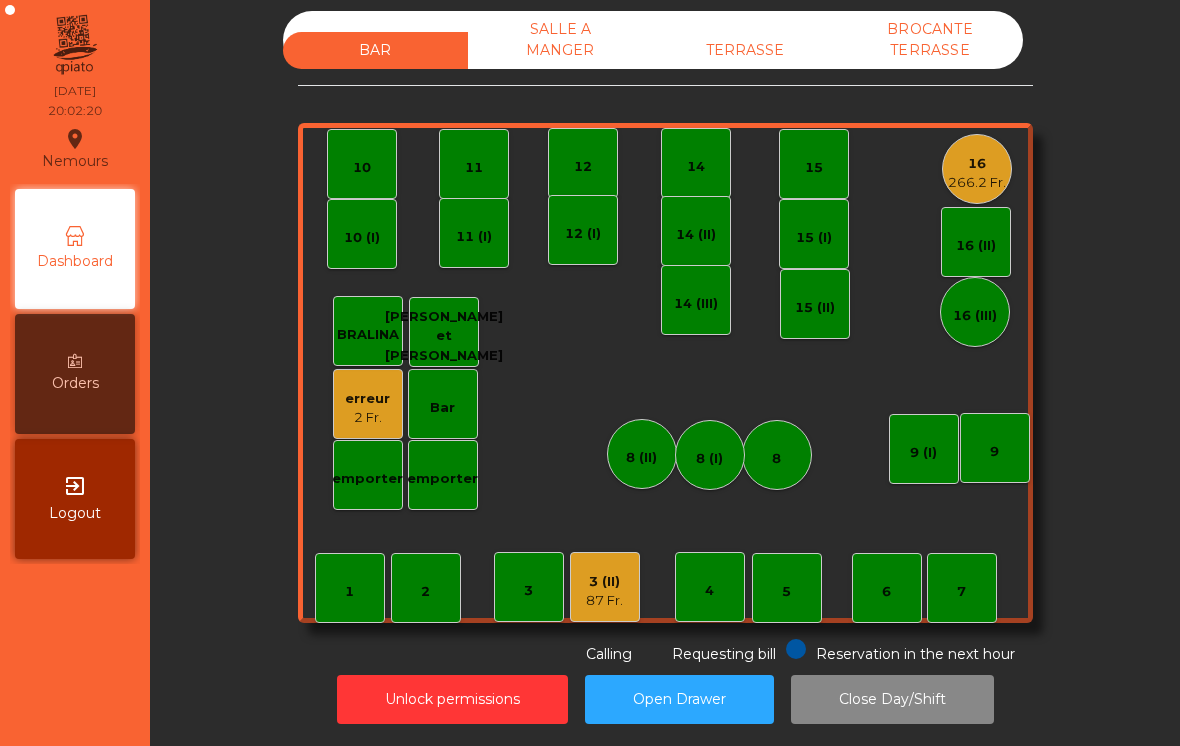 scroll, scrollTop: 10, scrollLeft: 0, axis: vertical 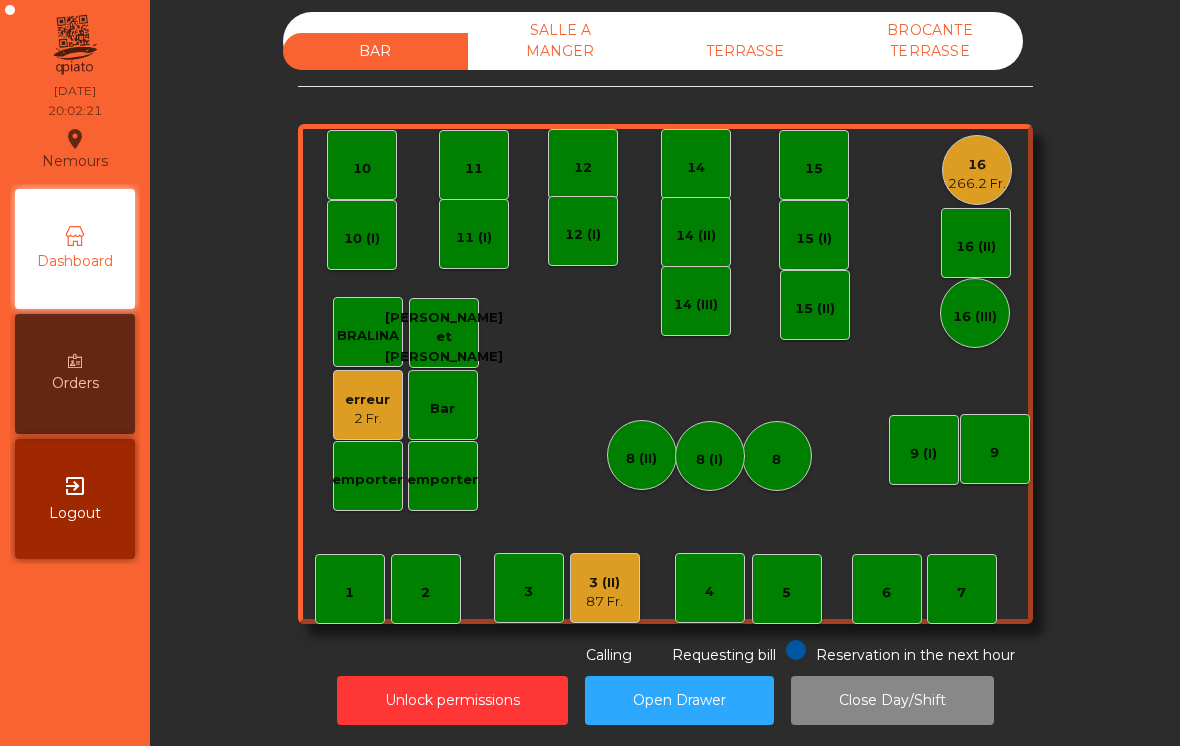 click on "1   2    3   4    5    6    7    8   9   10    11    12    14   15    16   266.2 Fr.   Bar   3 (II)   87 Fr.   14 (II)   15 (I)   erreur    2 Fr.   emporter   16 (II)   8 (II)   BRALINA    14 (III)   15 (II)   16 (III)   9 (I)   10 (I)   11 (I)   12 (I)   8 (I)   [PERSON_NAME] et [PERSON_NAME]   emporter" 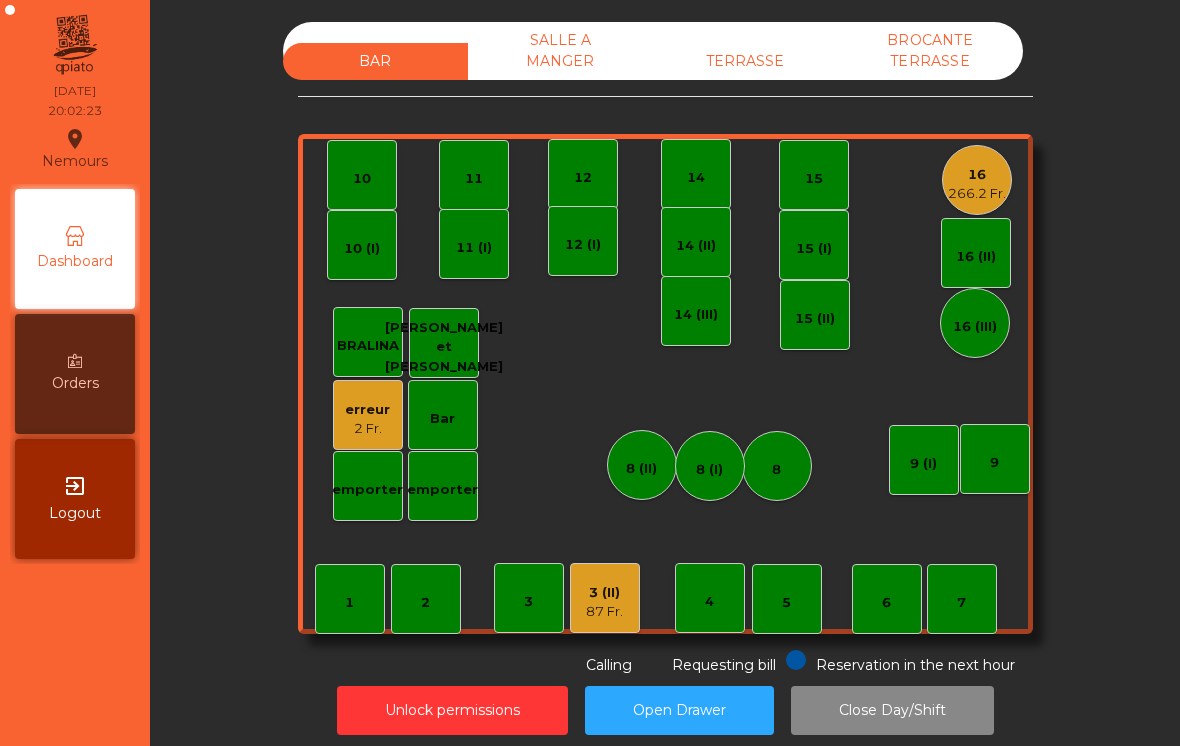 scroll, scrollTop: 0, scrollLeft: 0, axis: both 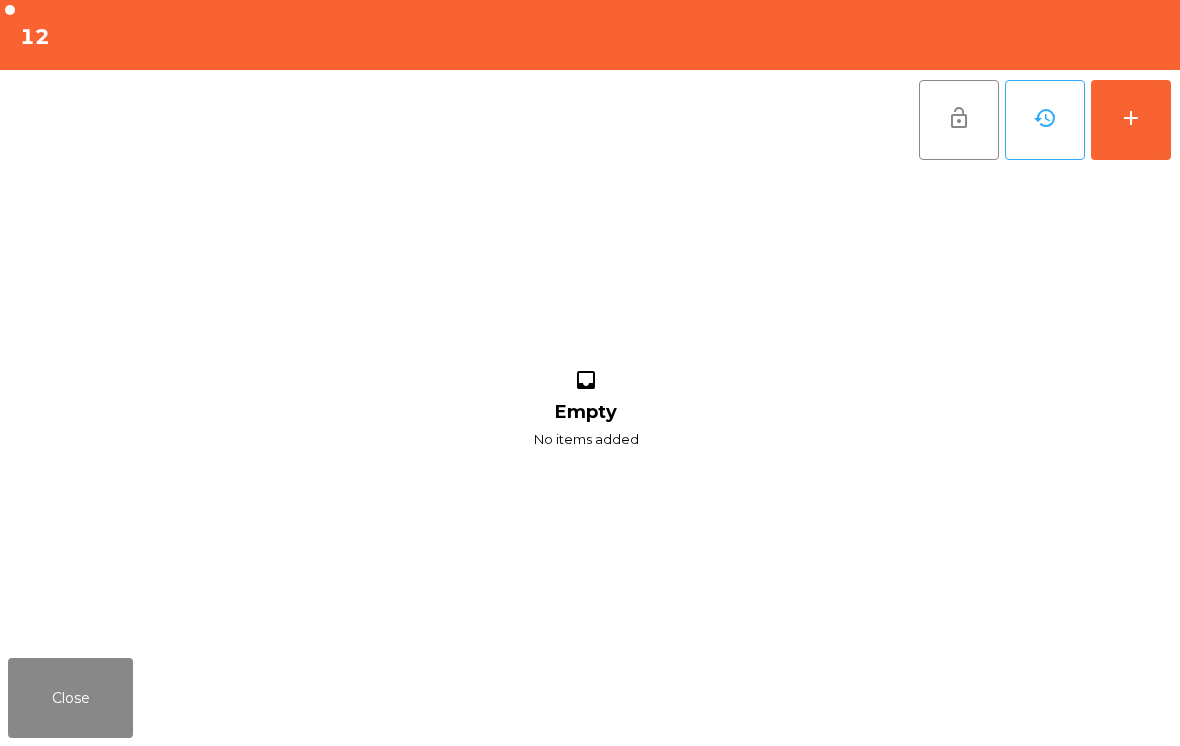 click on "add" 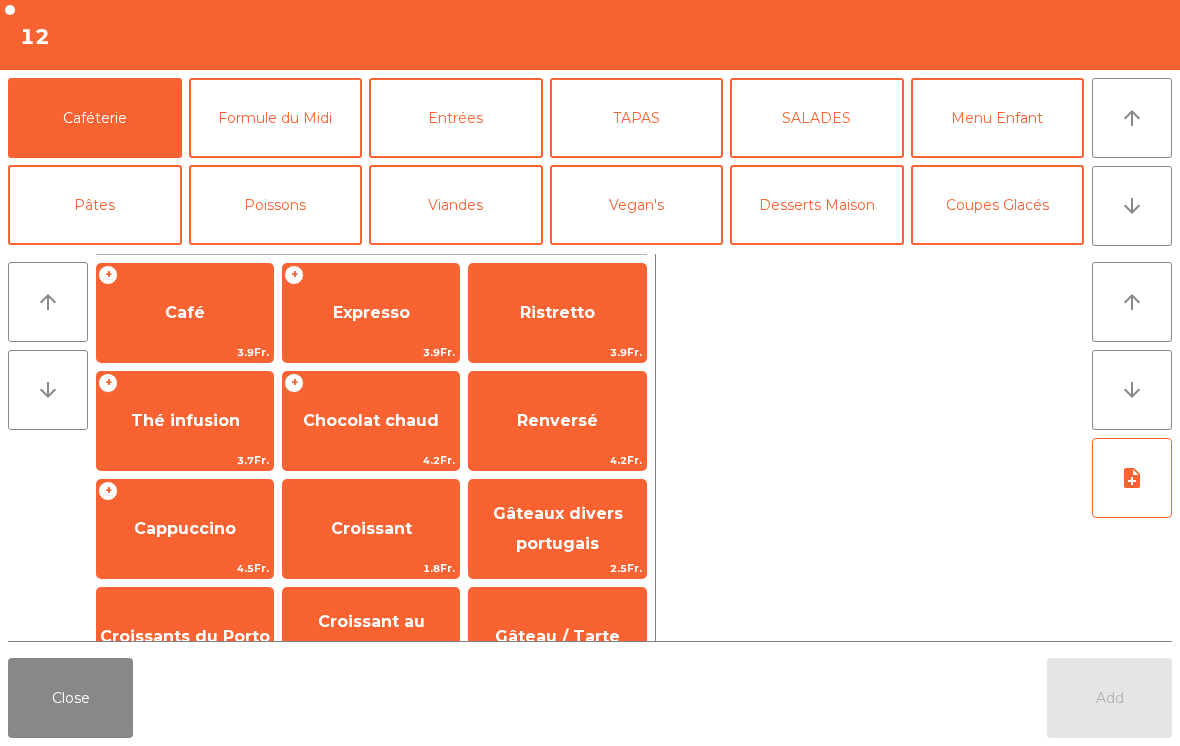 click on "Poissons" 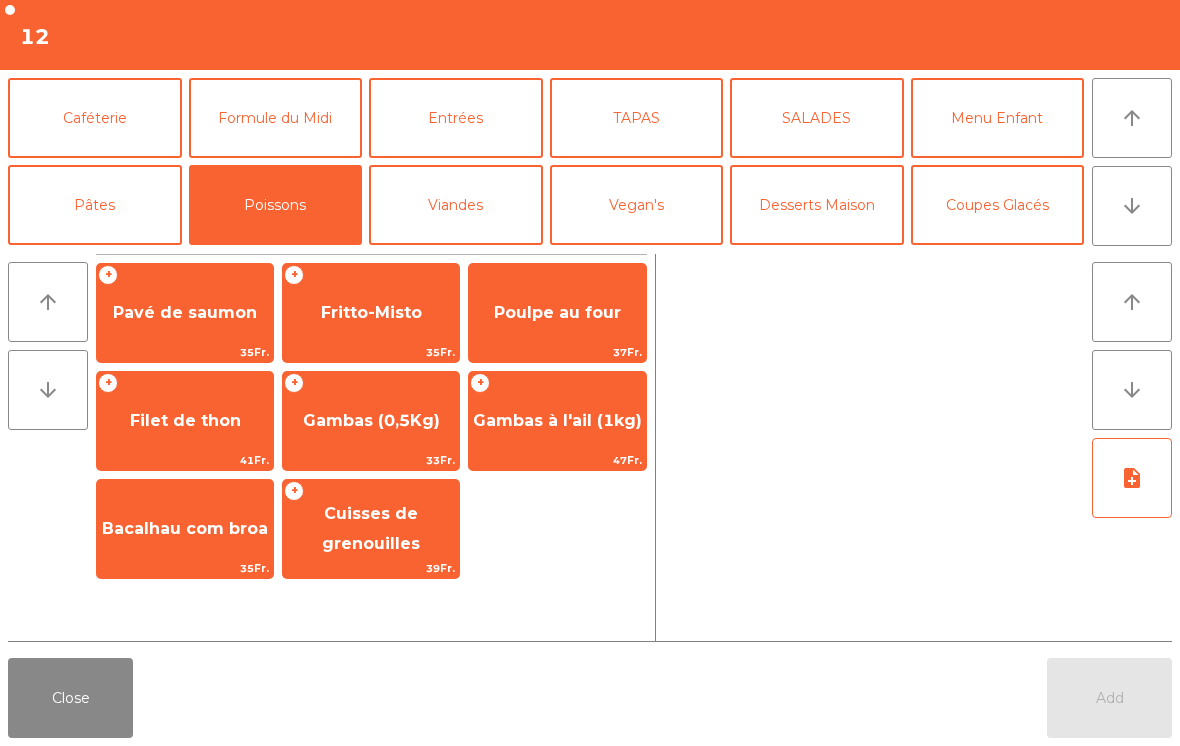 click on "Gambas à l'ail (1kg)" 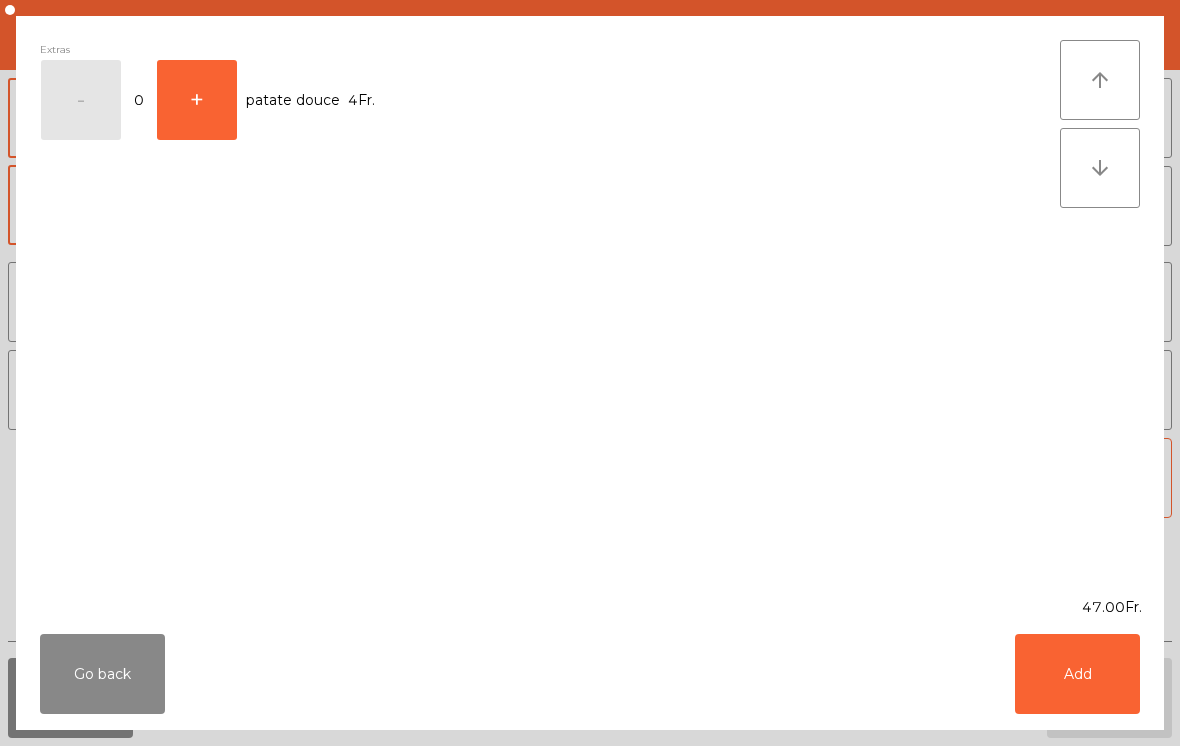 click on "Add" 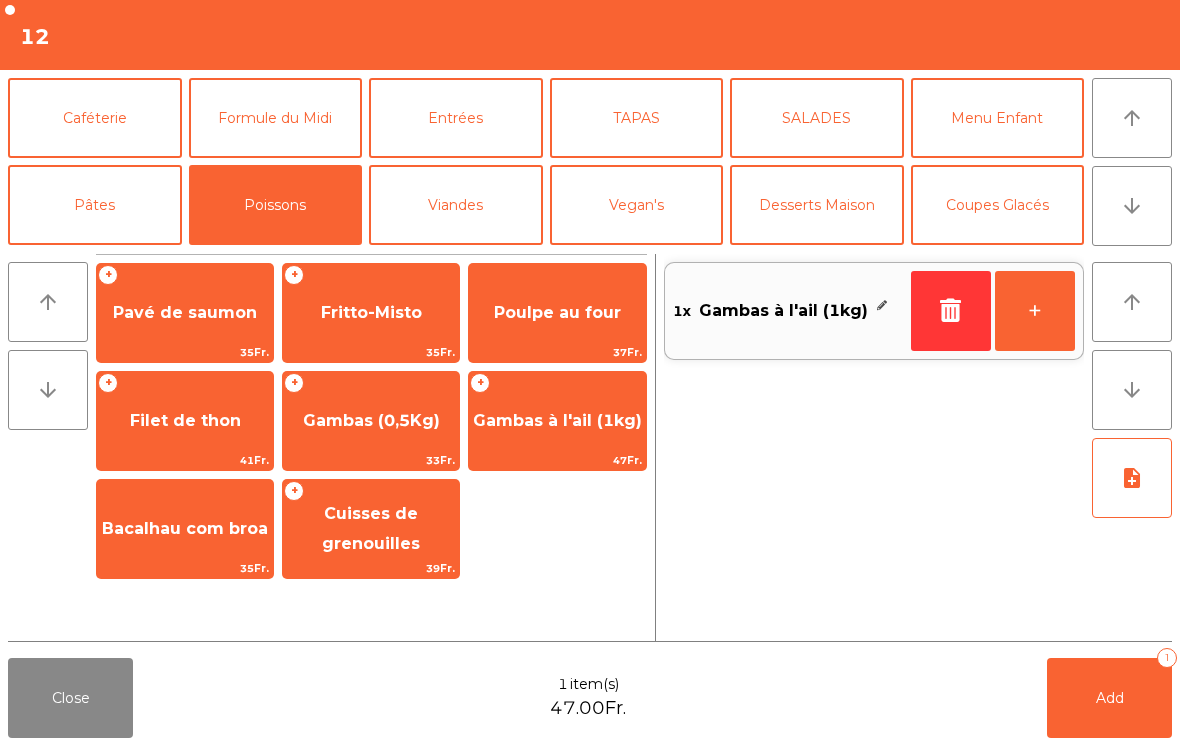 click on "note_add" 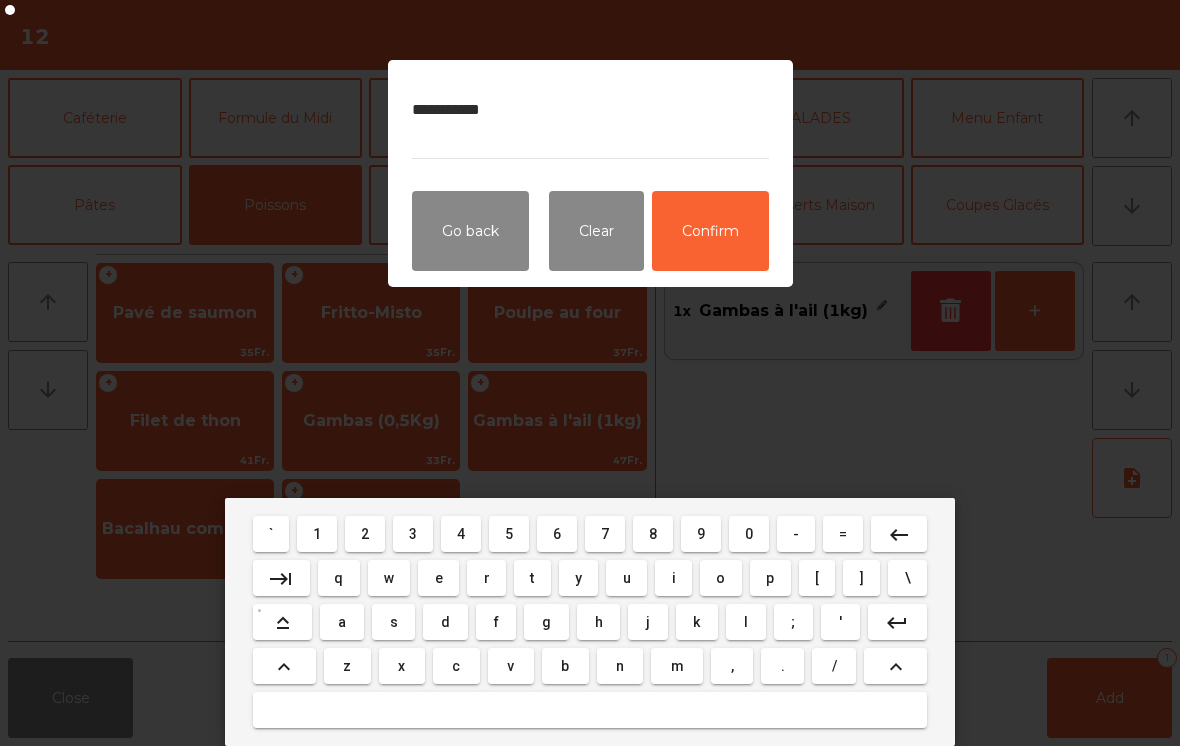 type on "**********" 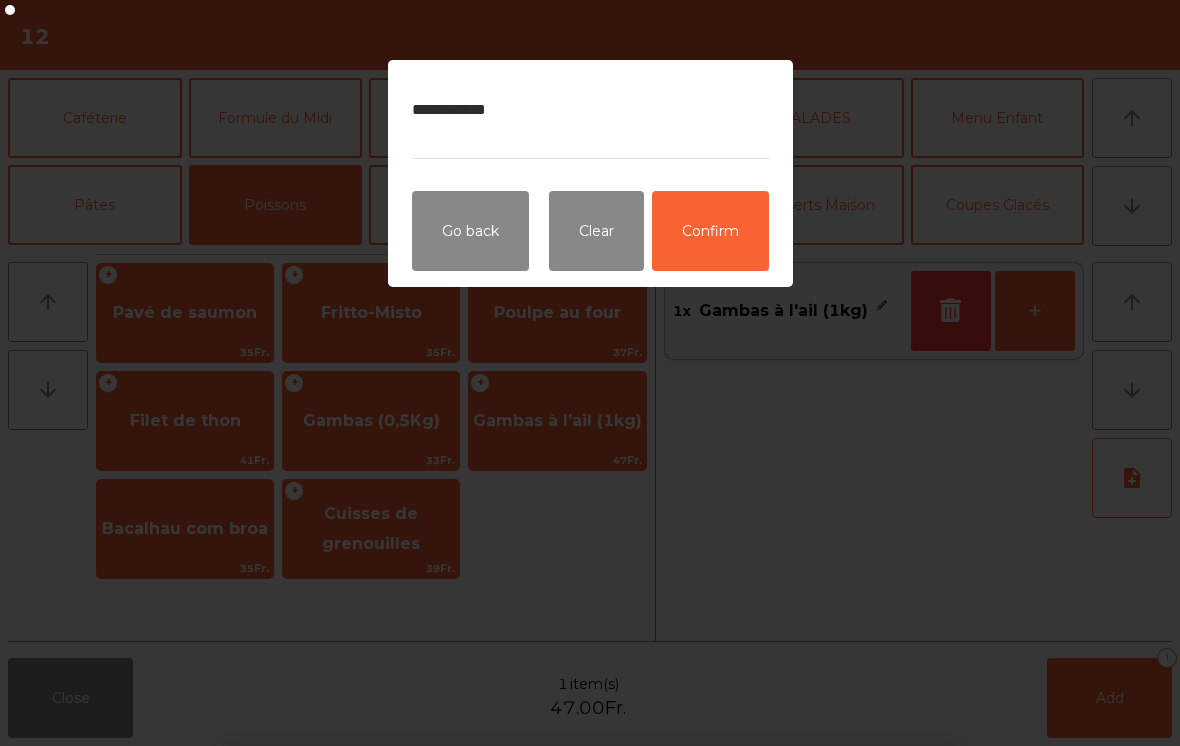 click on "Confirm" 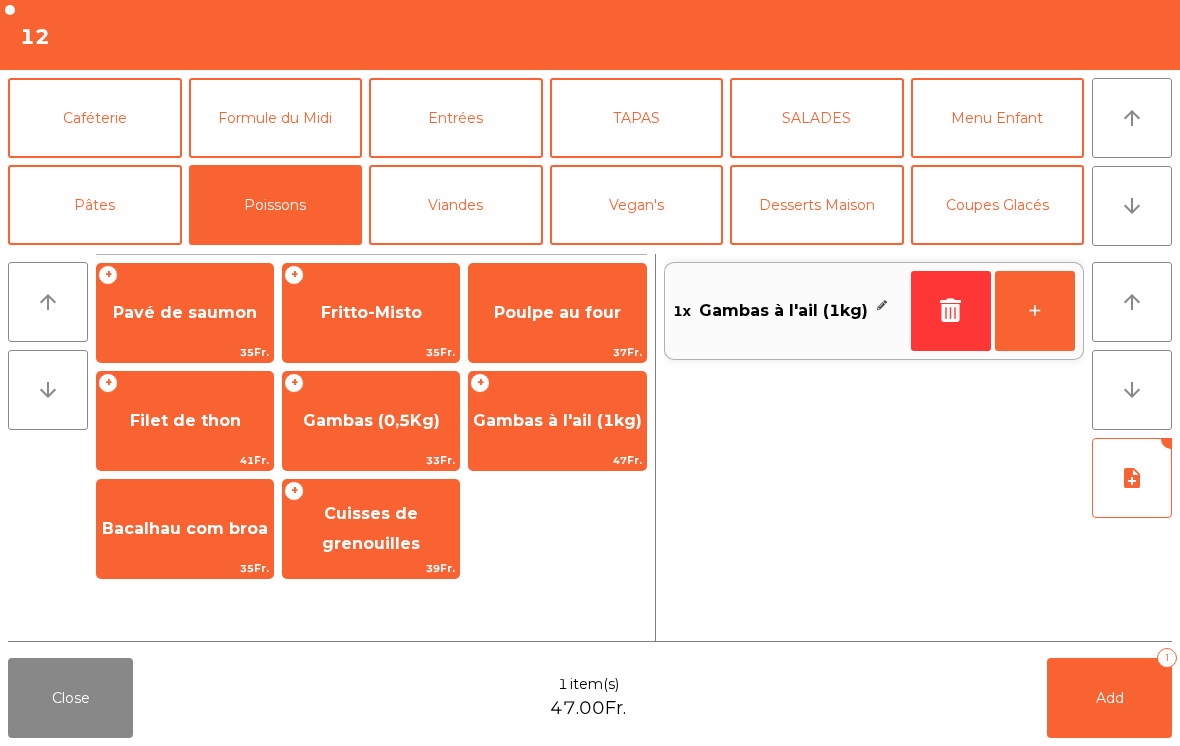 click on "Add   1" 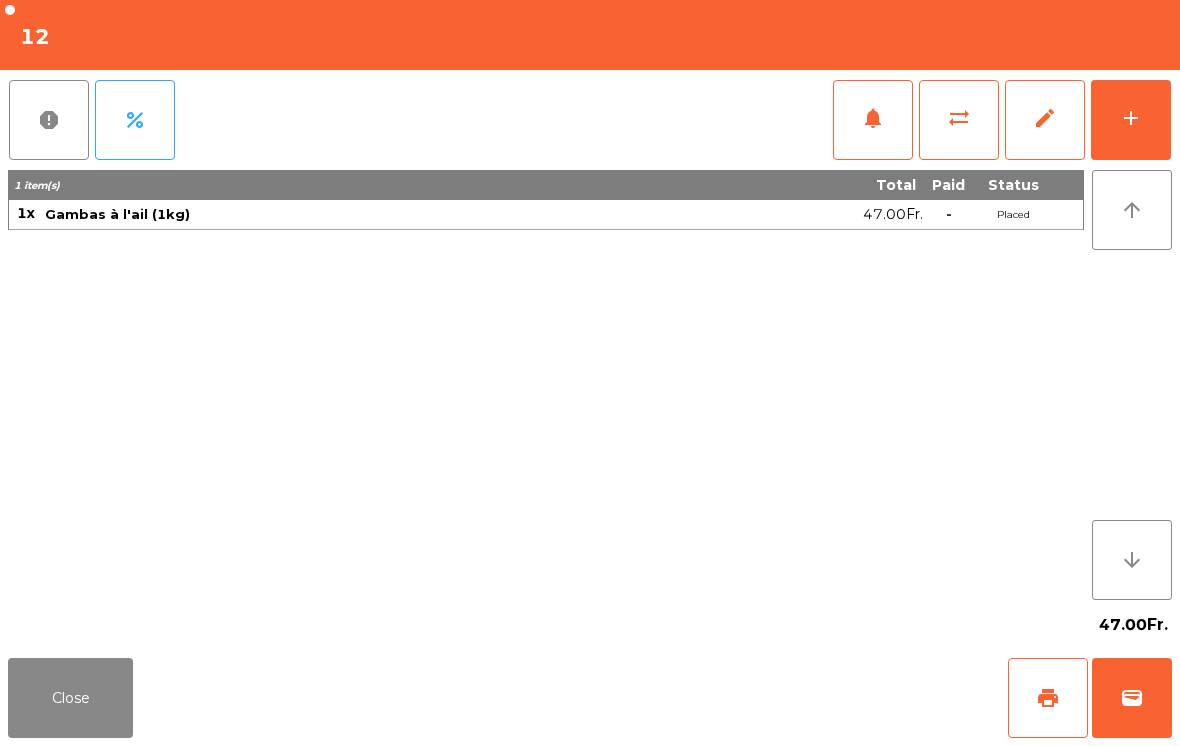 click on "Close" 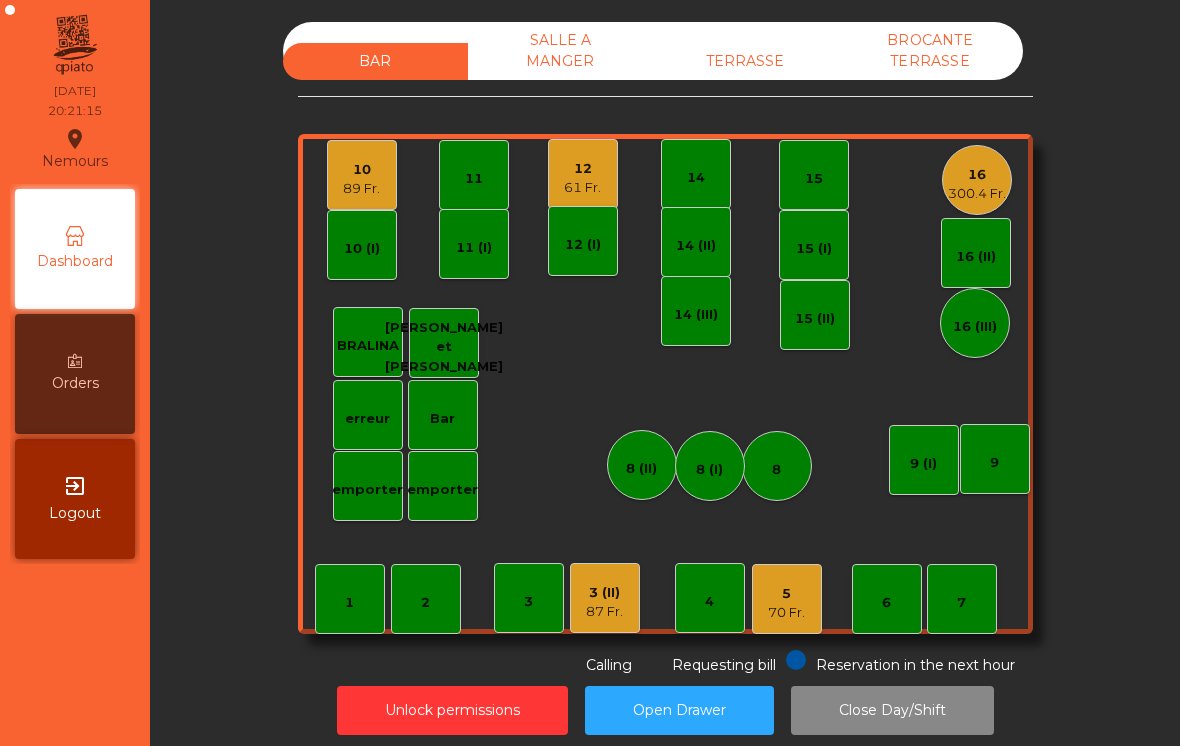 click on "16" 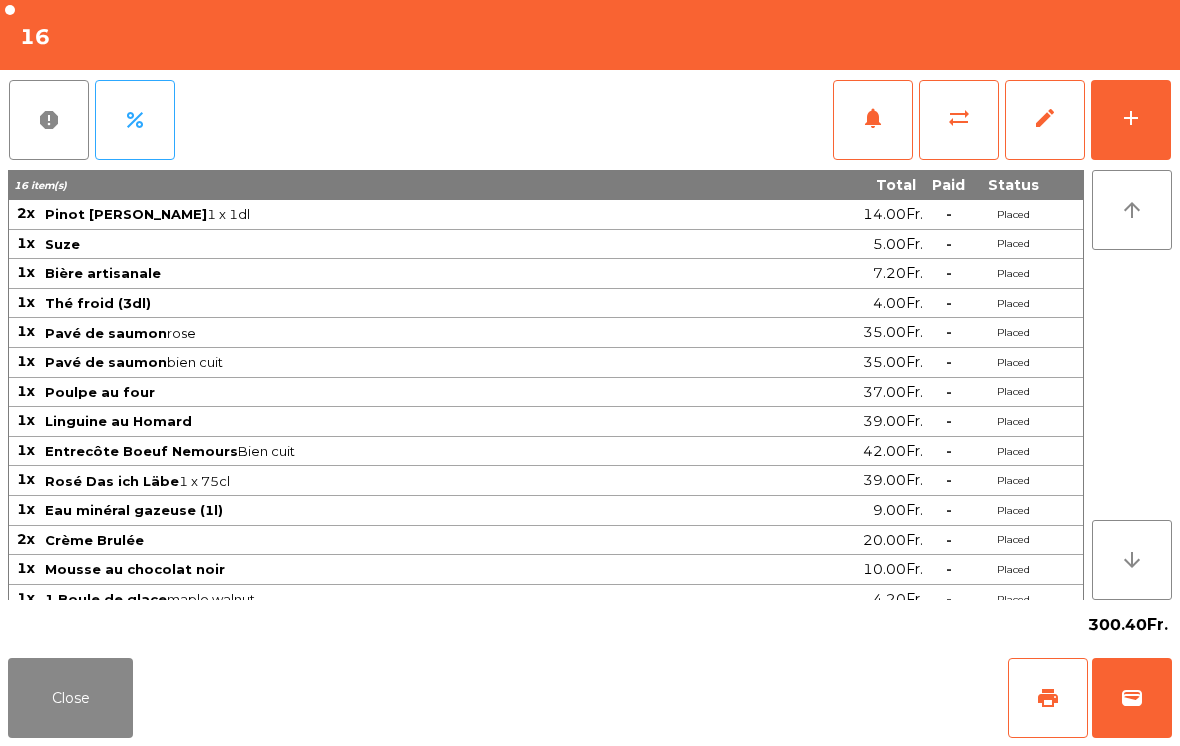 click on "add" 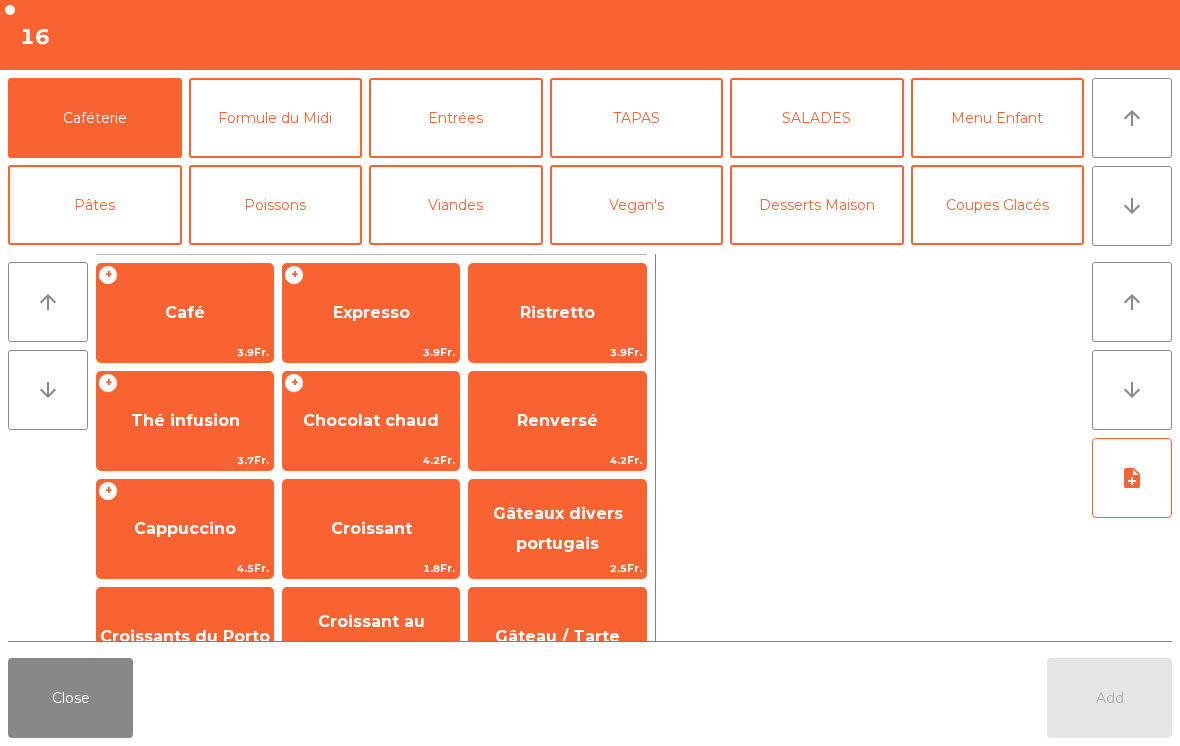 click on "Café" 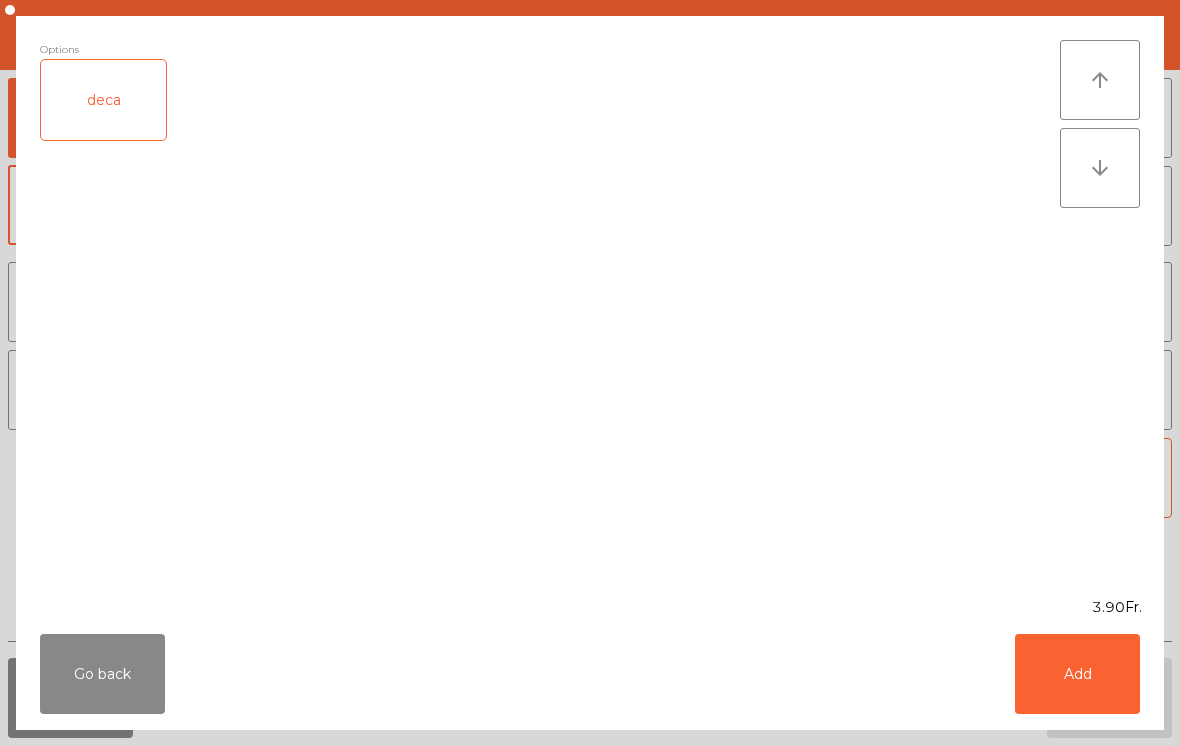 click on "Go back   Add" 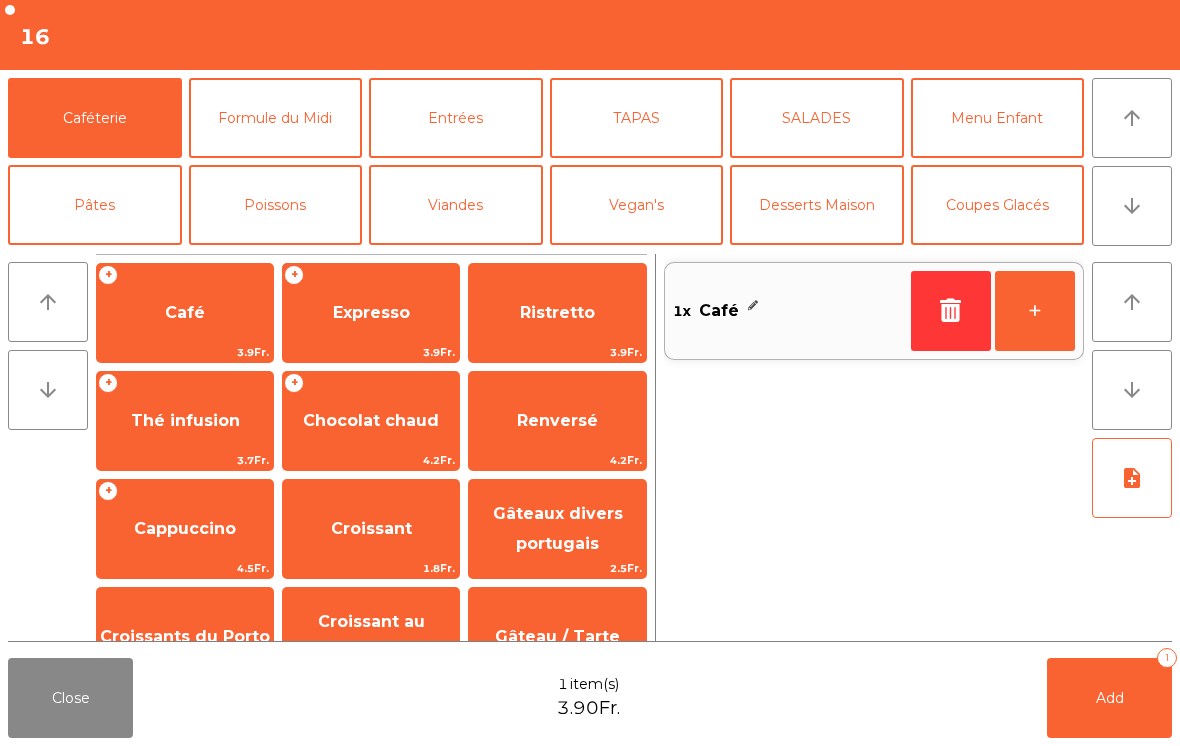 click on "Café" 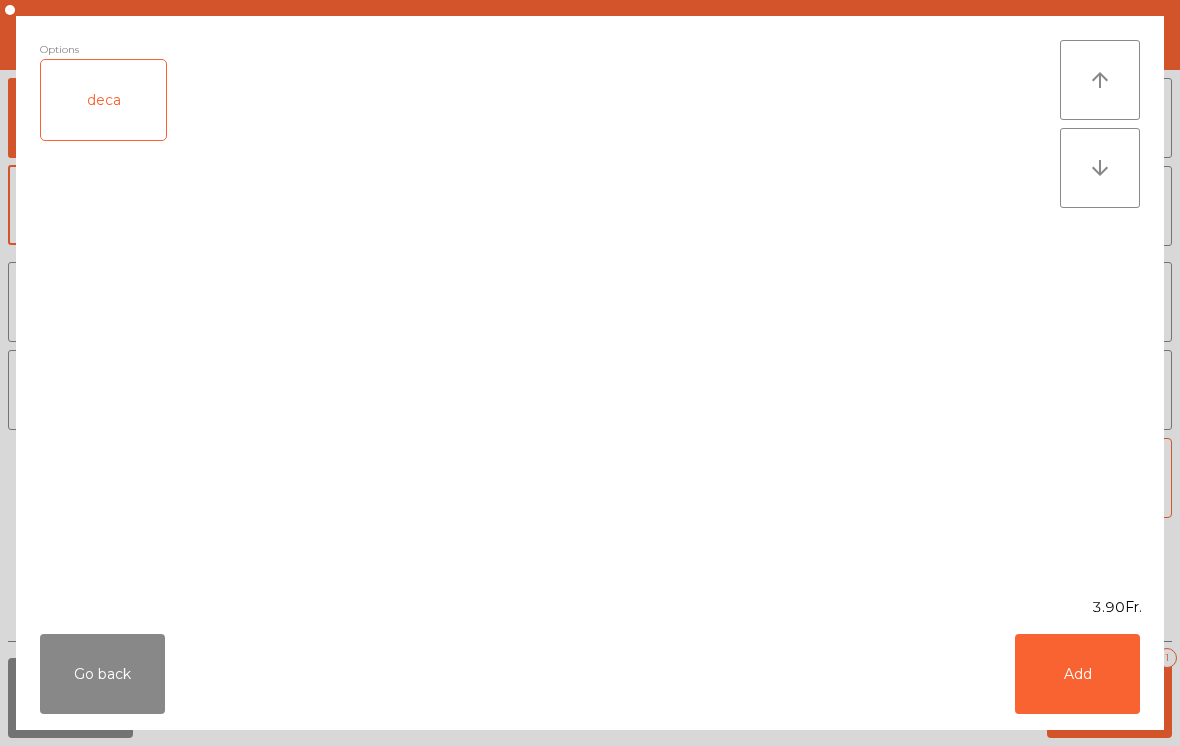 click on "Add" 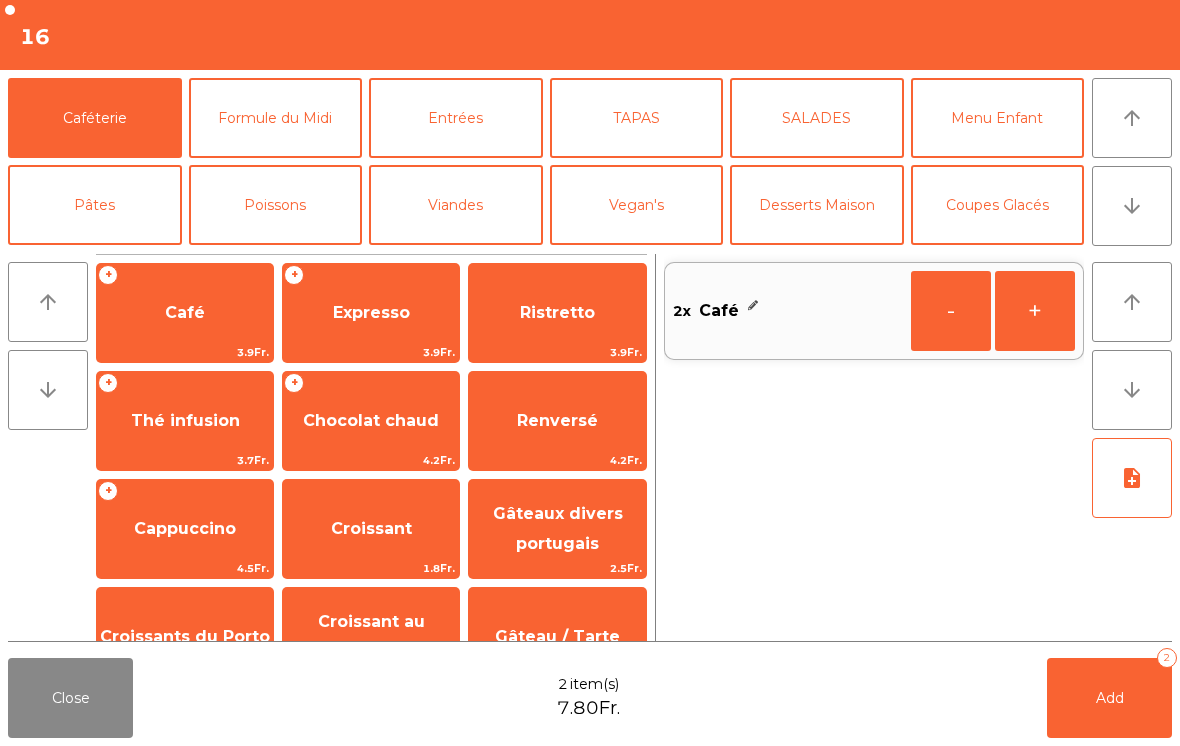 click on "Expresso" 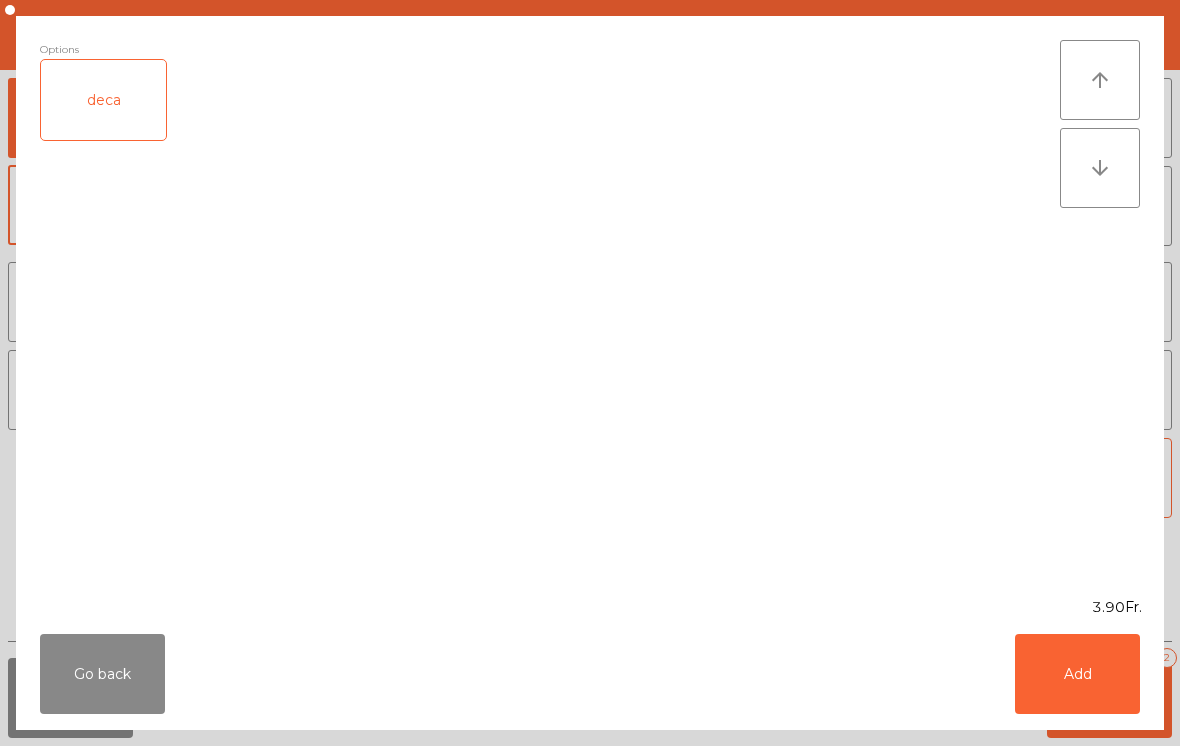click on "Add" 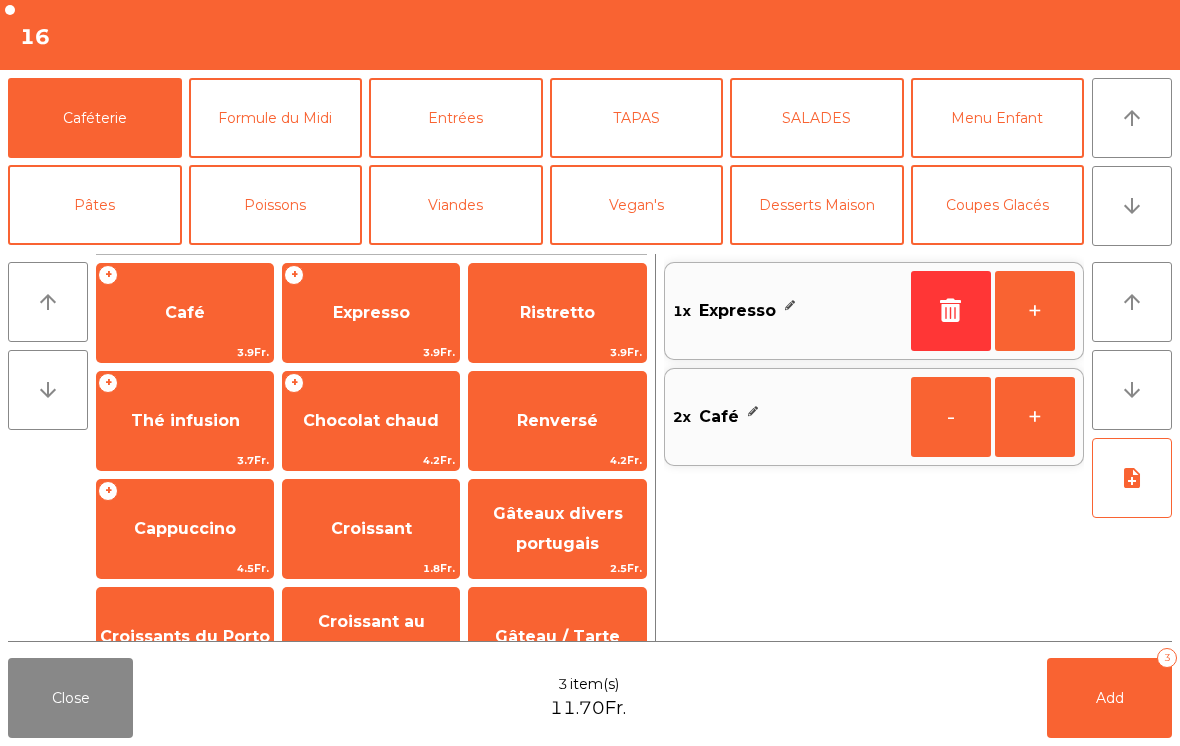 click on "Add" 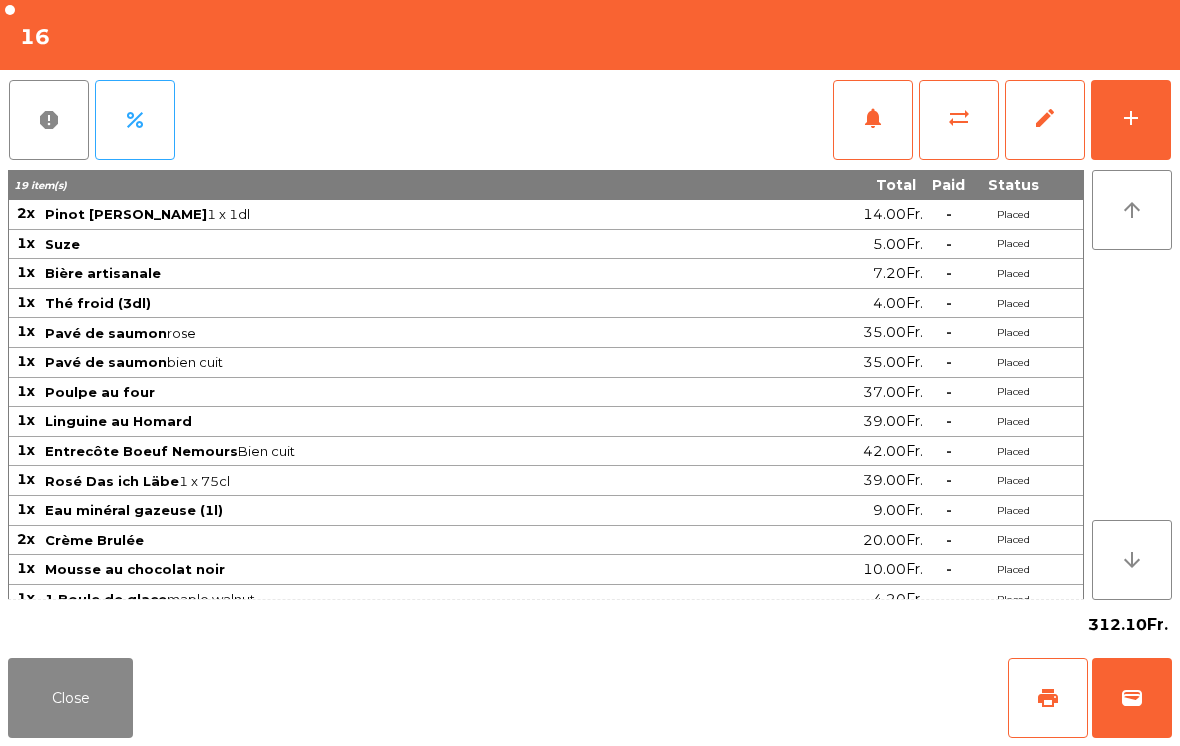 click on "Close" 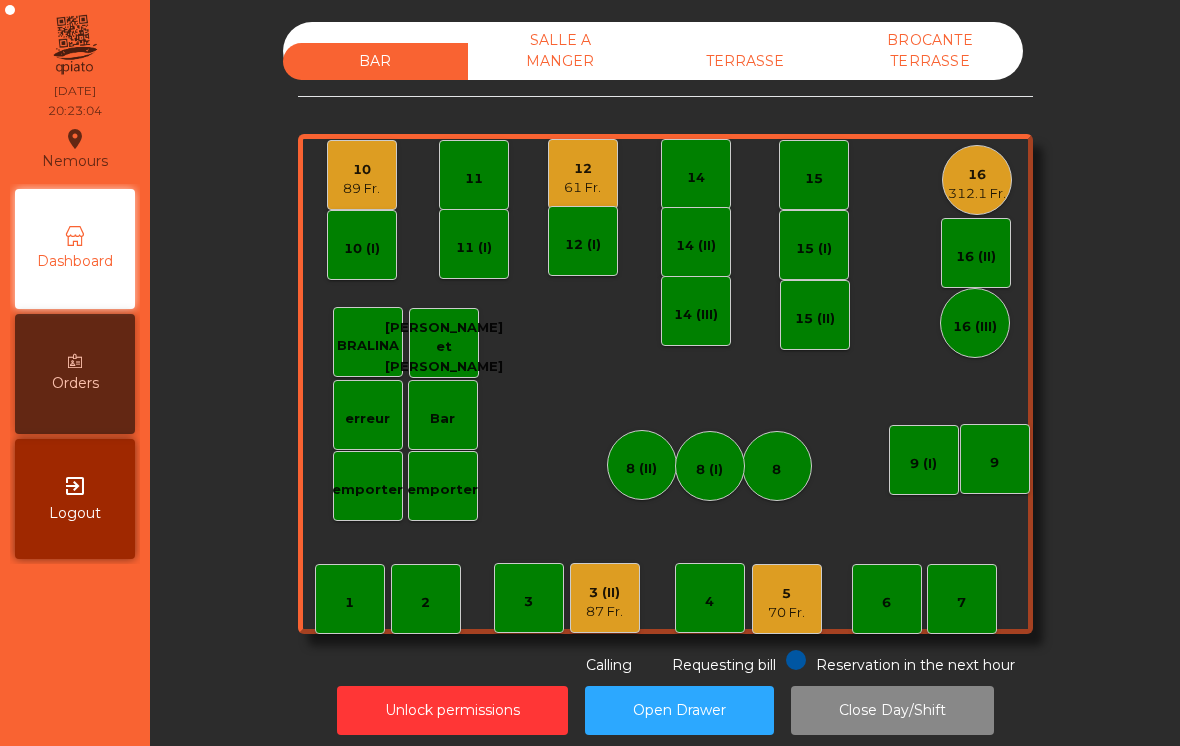 click on "5" 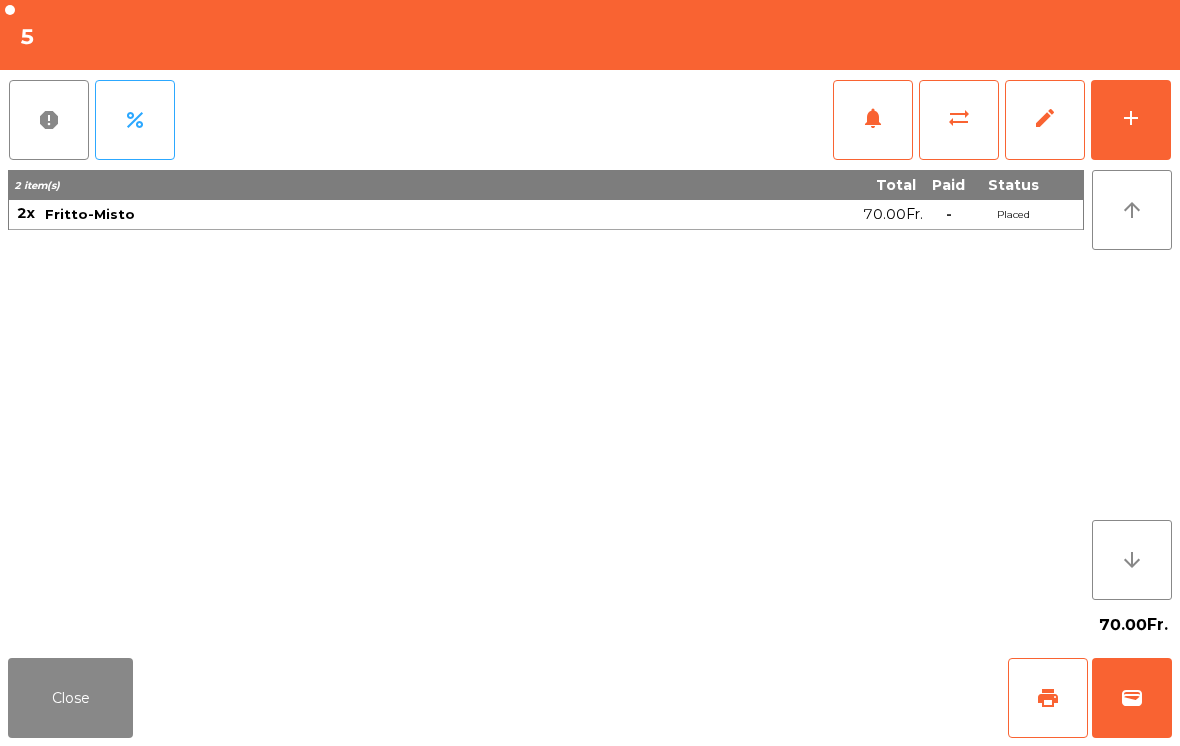 click on "sync_alt" 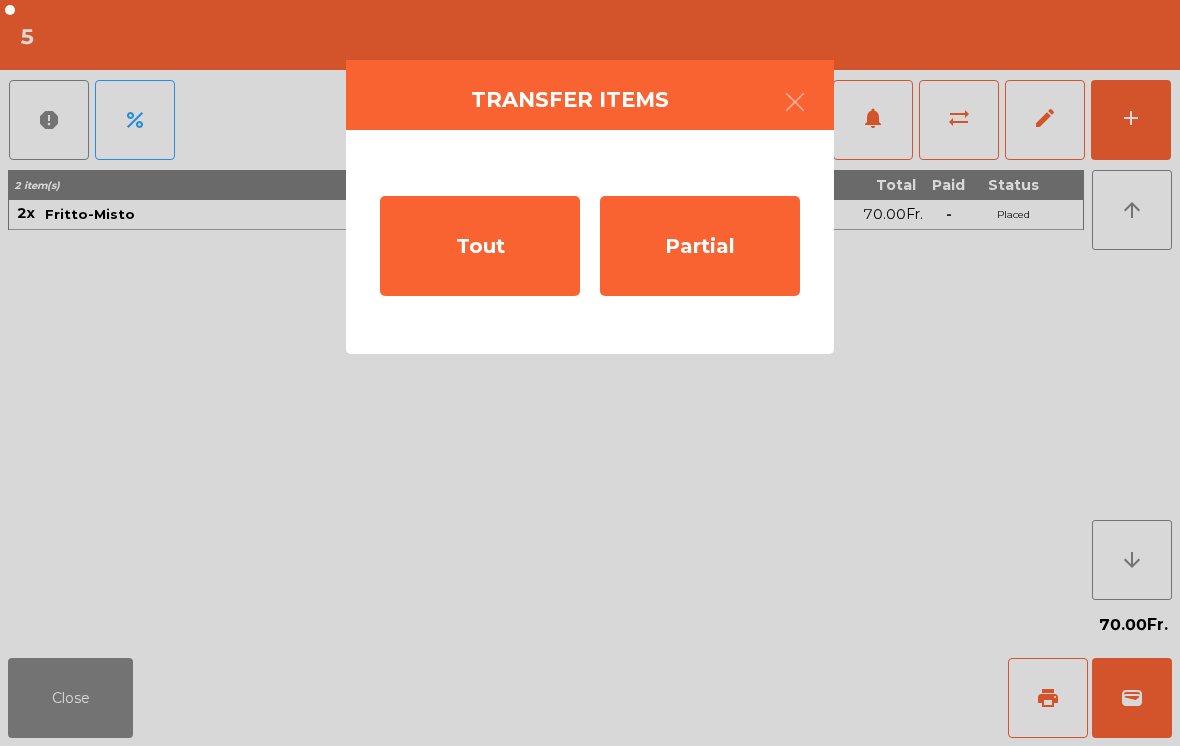 click on "Partial" 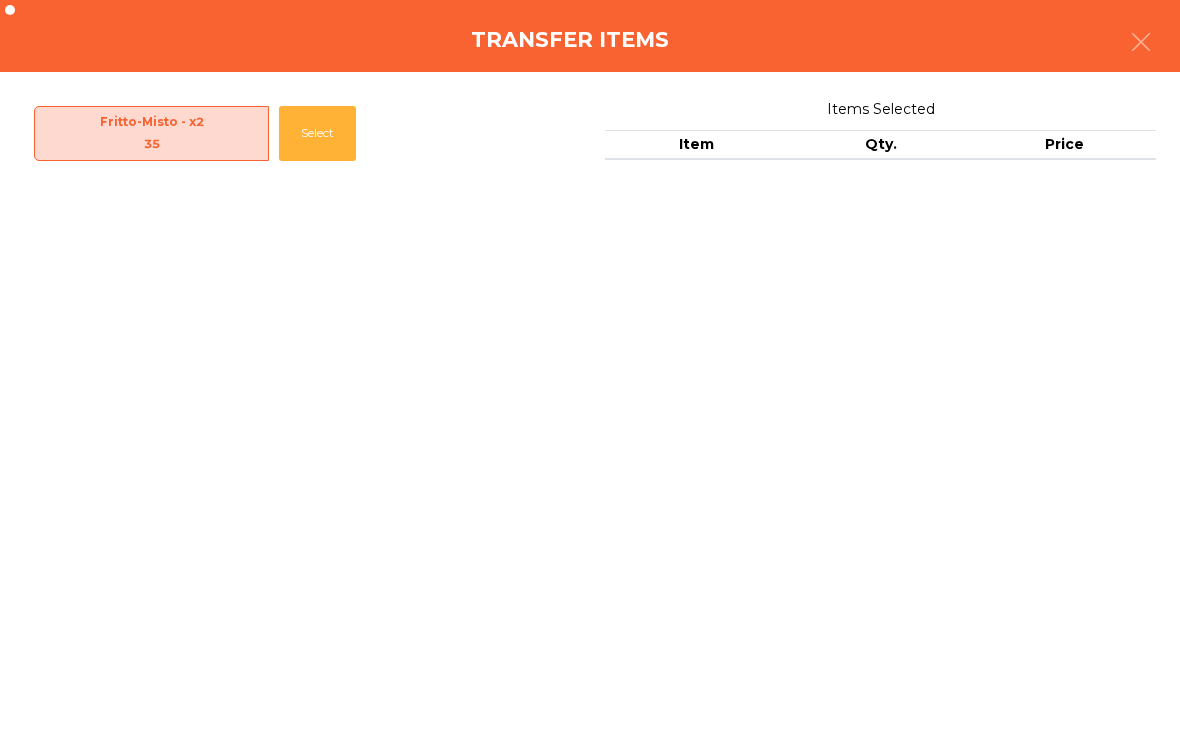 click on "Select" 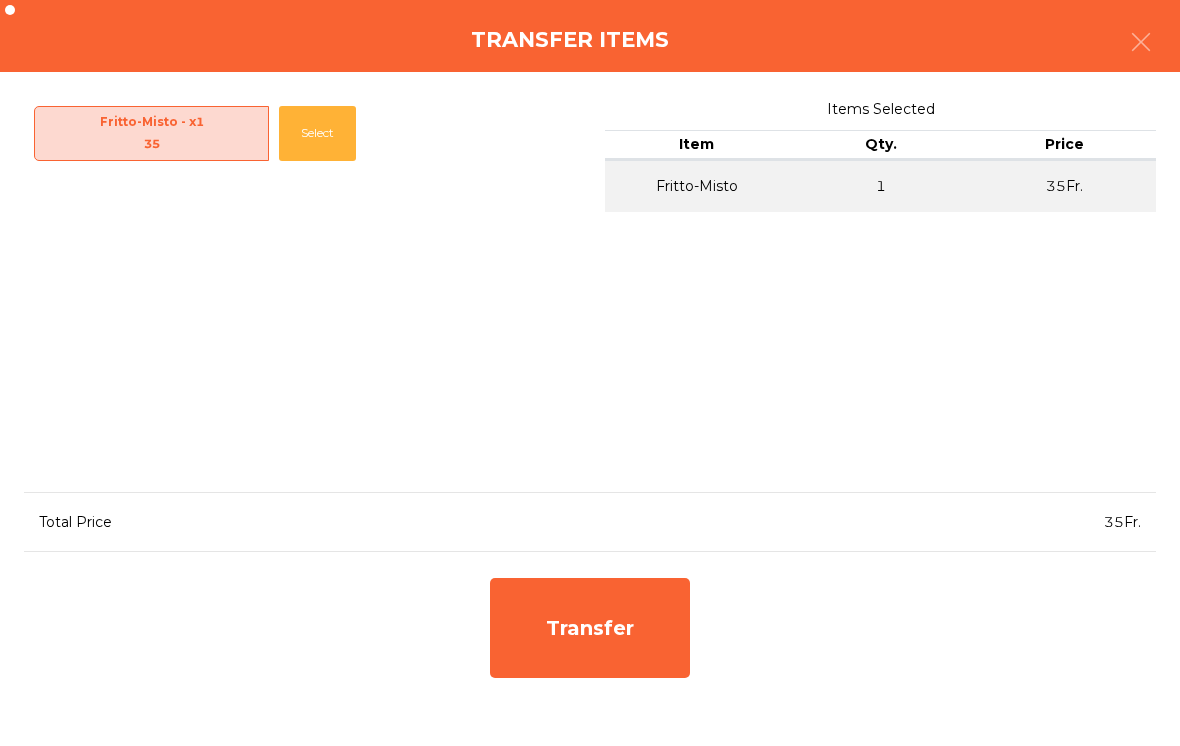 click on "Transfer" 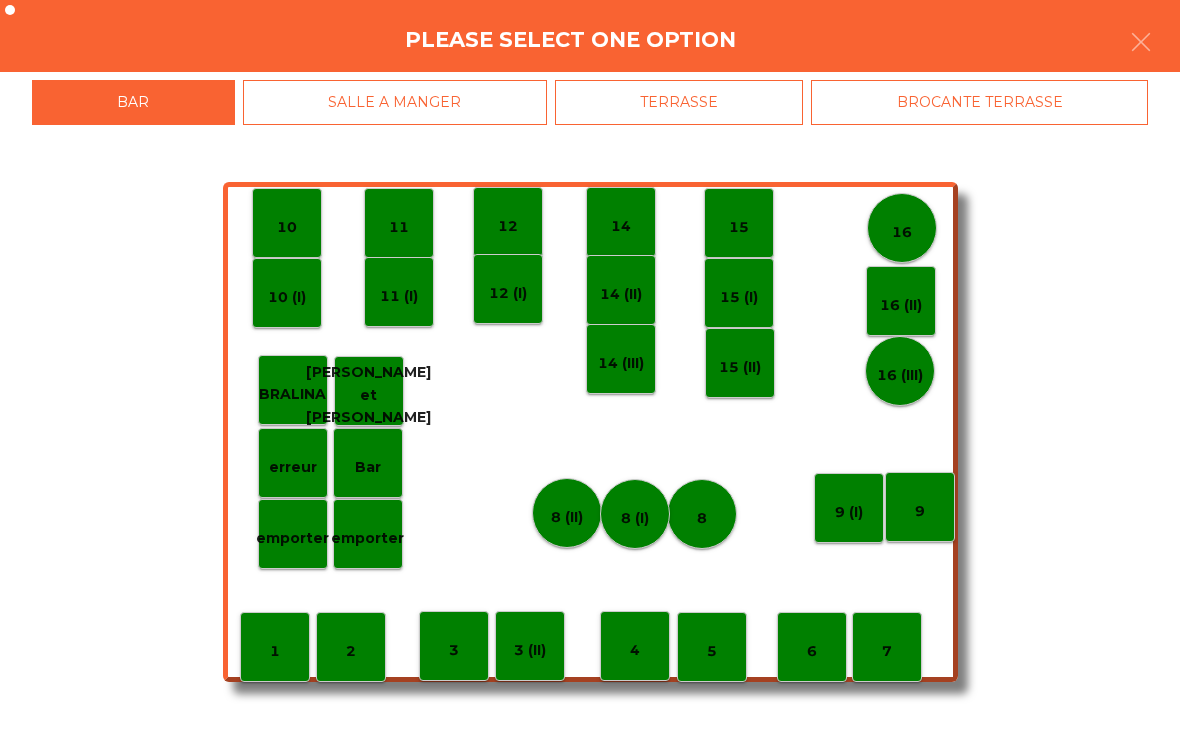 click on "7" 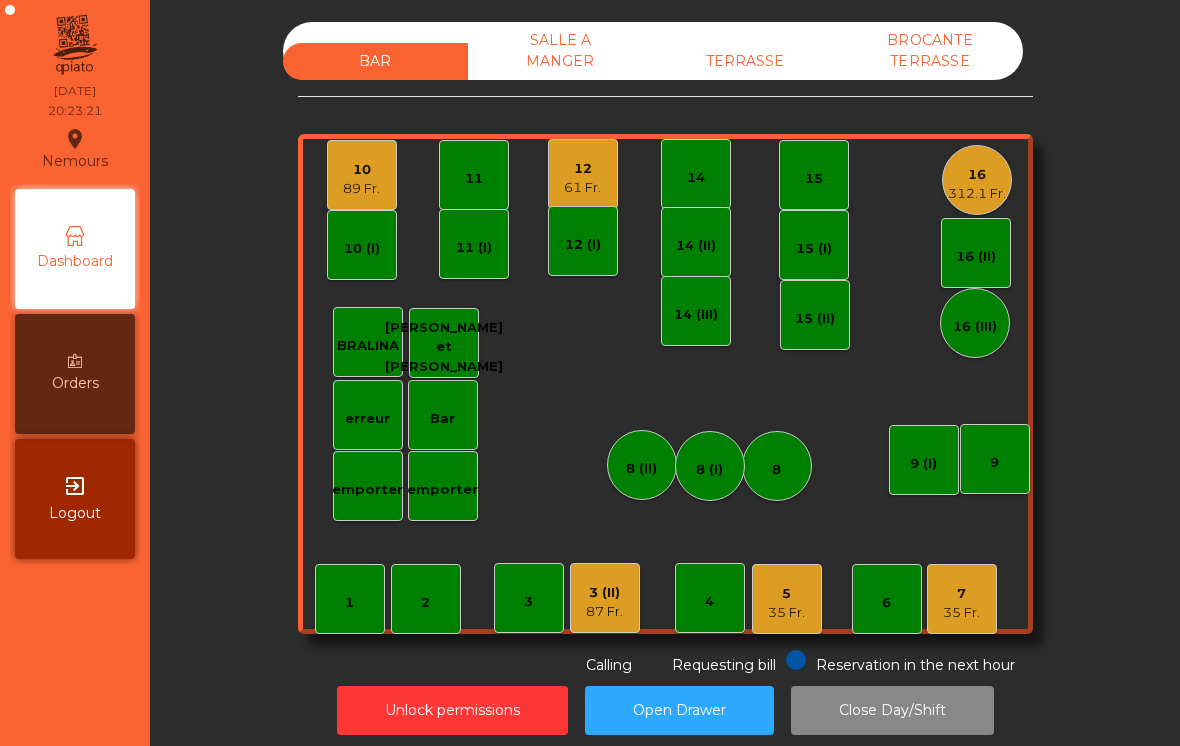click on "35 Fr." 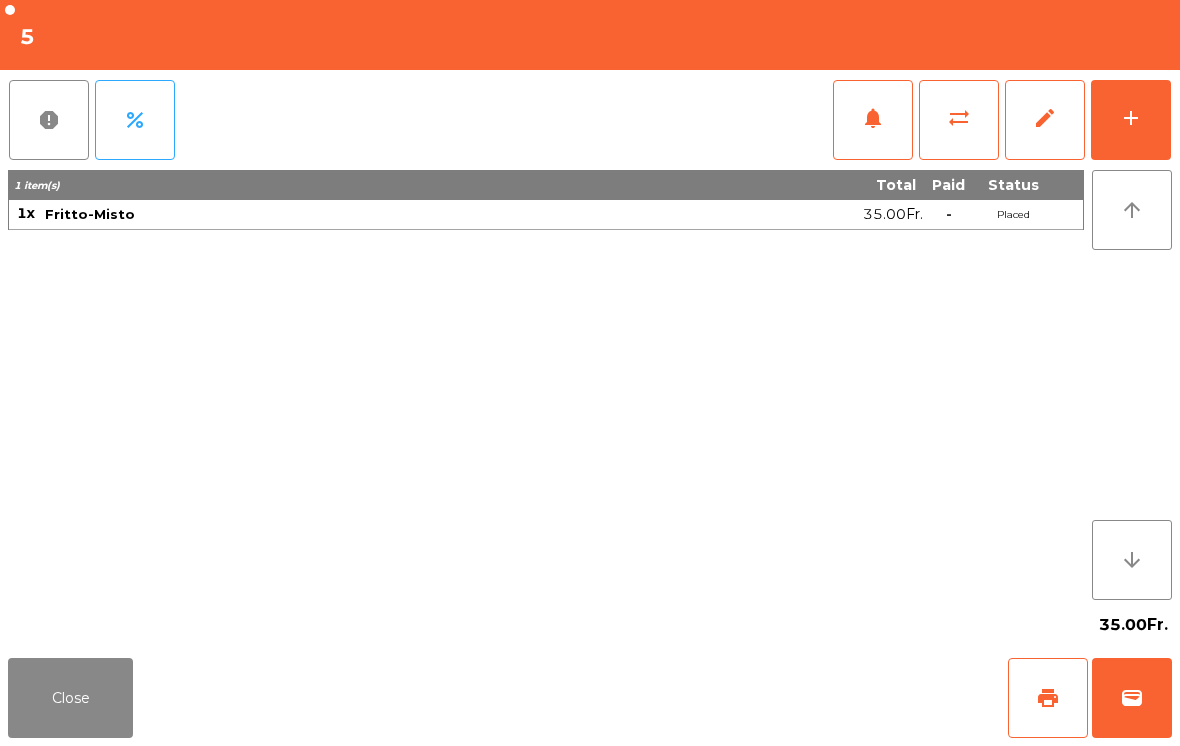 click on "sync_alt" 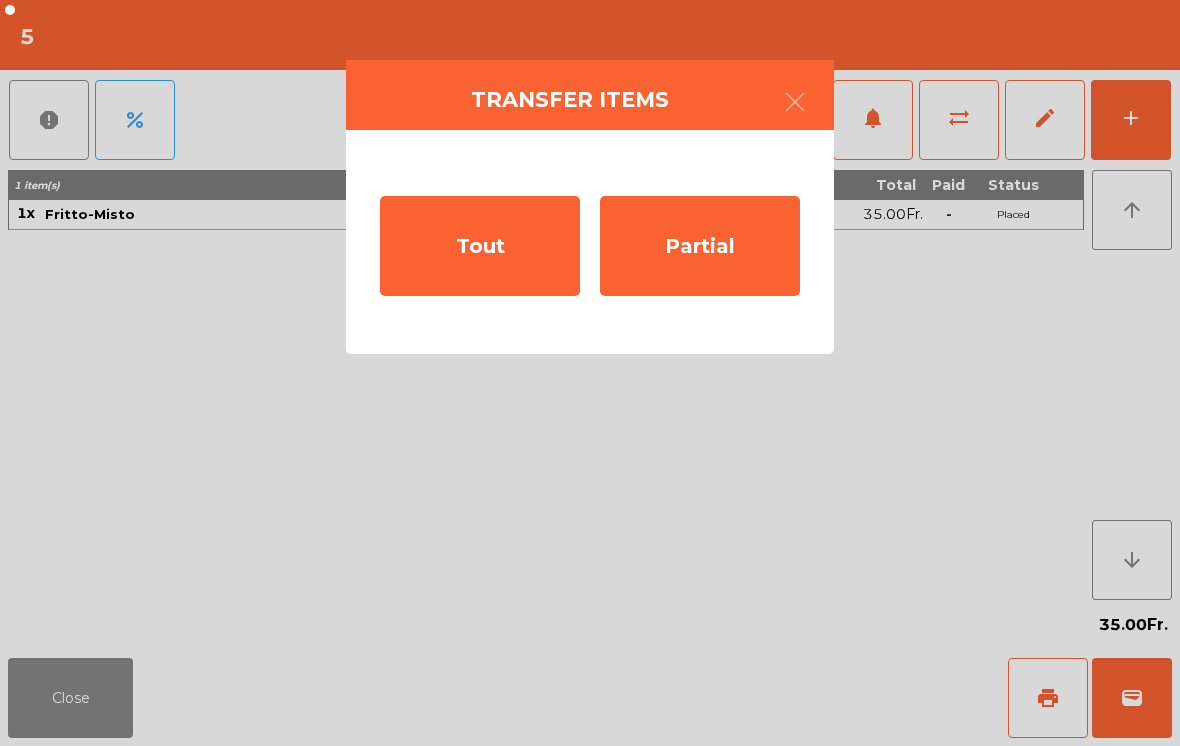 click on "Tout" 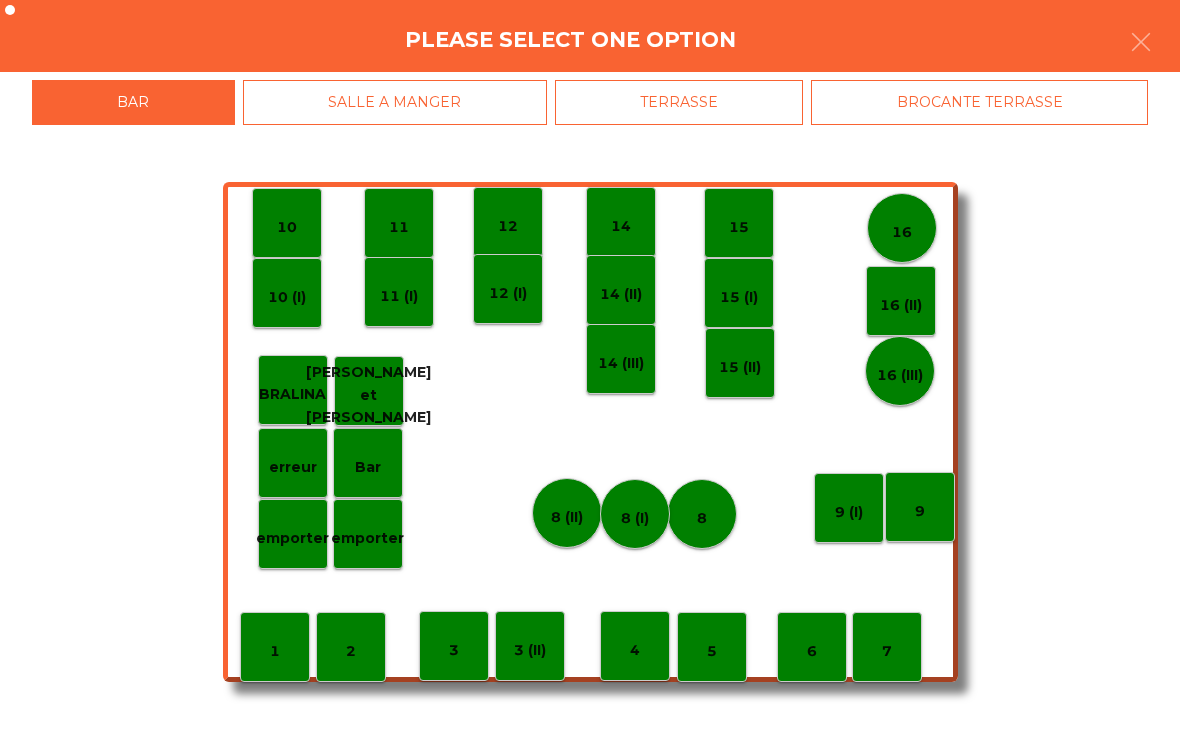 click on "7" 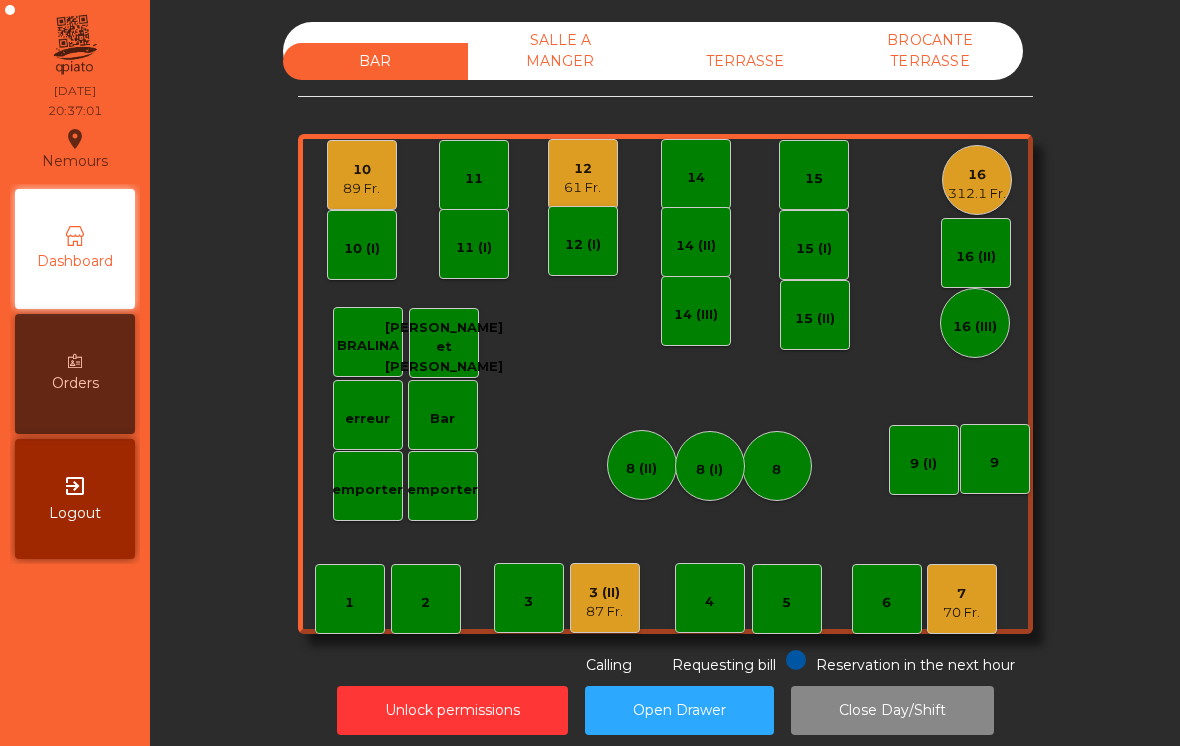 click on "7" 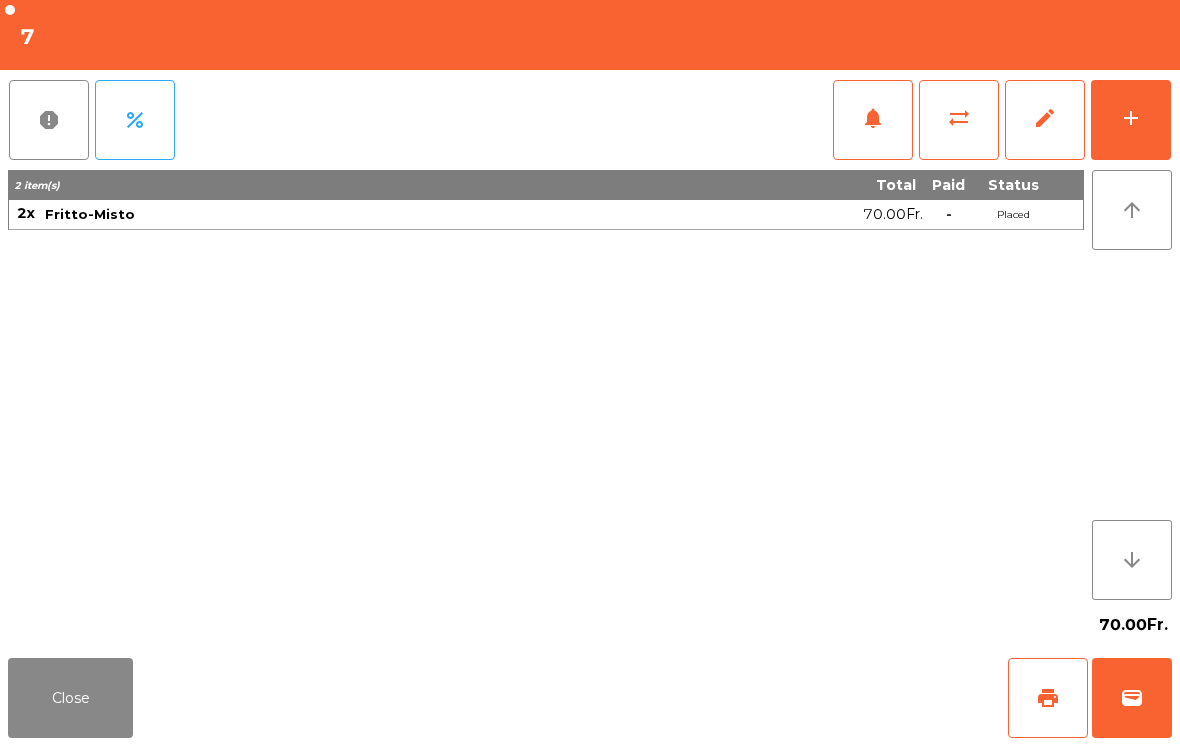 click on "add" 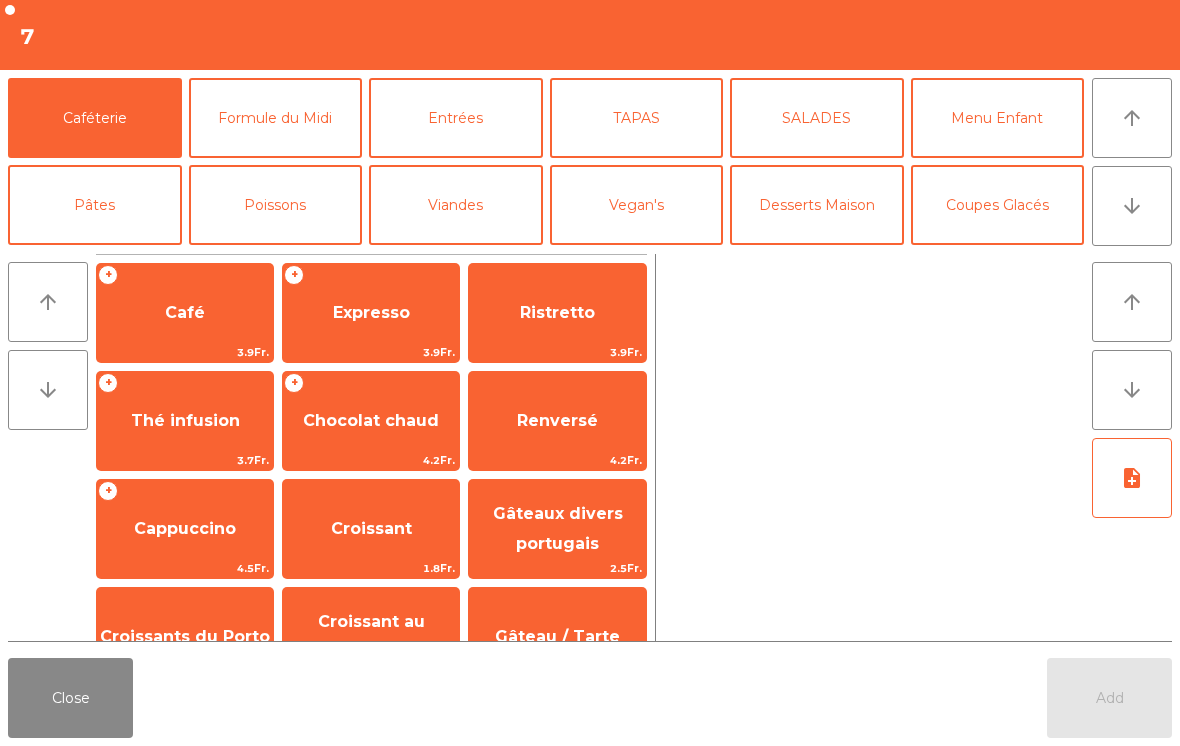 click on "arrow_downward" 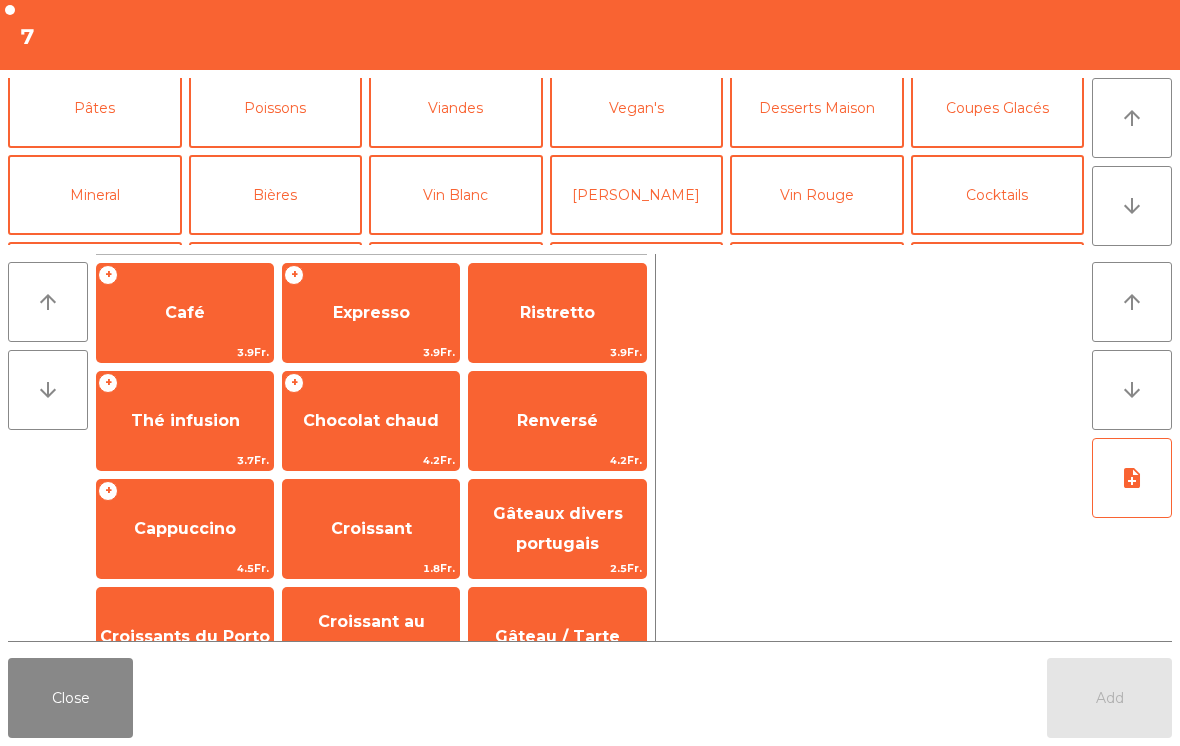 scroll, scrollTop: 174, scrollLeft: 0, axis: vertical 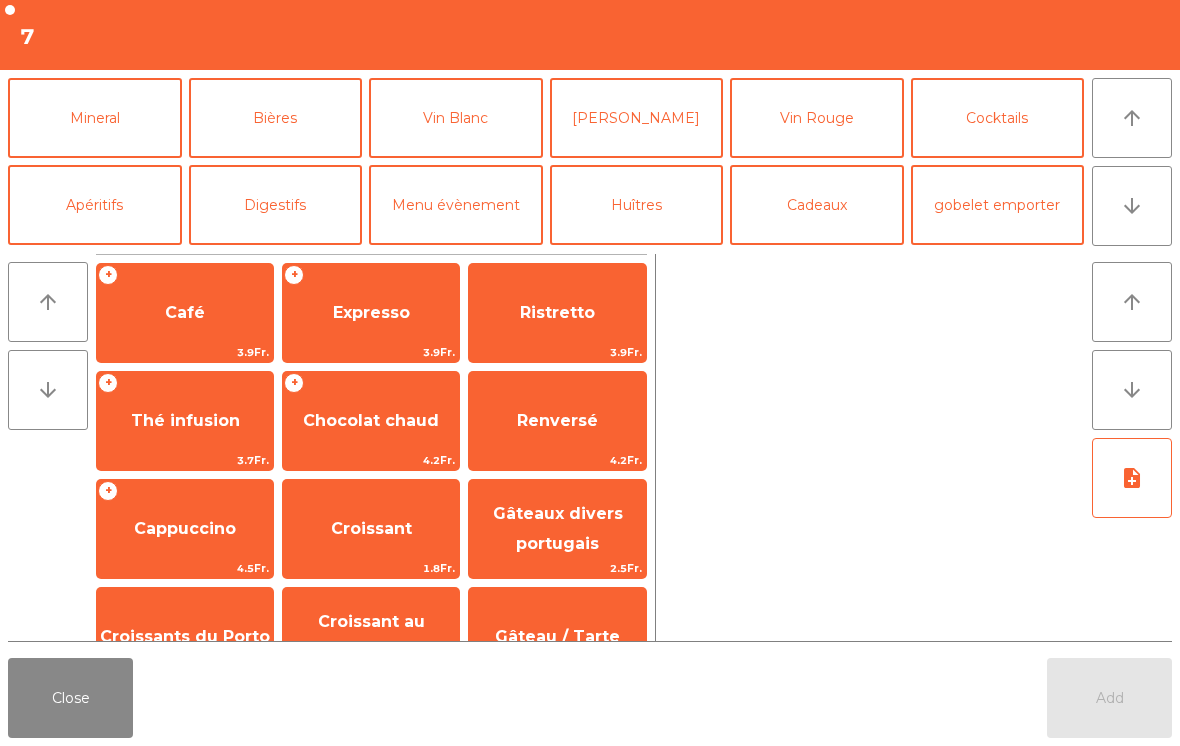 click on "Mineral" 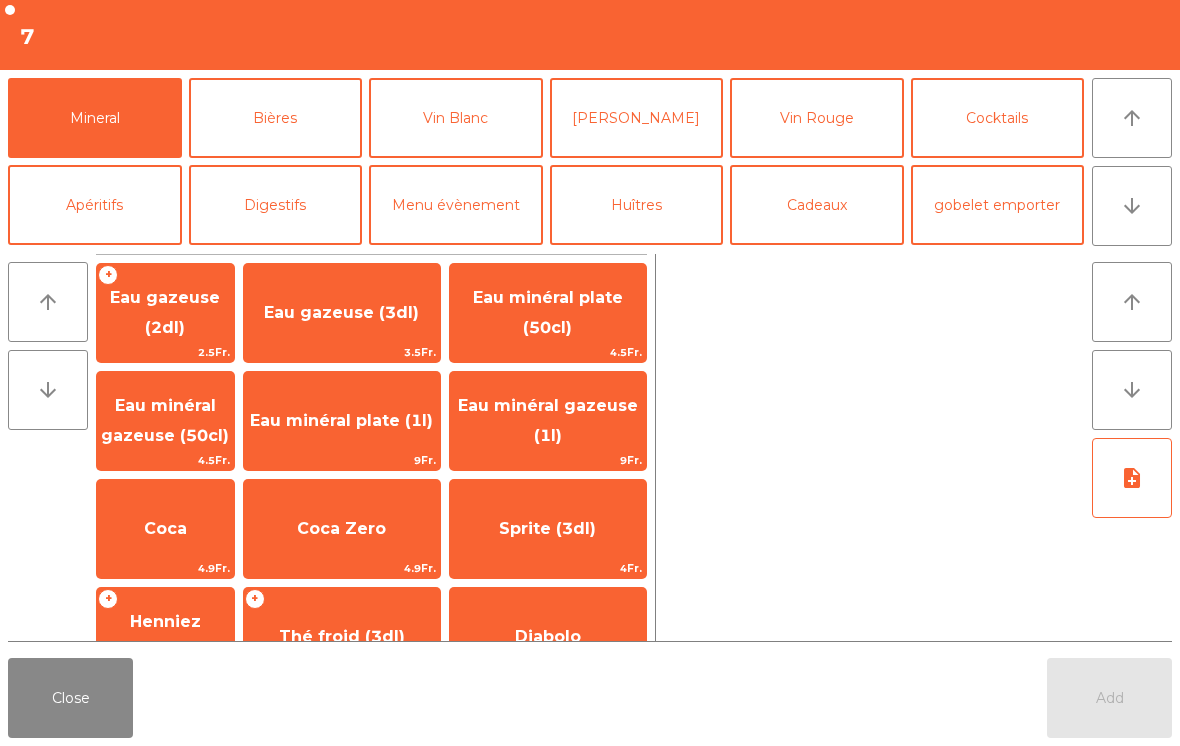 click on "4.5Fr." 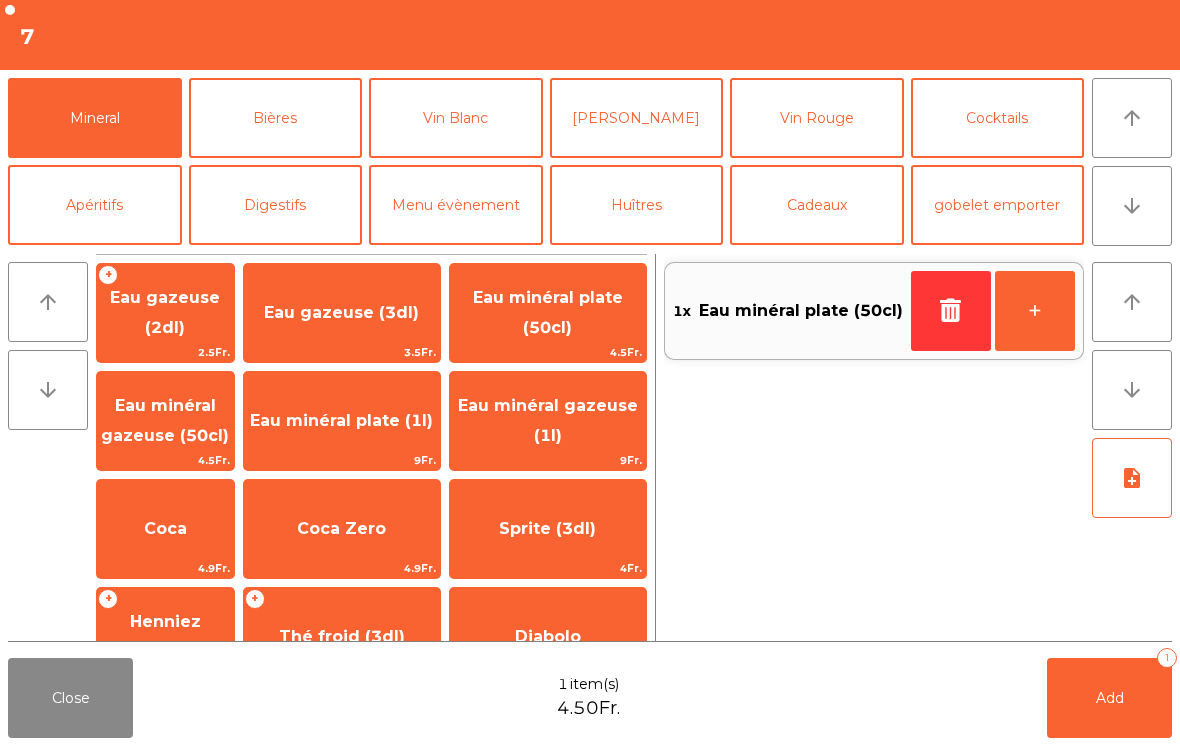 click 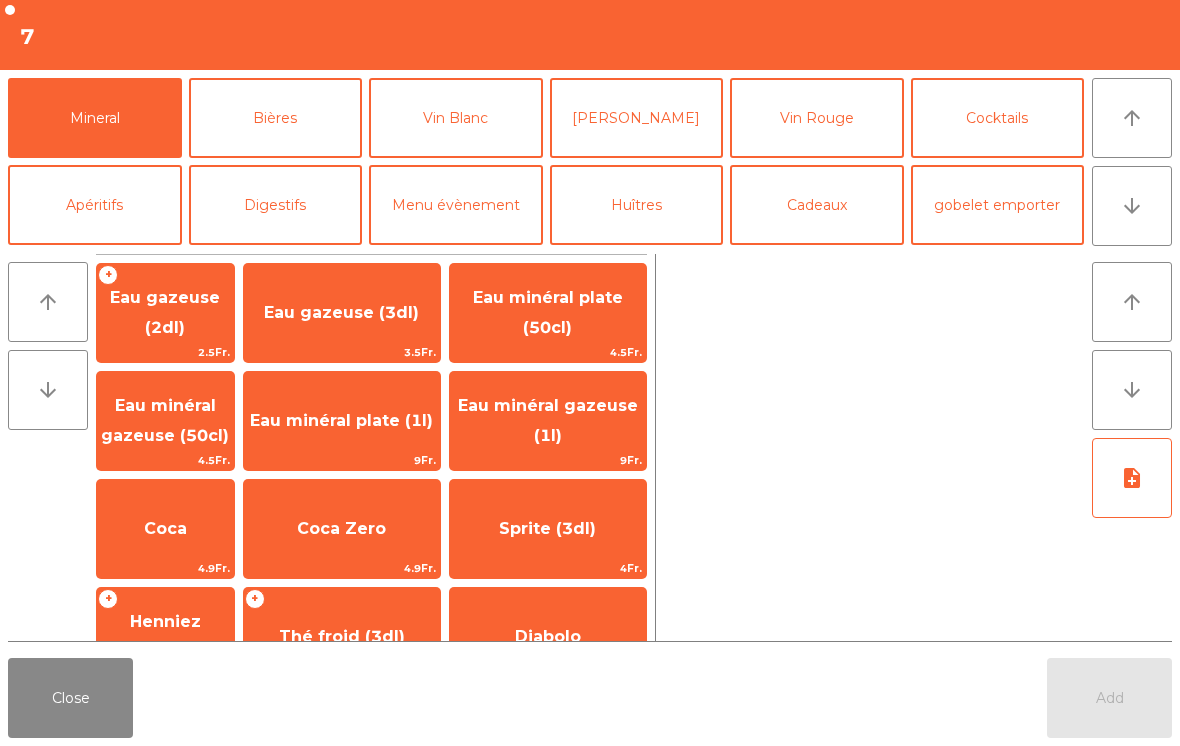 click on "Eau minéral plate (1l)" 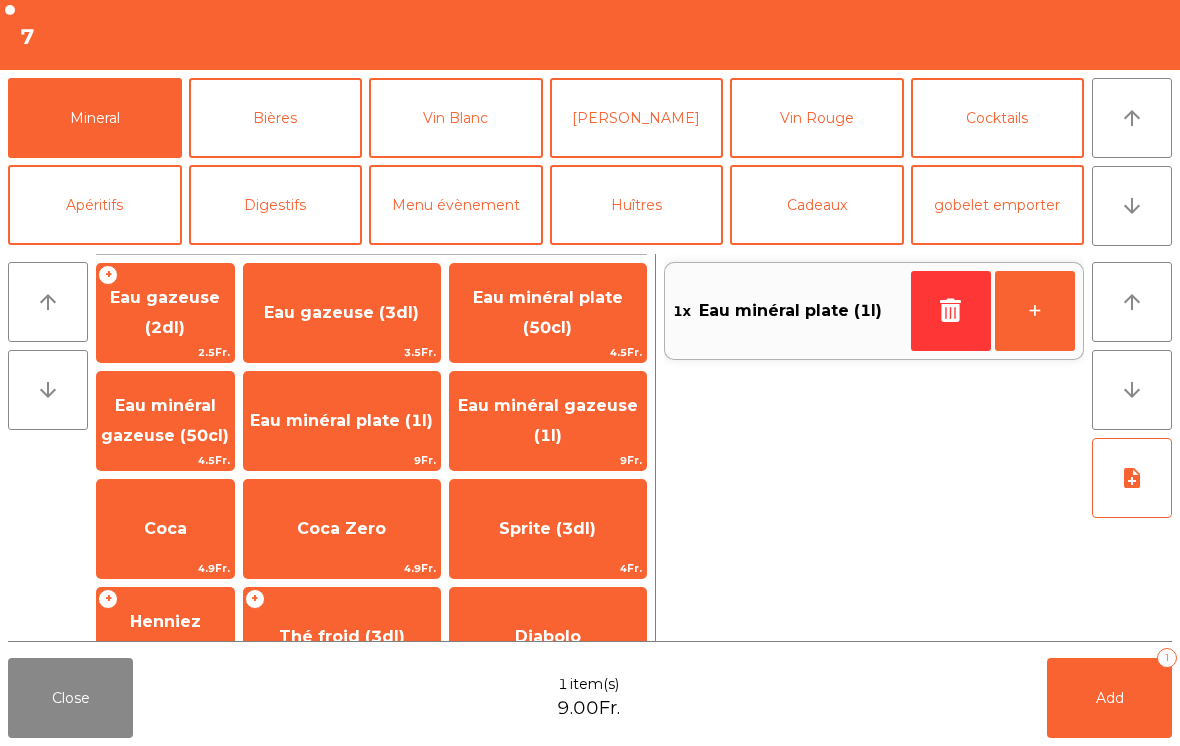 click on "arrow_downward" 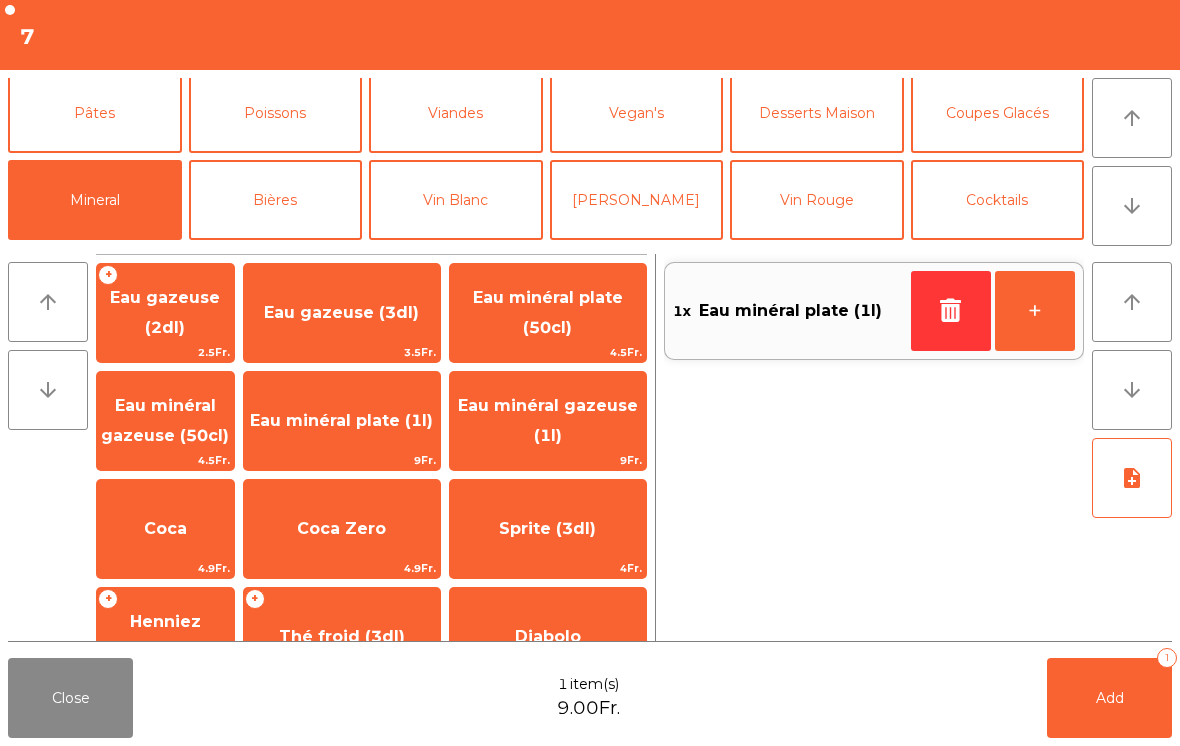scroll, scrollTop: 87, scrollLeft: 0, axis: vertical 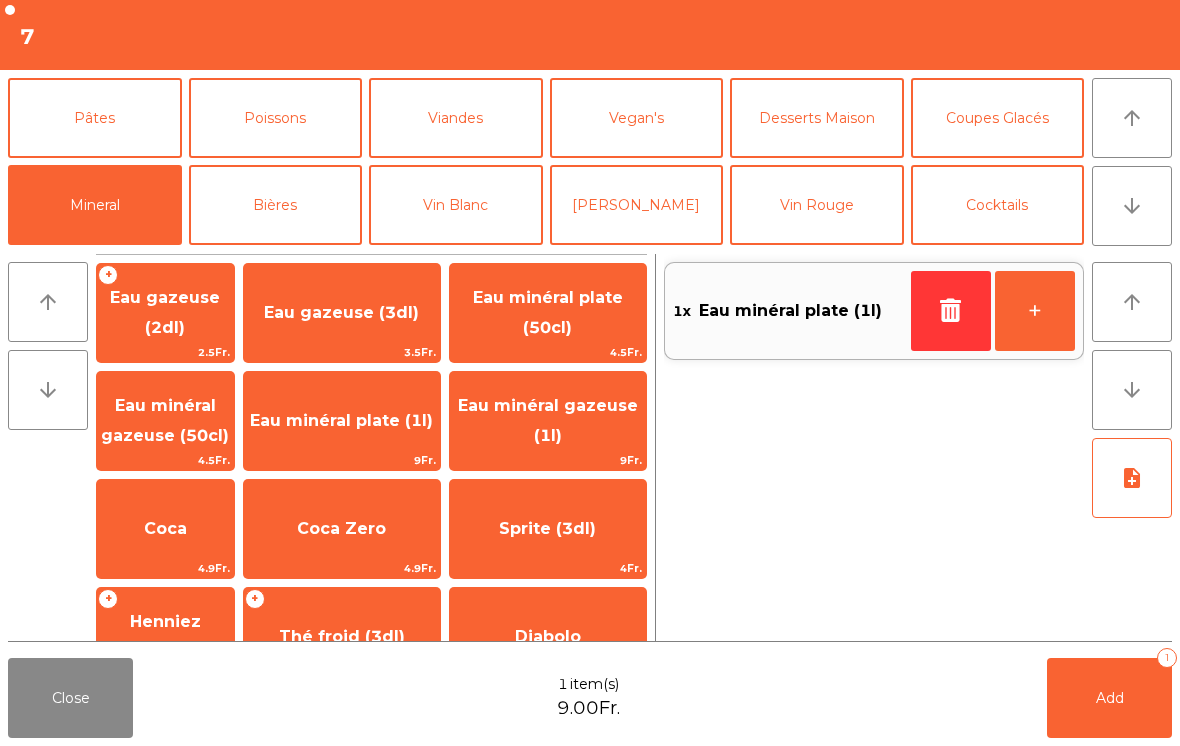click on "Cocktails" 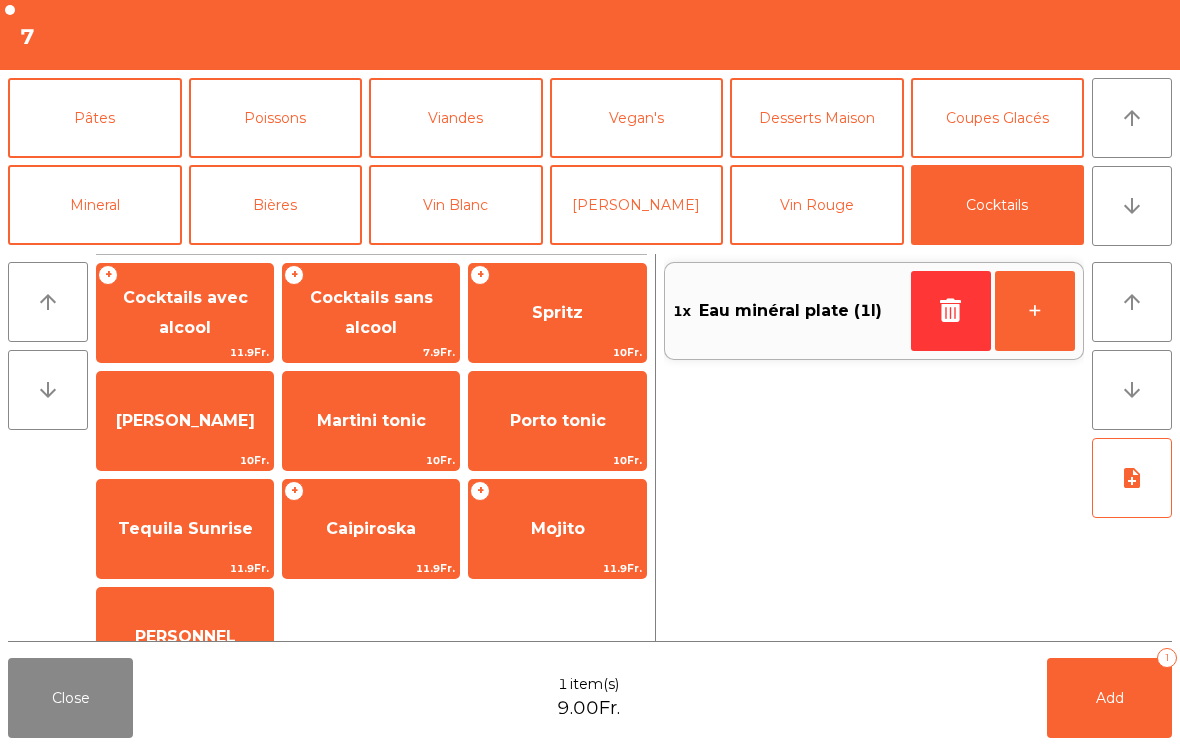click on "+   Cocktails sans alcool   7.9Fr." 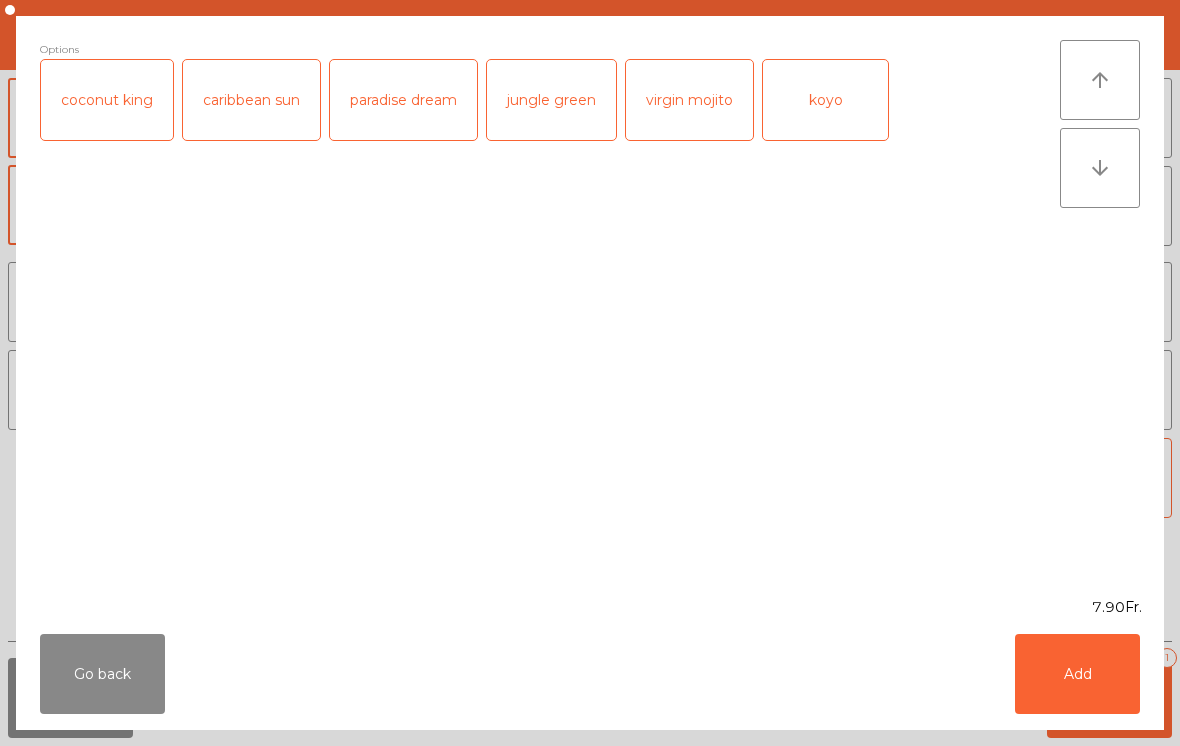 click on "Add" 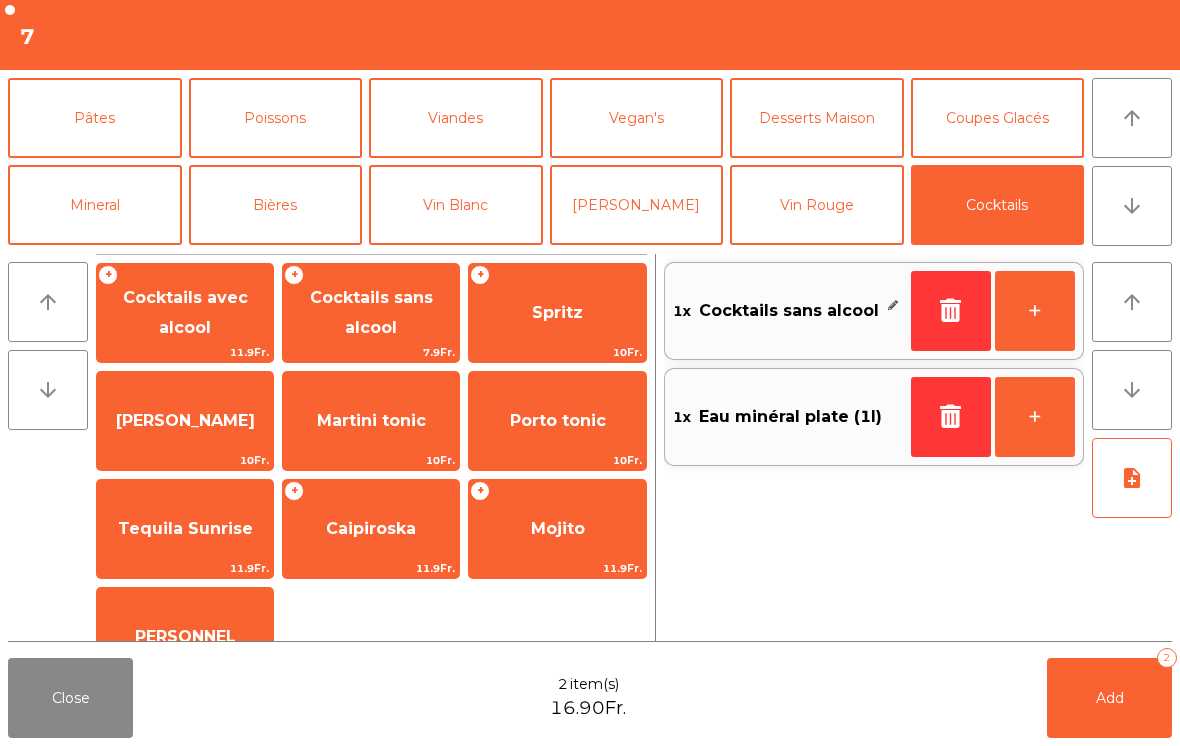 click on "+" 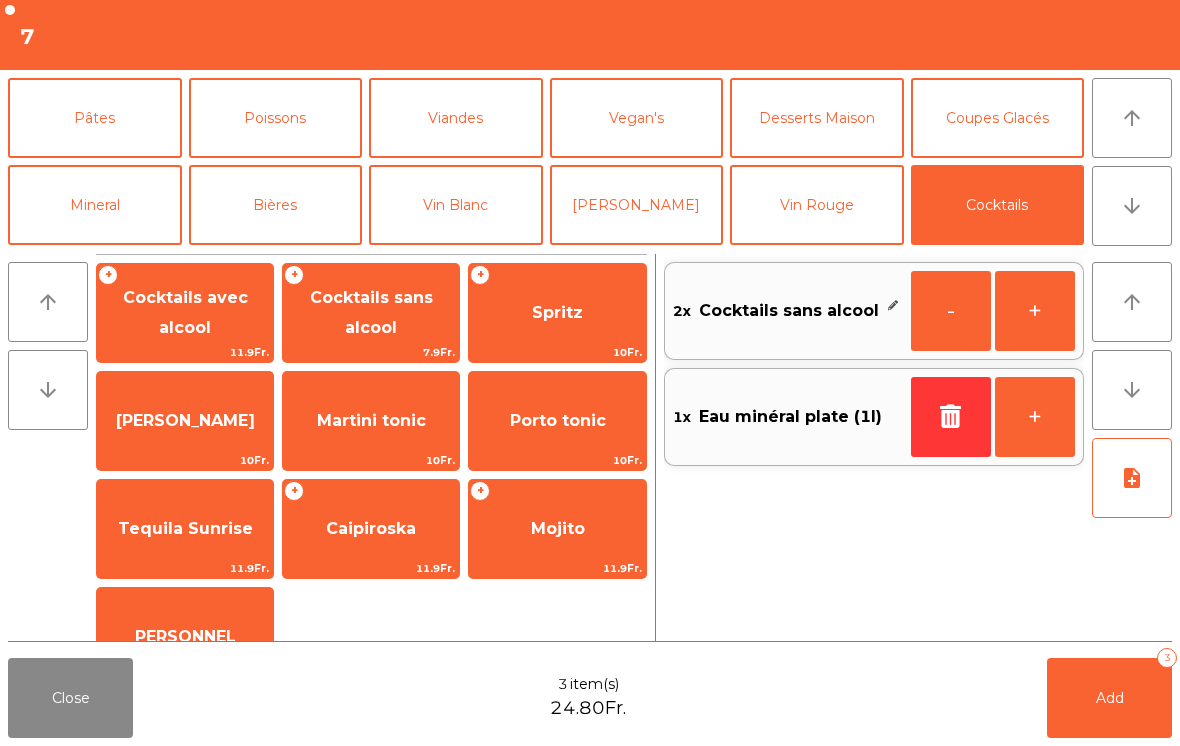 click on "Add" 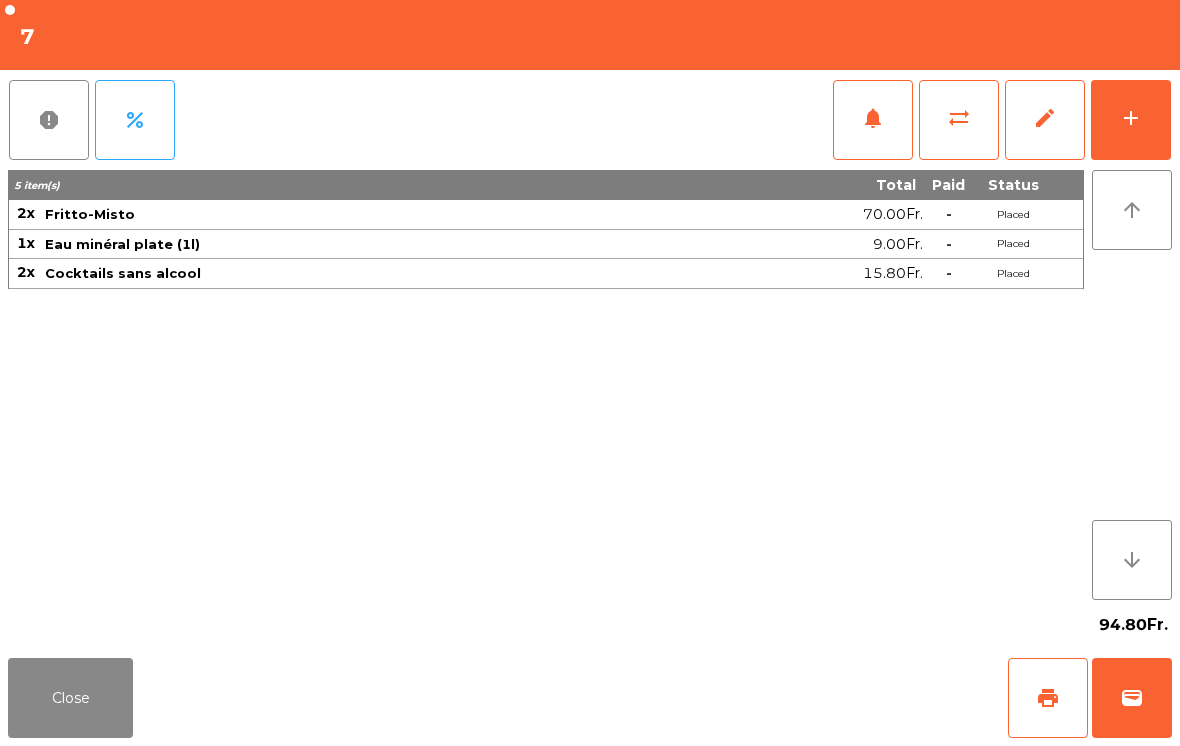 click on "Close" 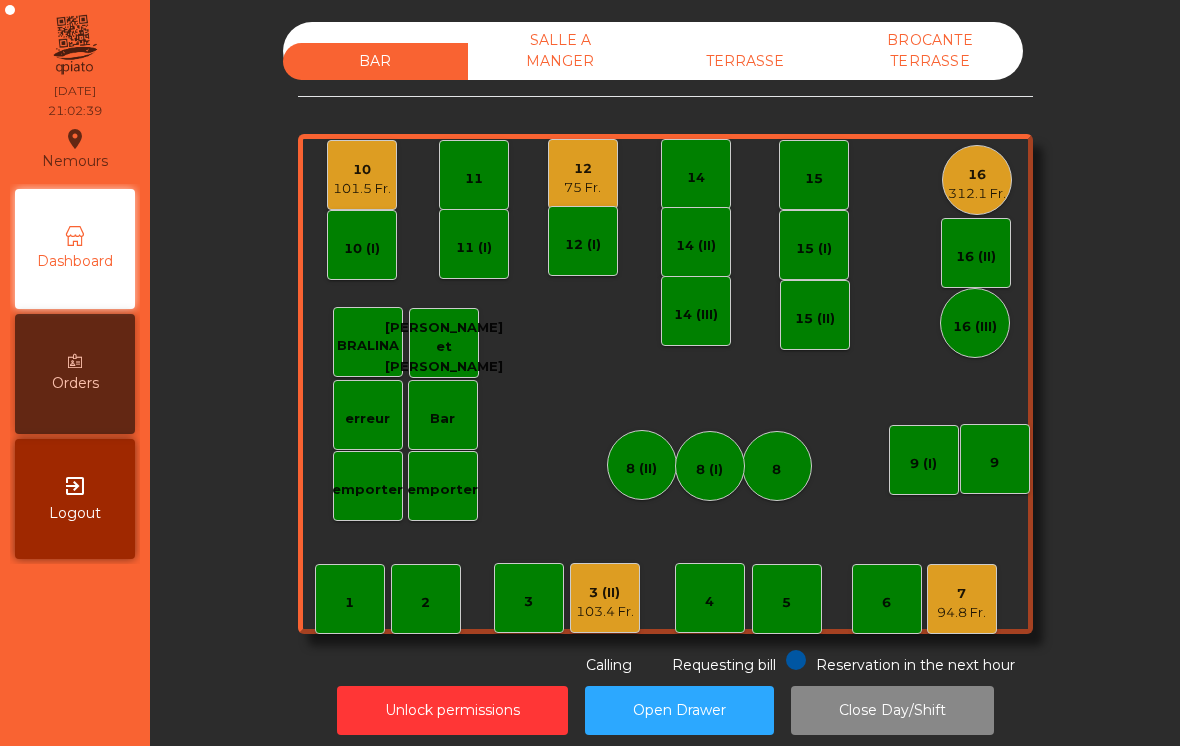 click on "75 Fr." 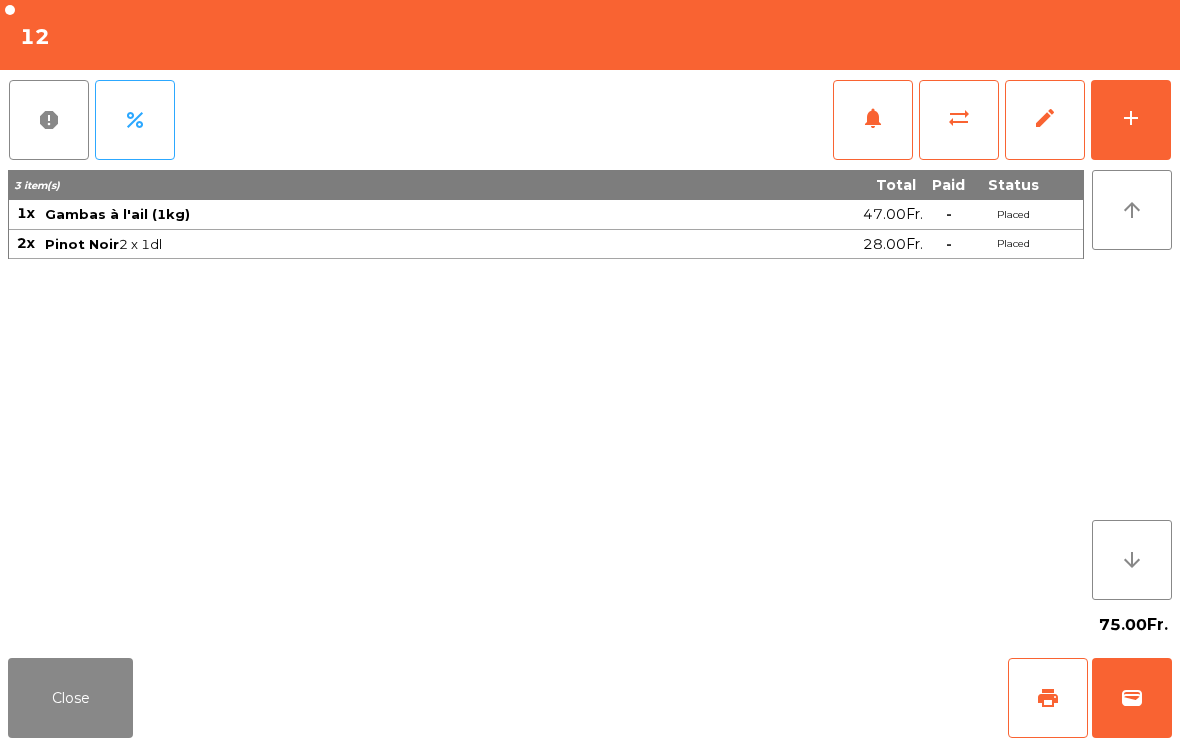 click on "print" 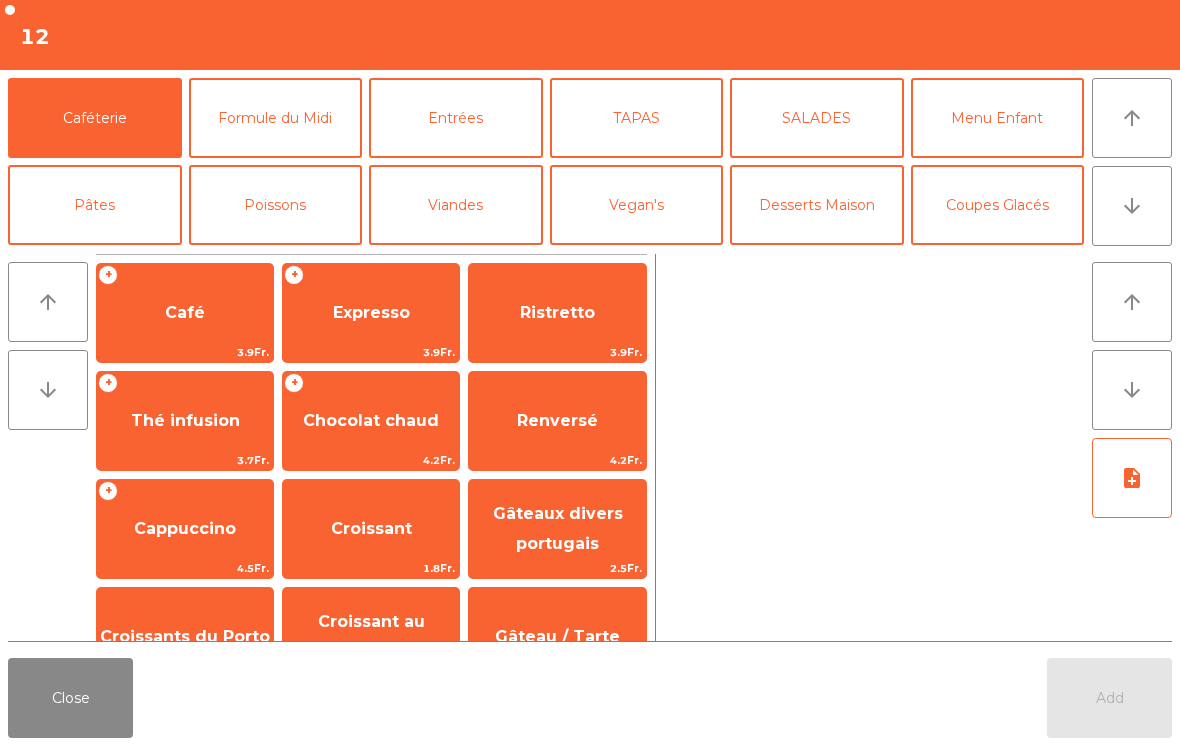 click on "Close" 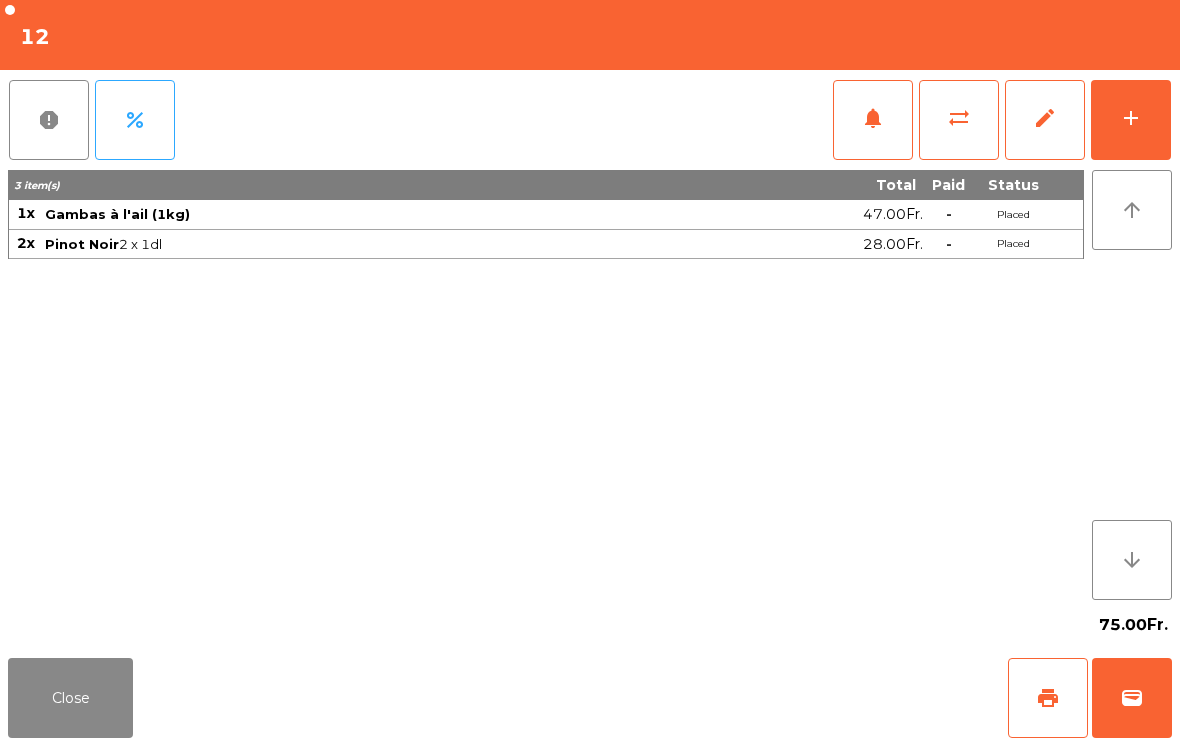 click on "add" 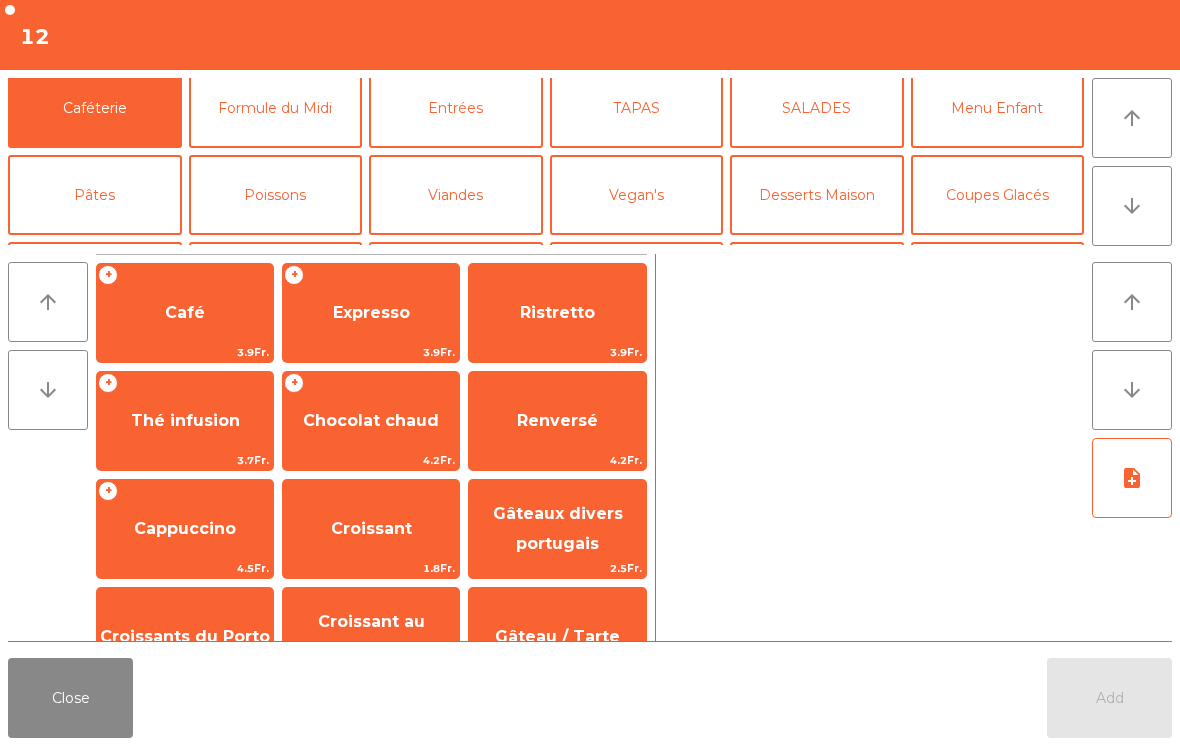 scroll, scrollTop: 111, scrollLeft: 0, axis: vertical 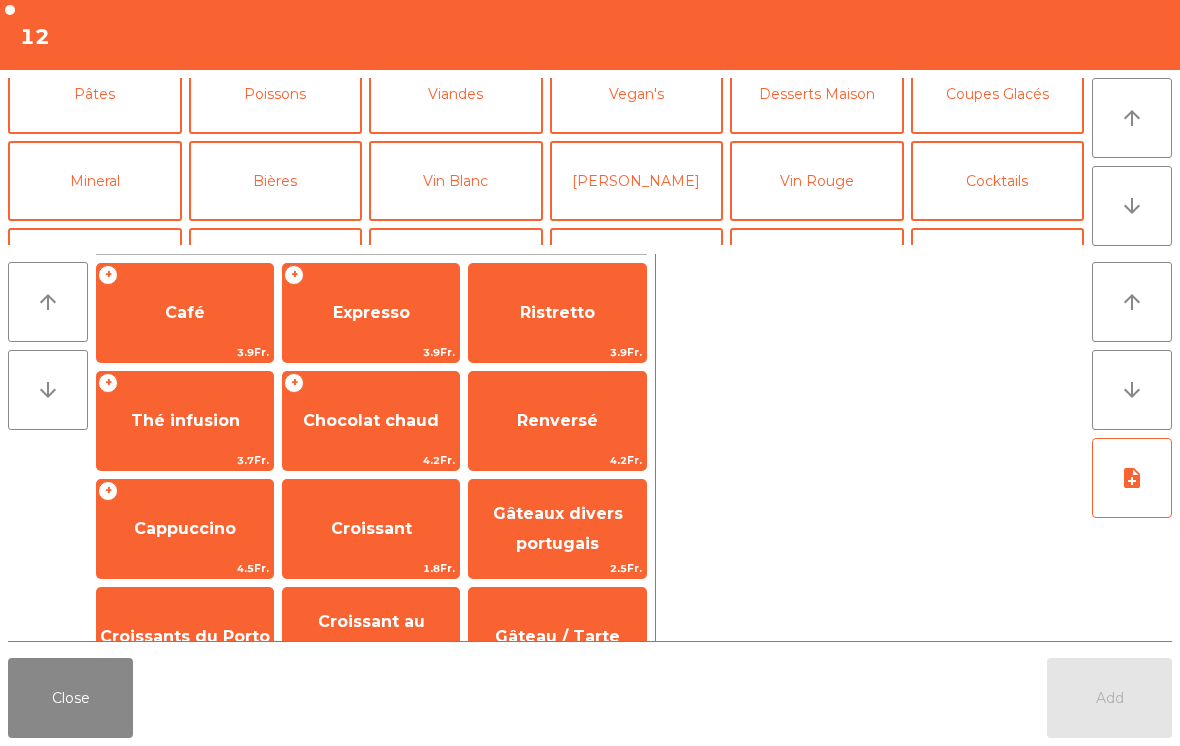 click on "Vin Rouge" 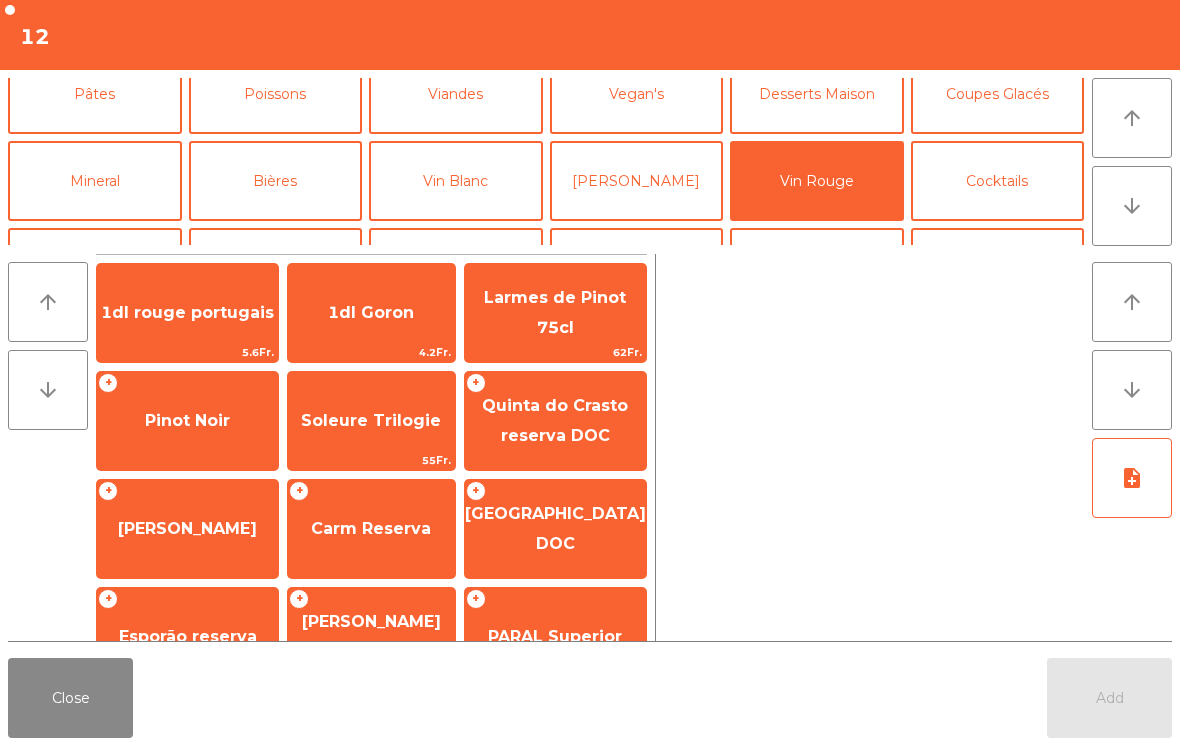 click on "1dl rouge portugais" 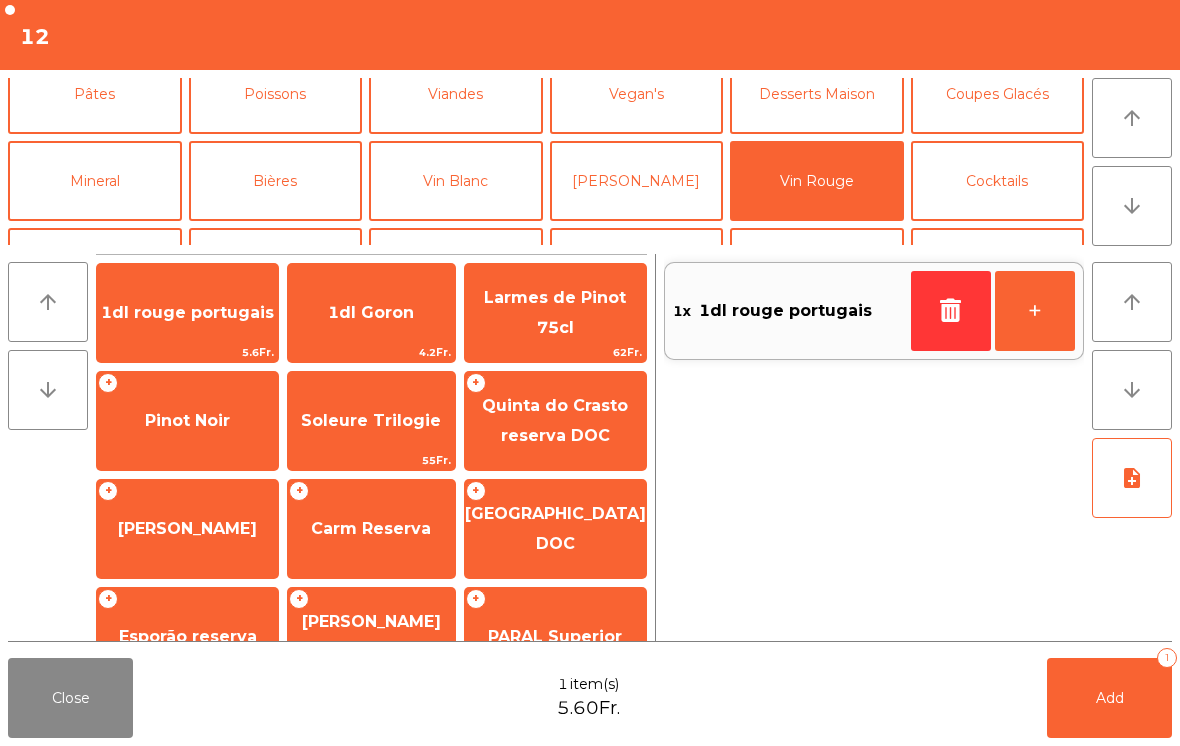 click 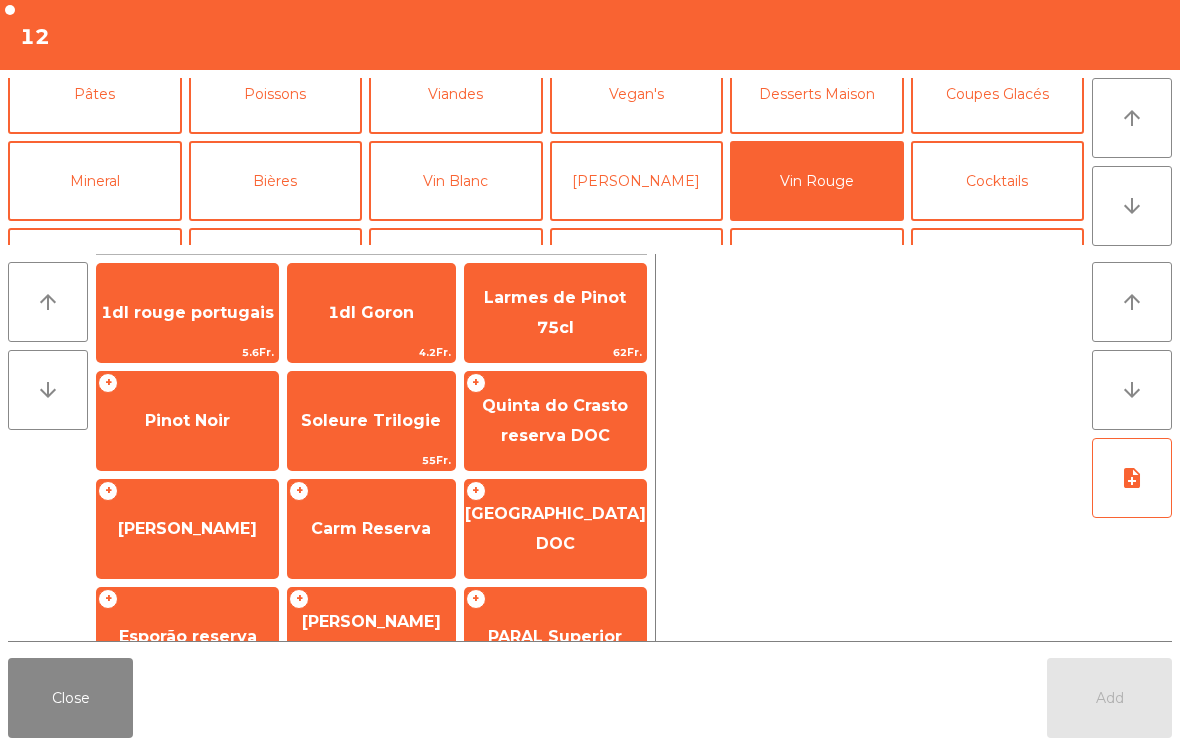 click on "Pinot Noir" 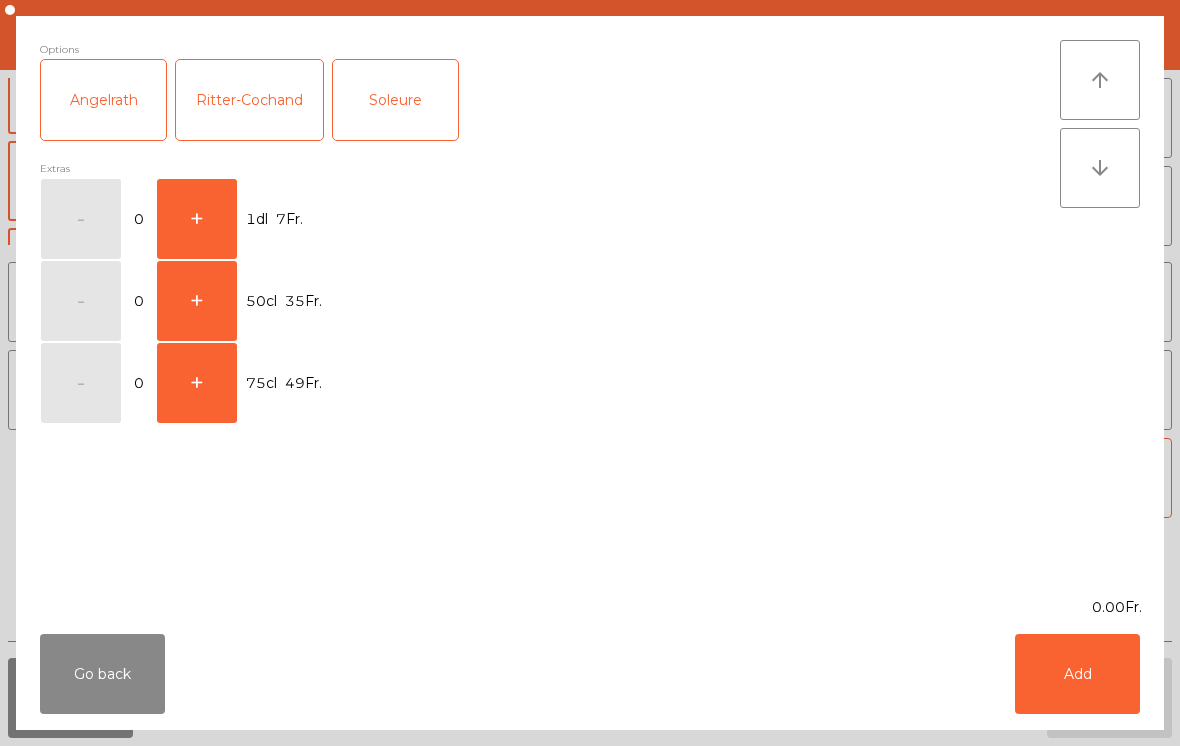 click on "+" 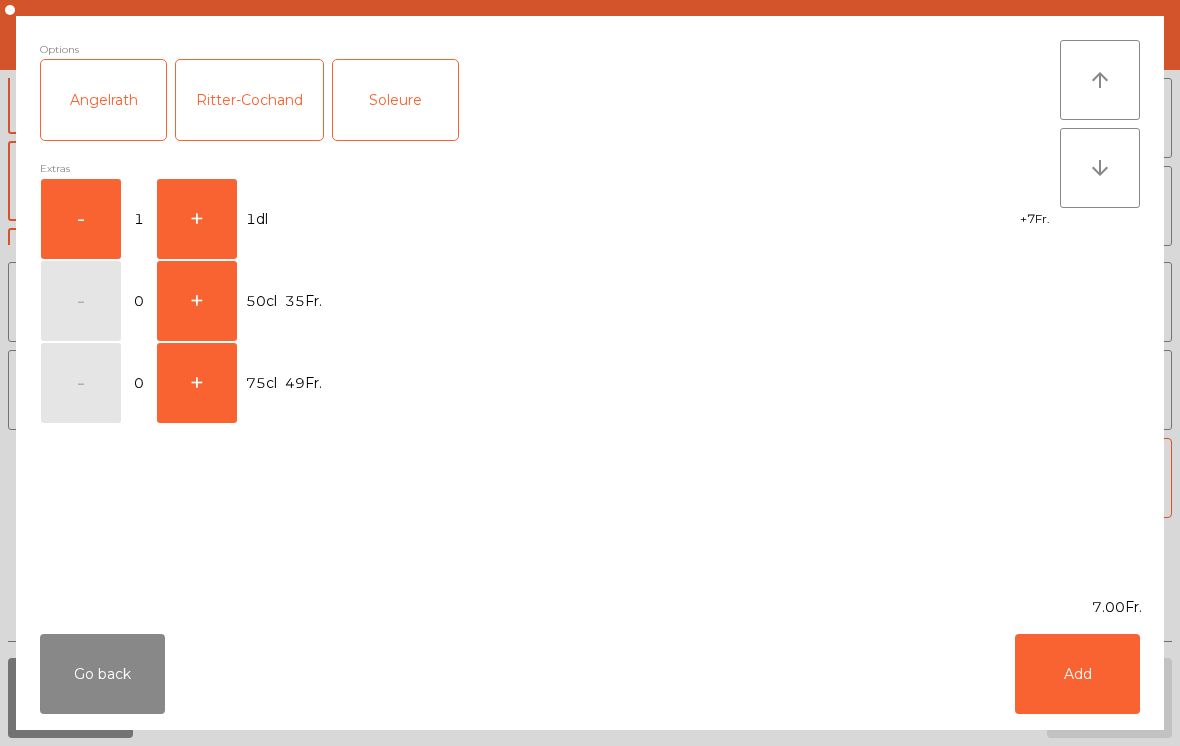 click on "Add" 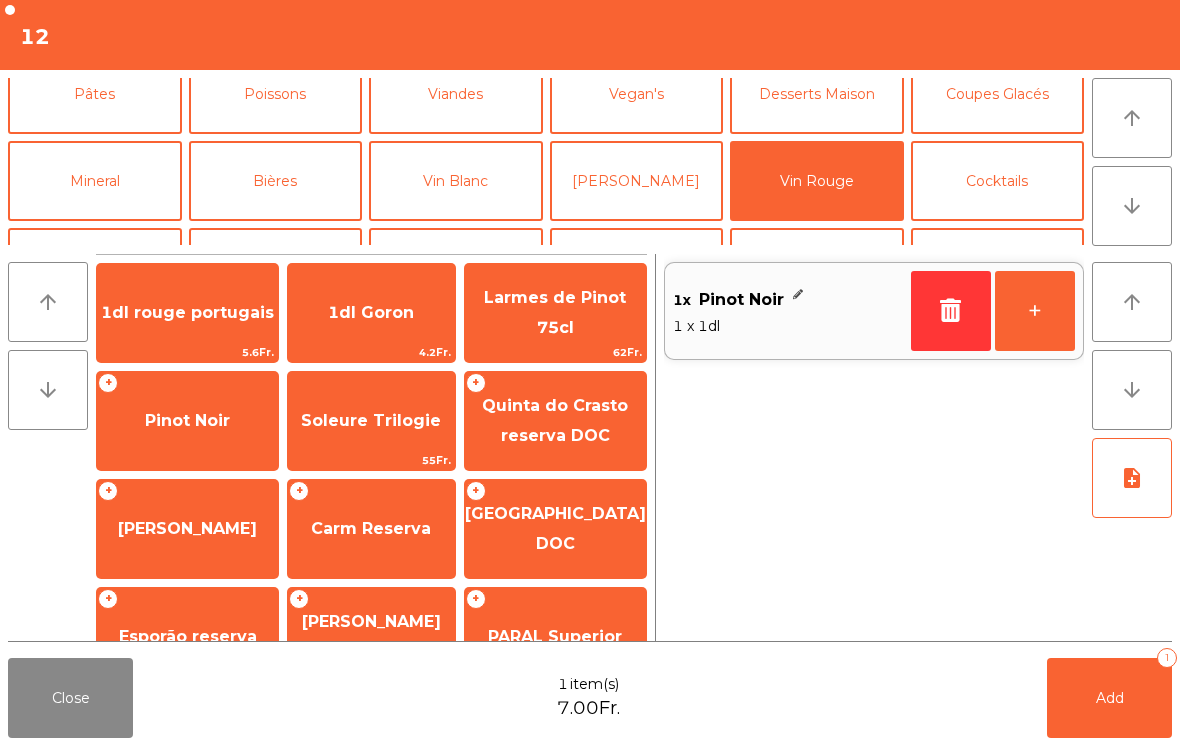 click on "+" 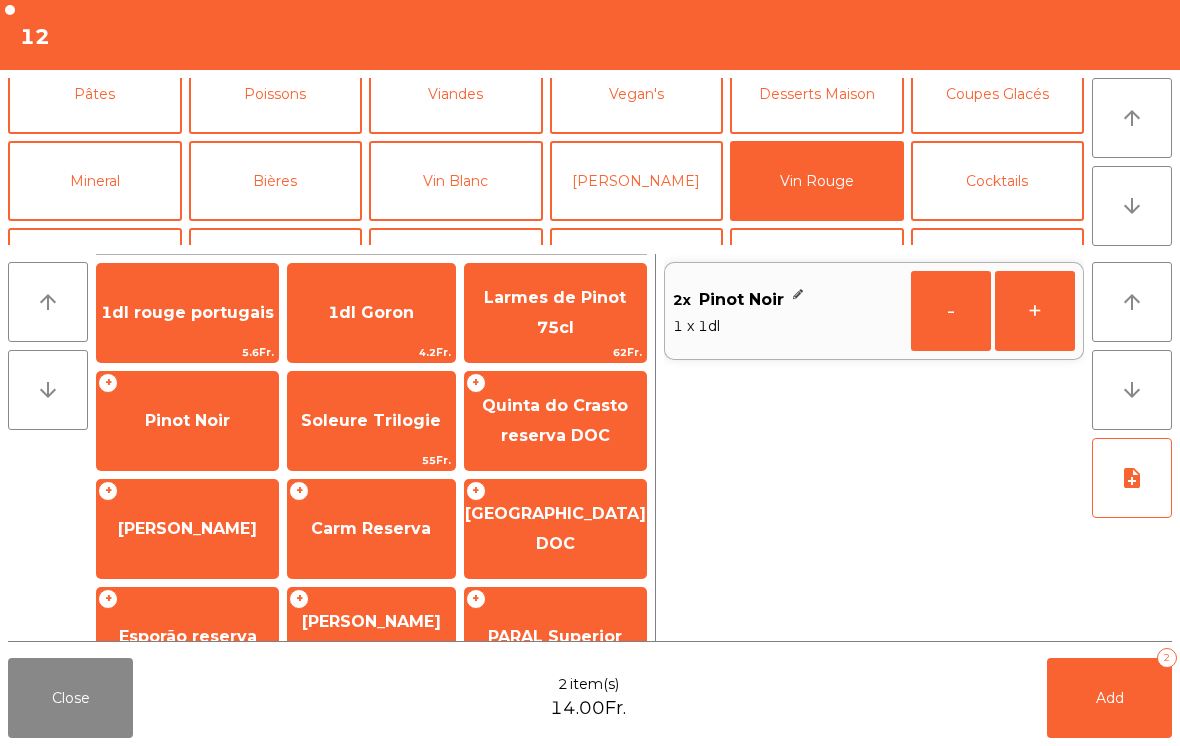 click on "Add   2" 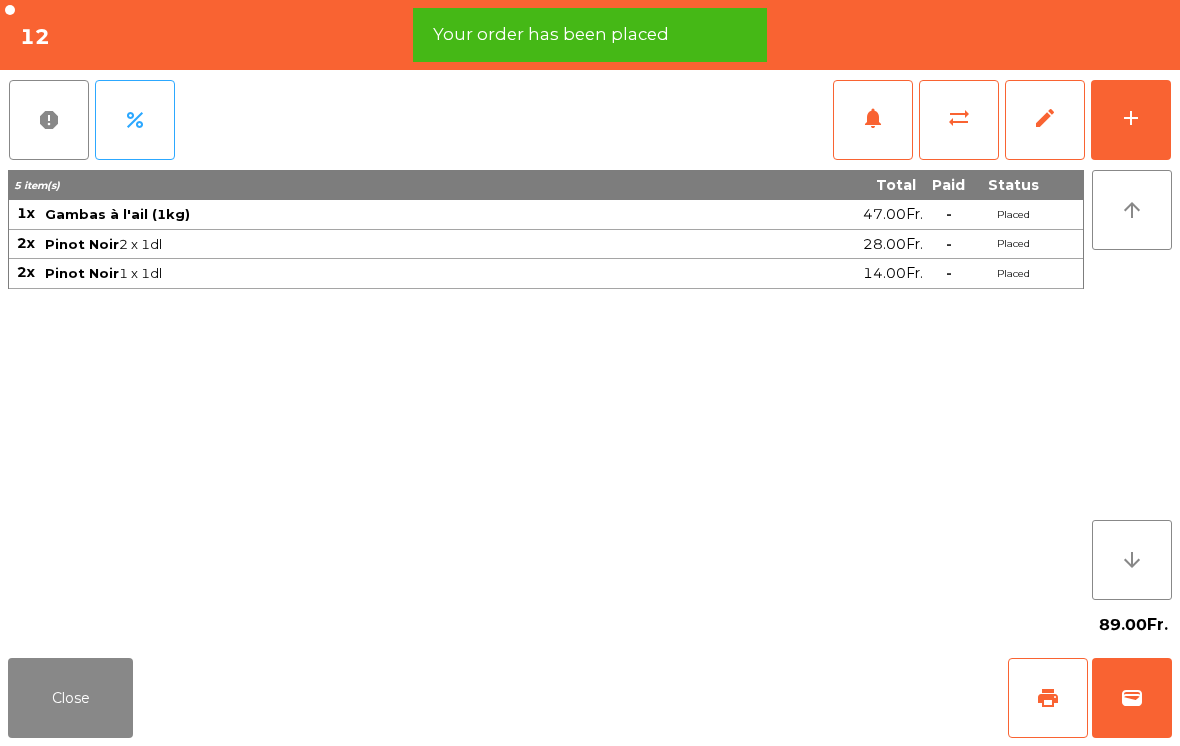click on "print" 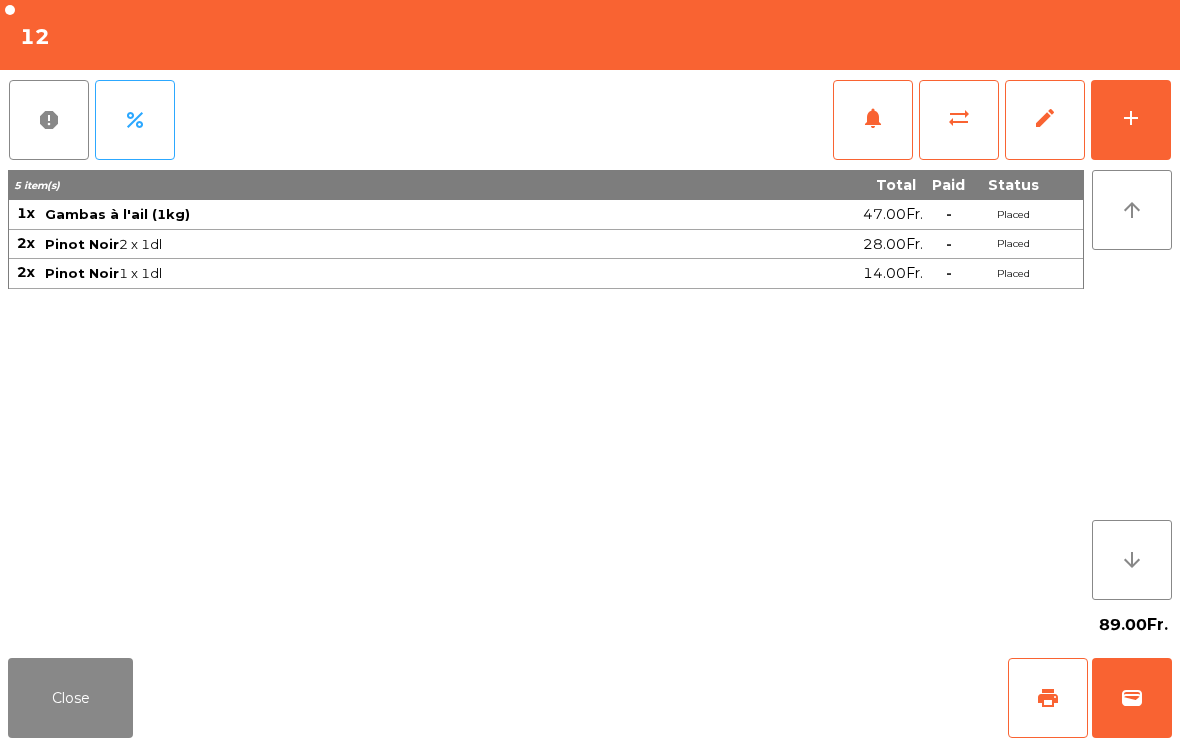 click on "Close" 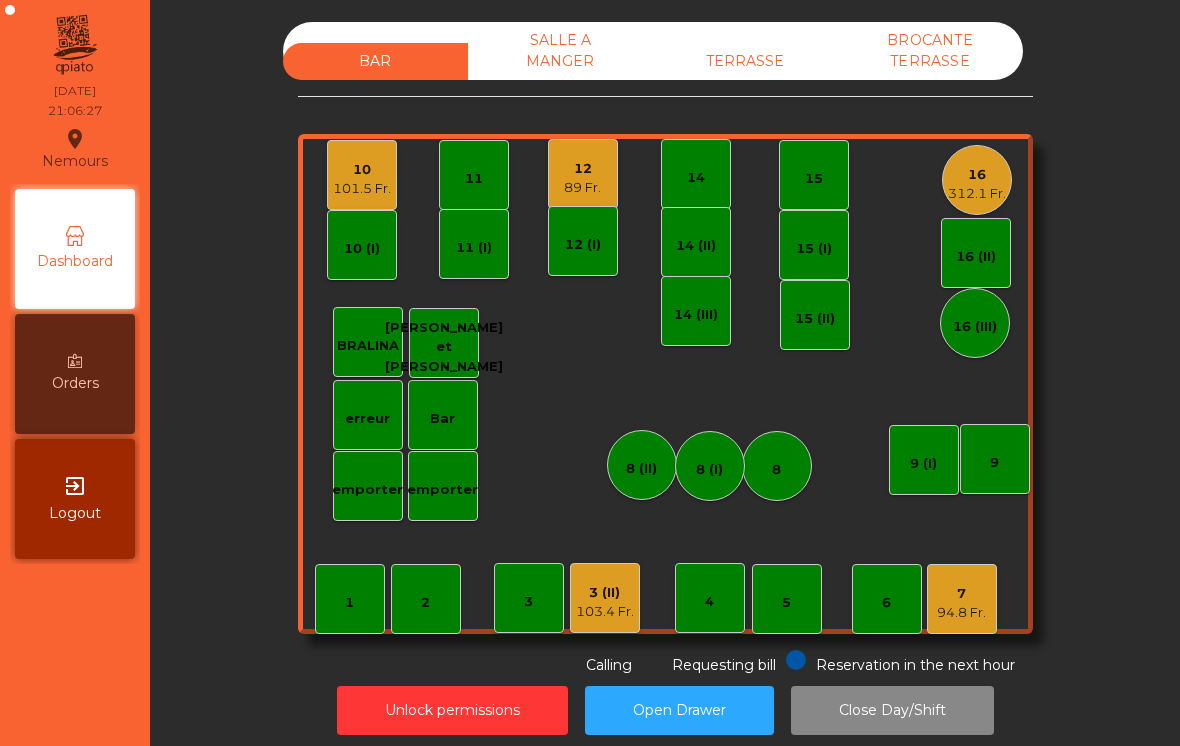 click on "3 (II)" 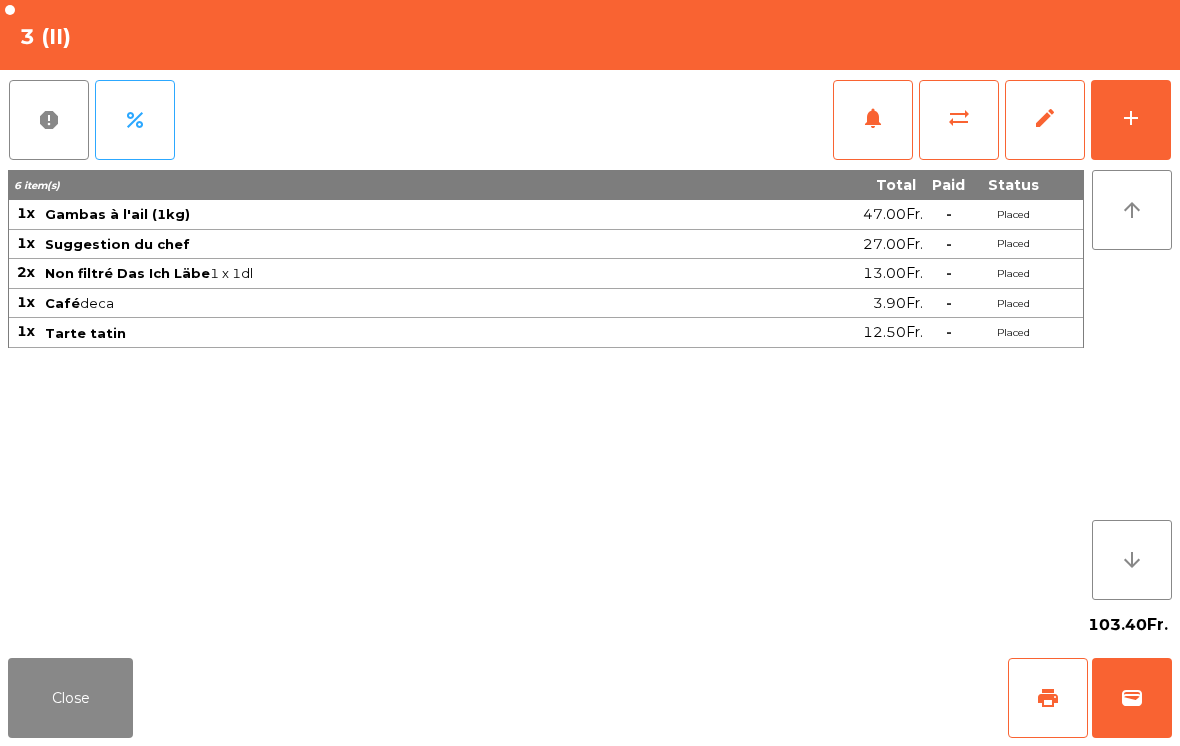 click on "print" 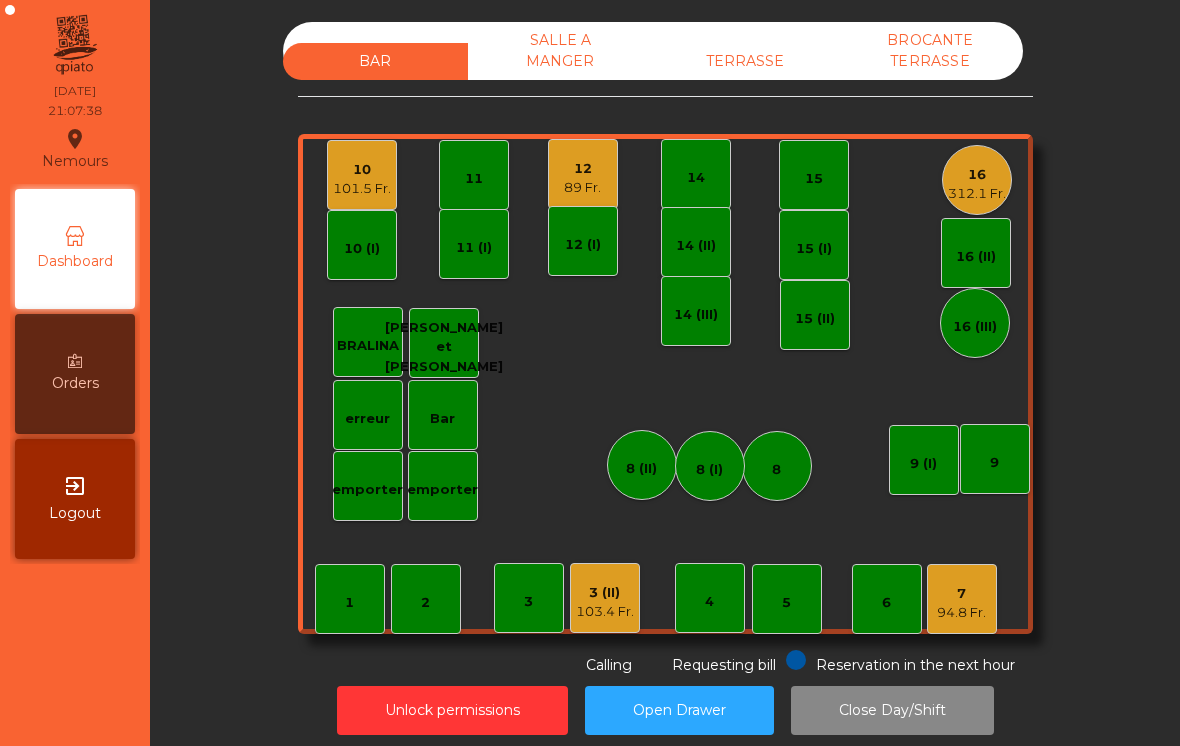 click on "12" 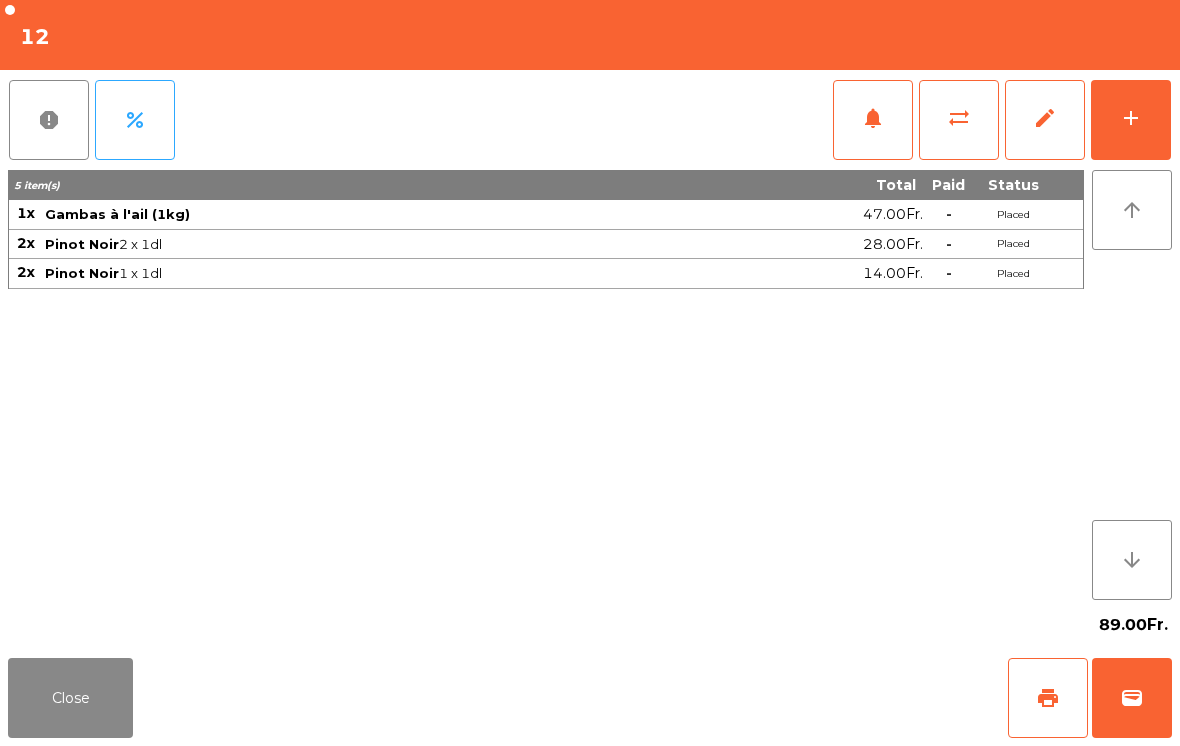 click on "wallet" 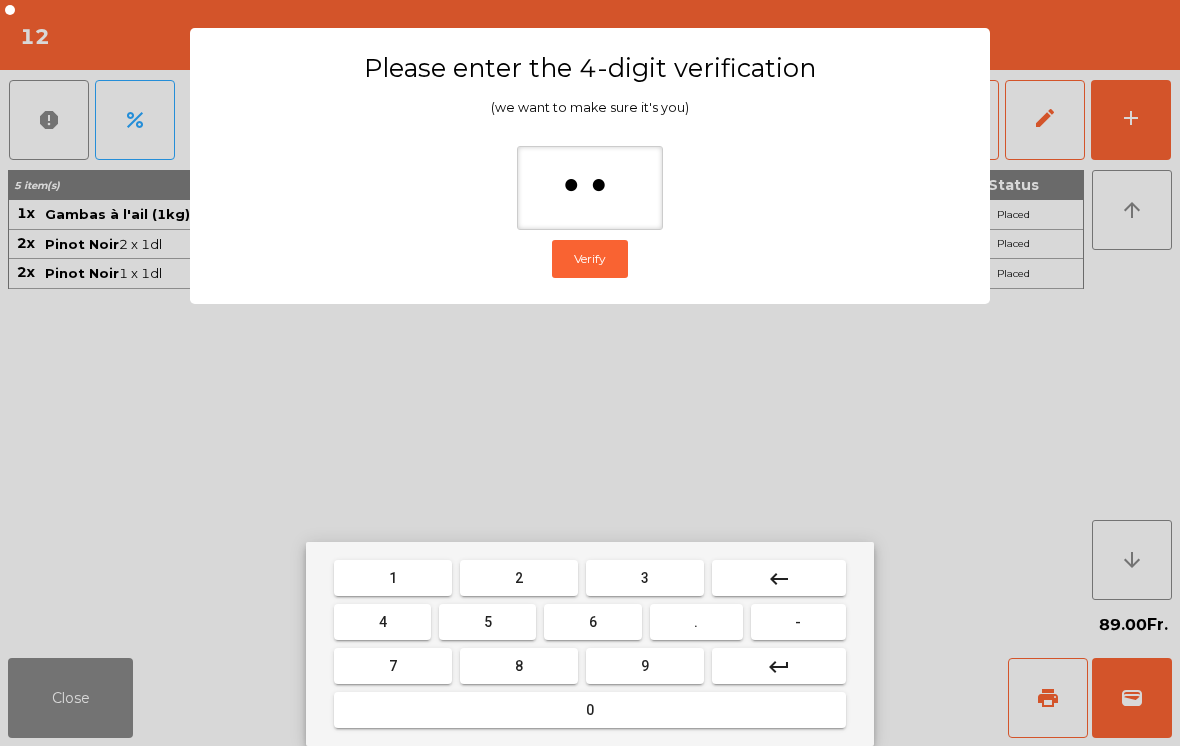 type on "***" 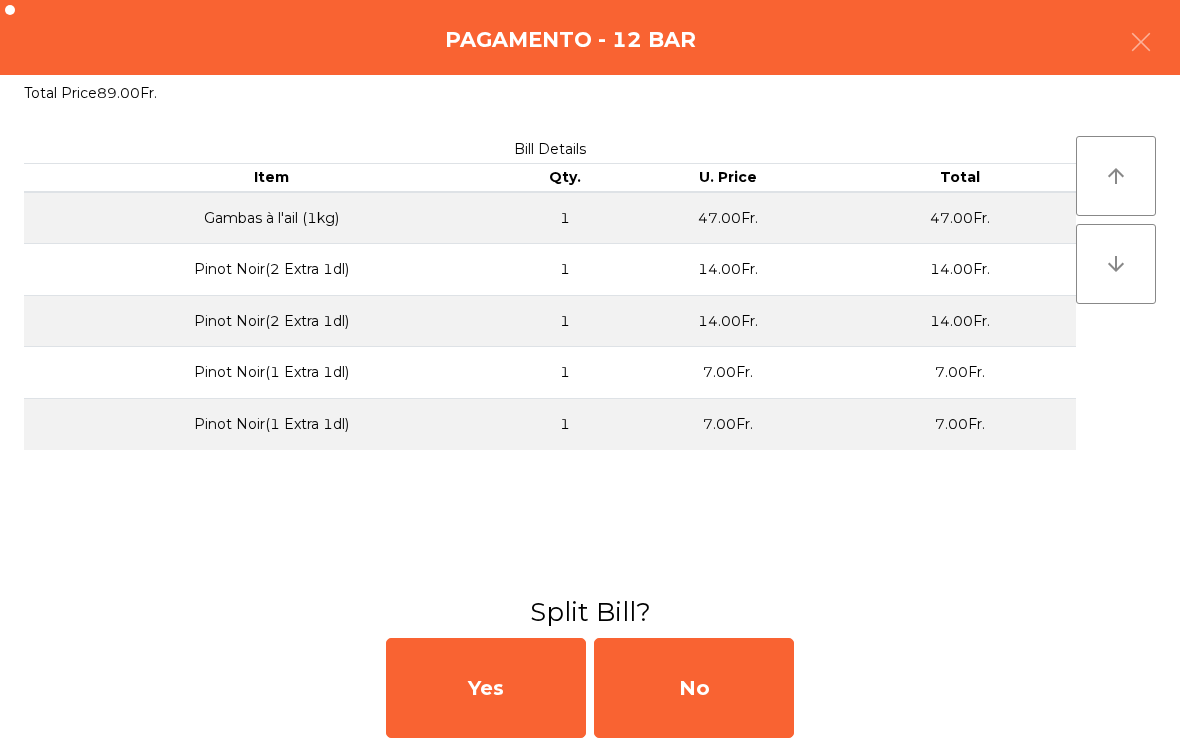 click on "No" 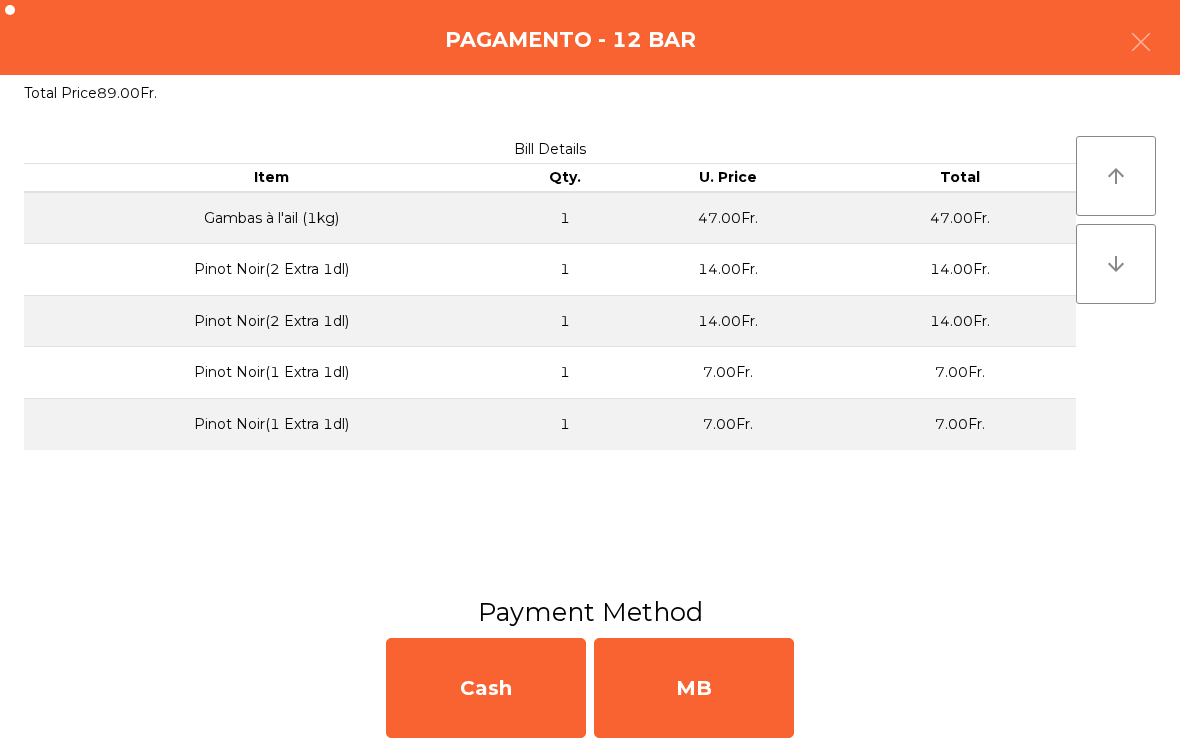 click on "MB" 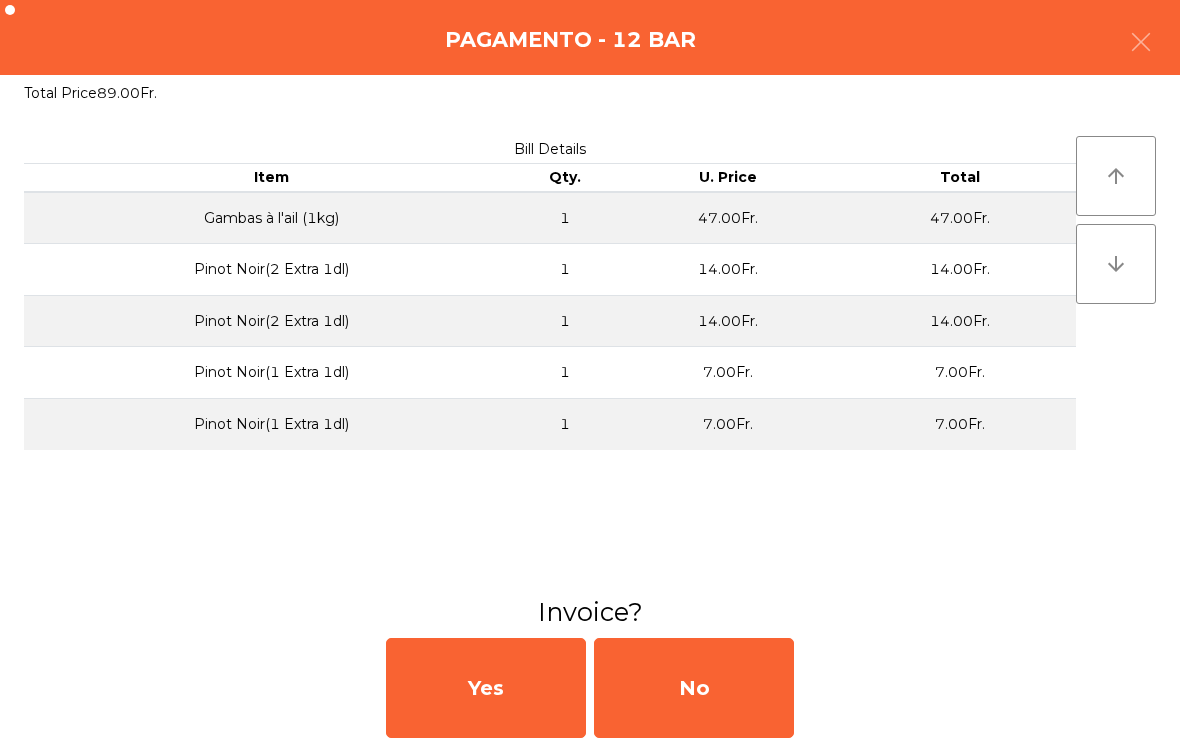 click on "No" 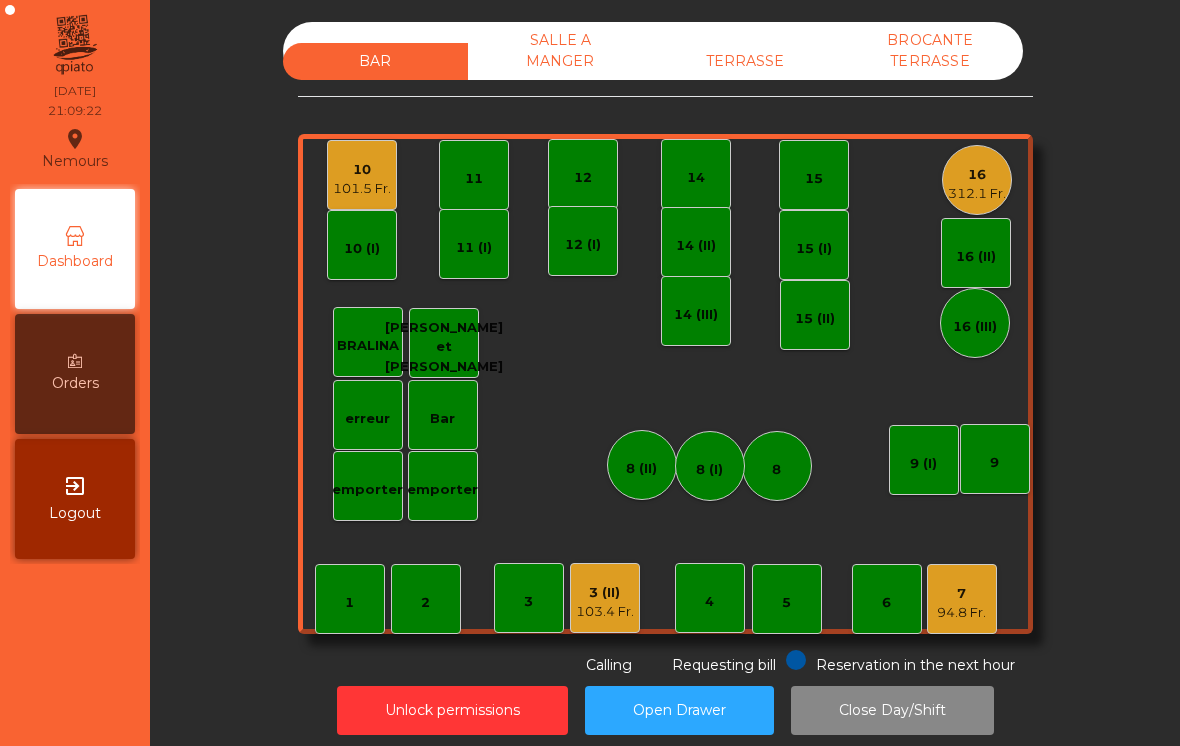 click on "3 (II)" 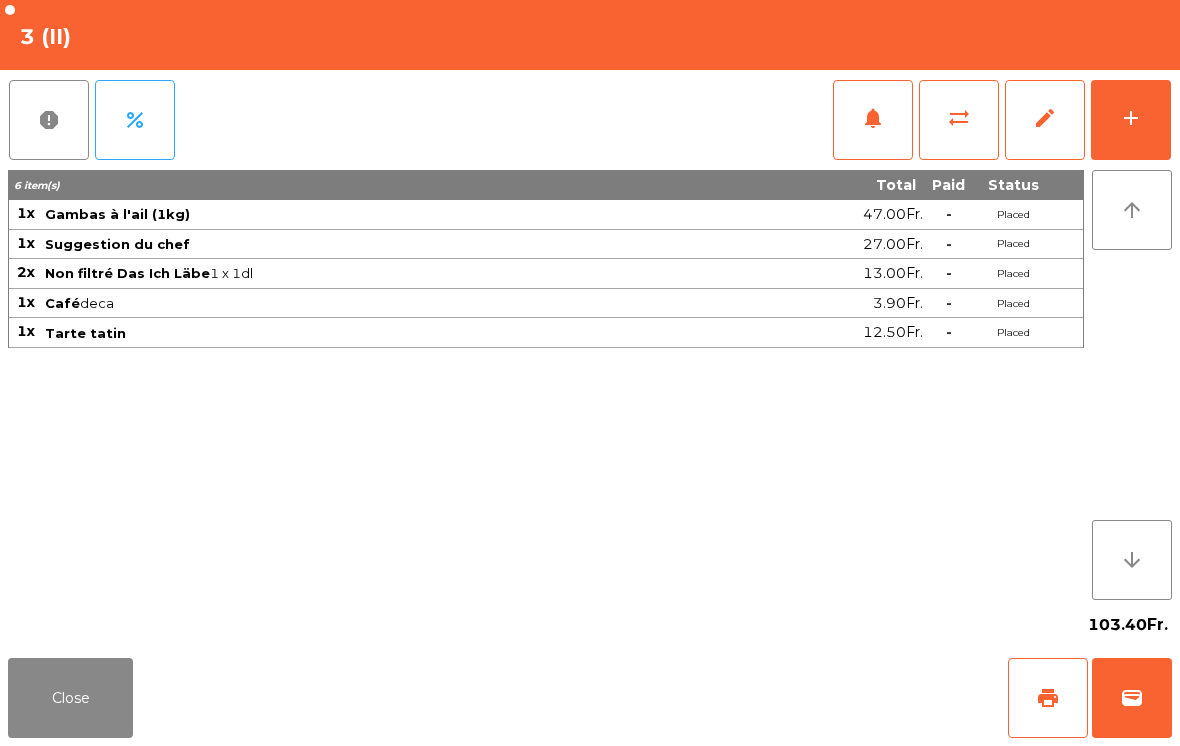 click on "wallet" 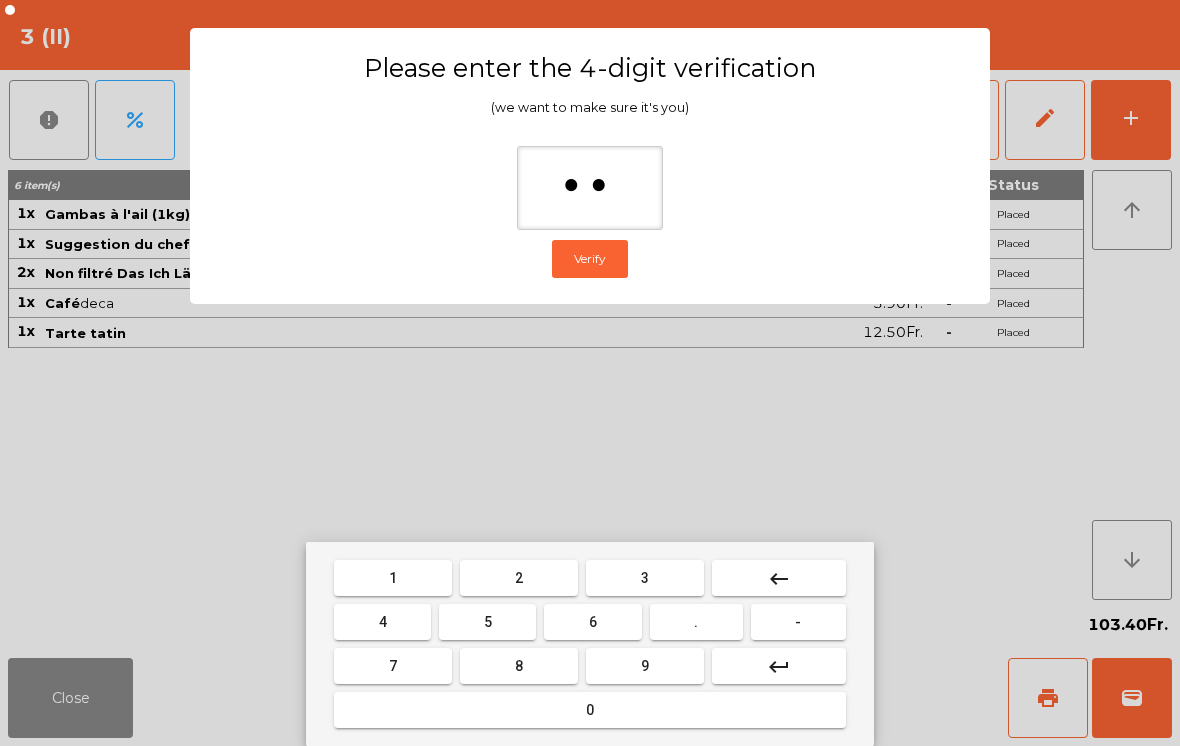 type on "***" 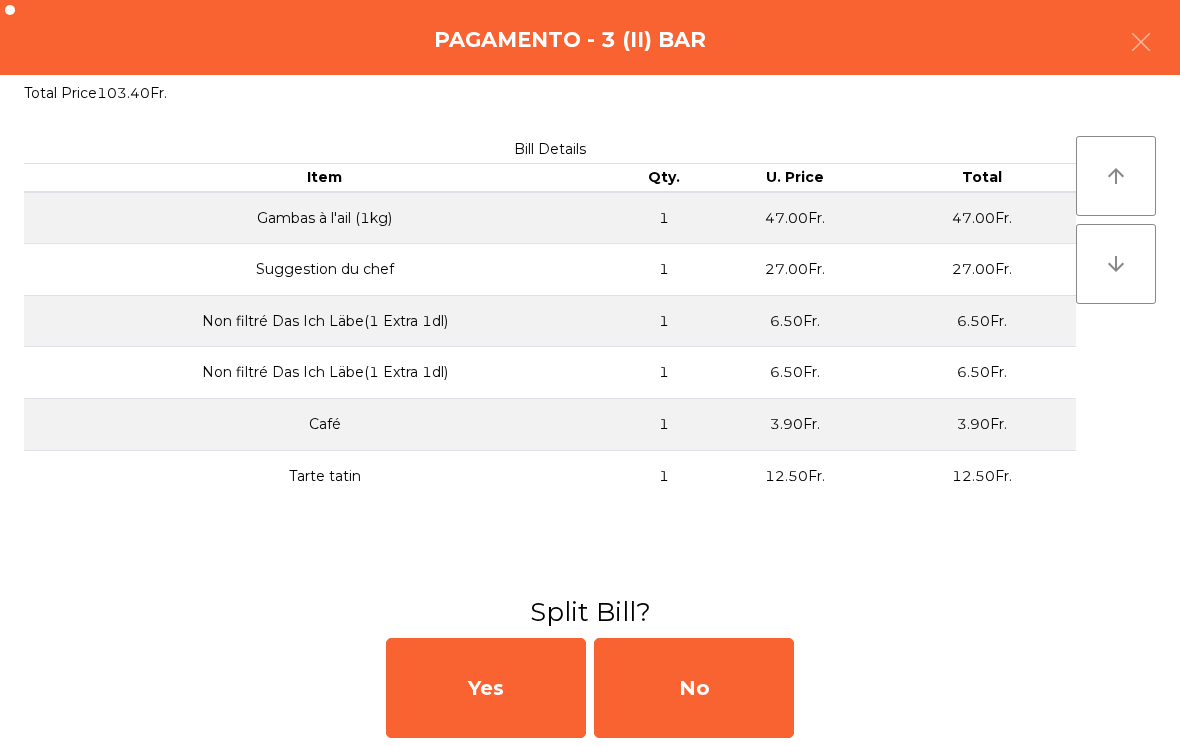 click on "No" 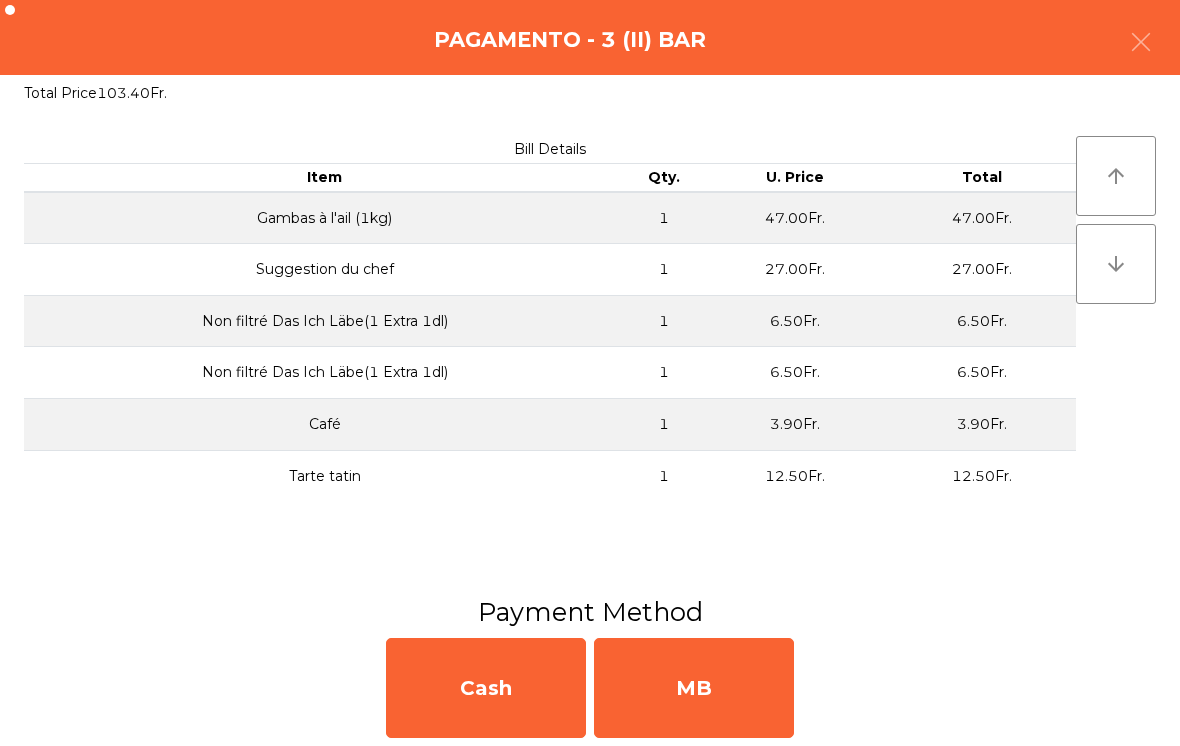 click 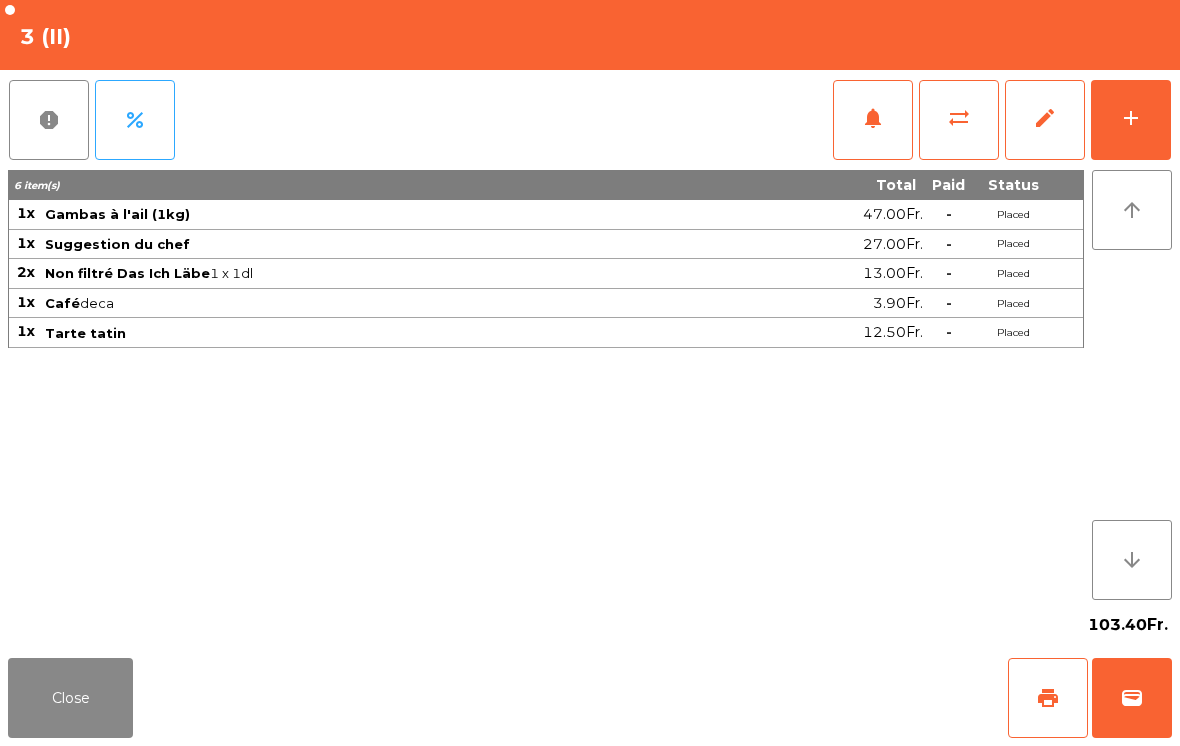 click on "Close" 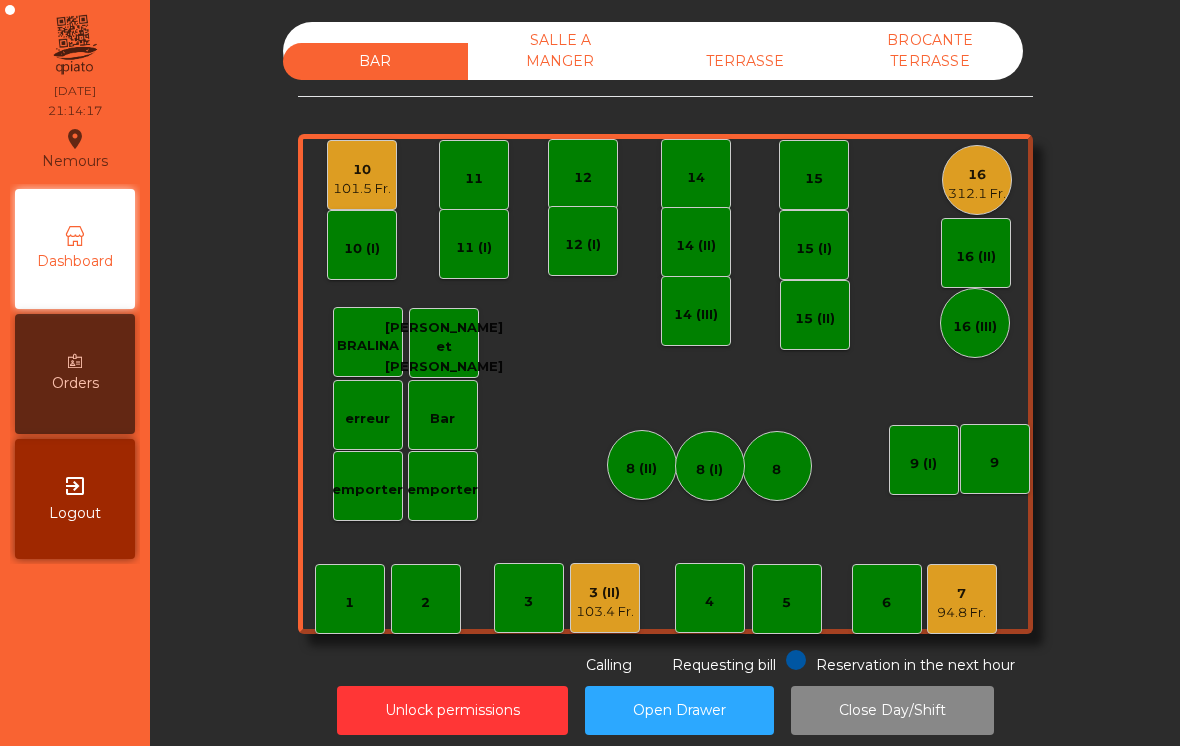 click on "3 (II)" 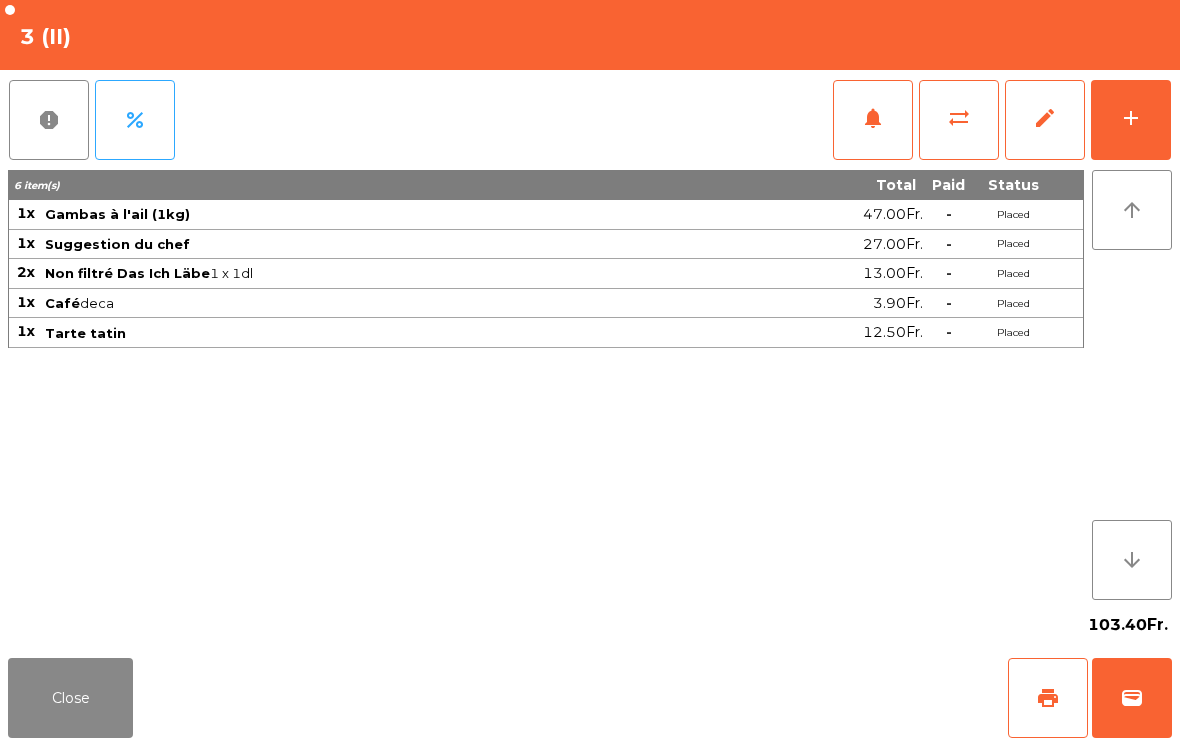 click on "wallet" 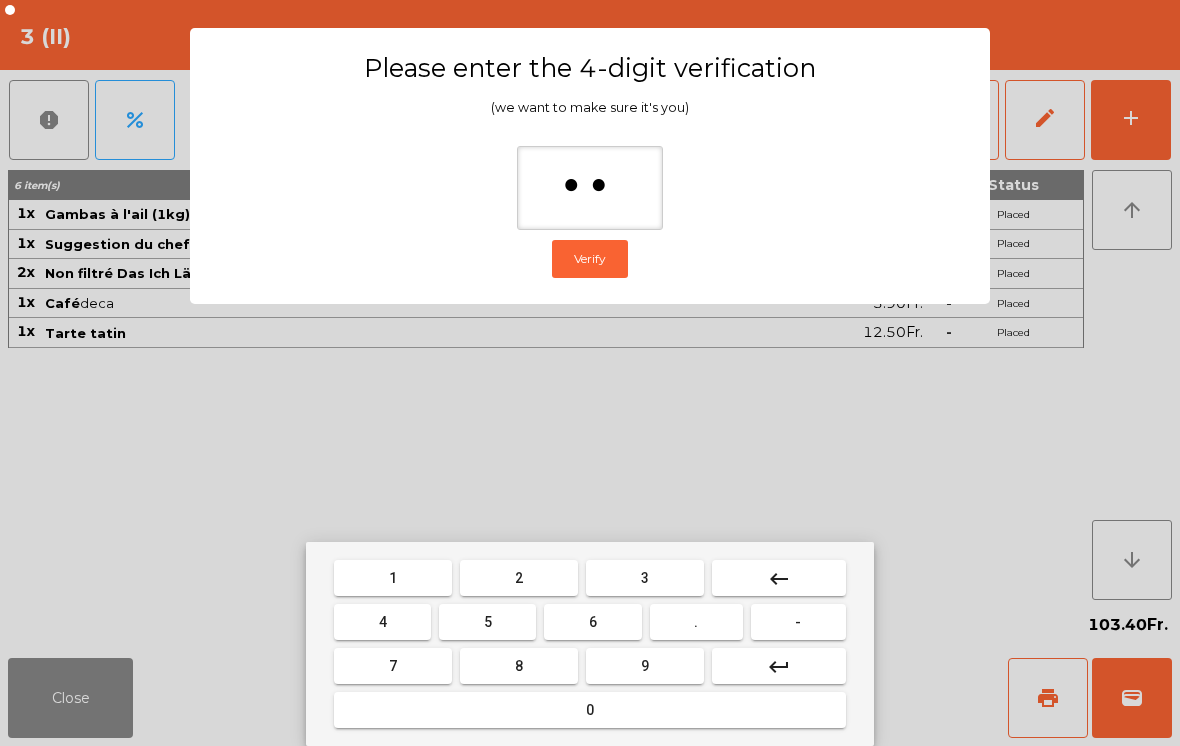 type on "***" 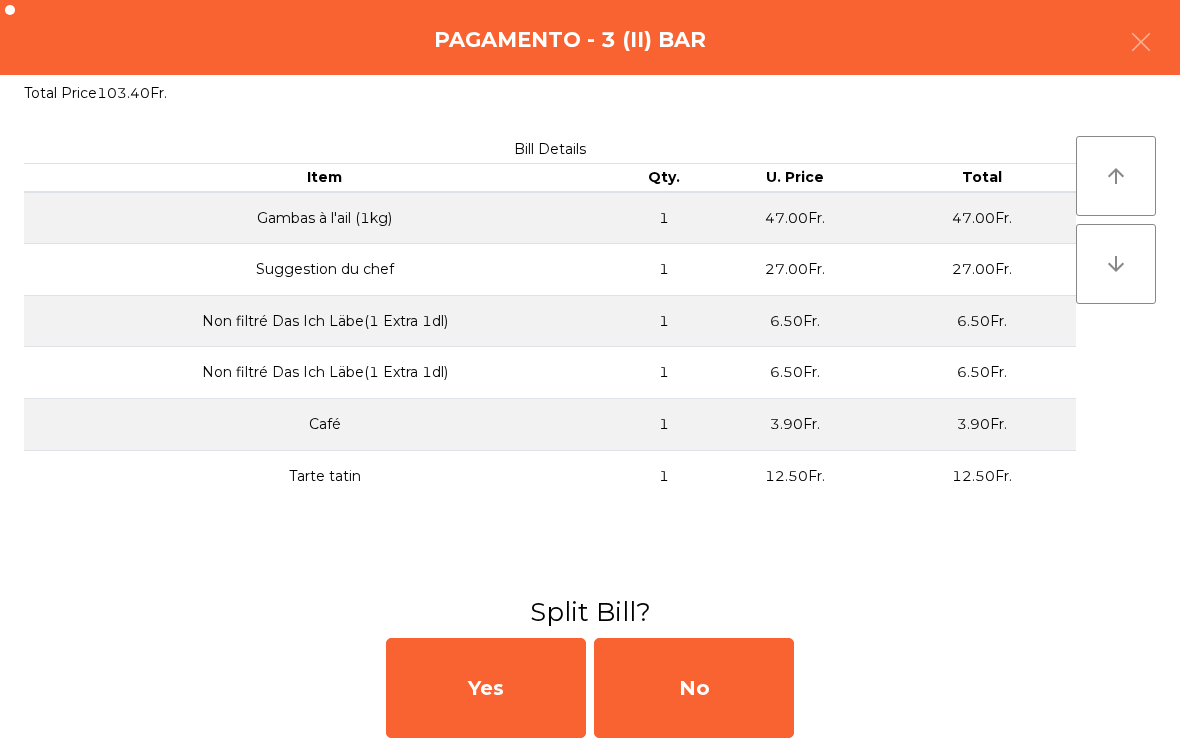 click on "No" 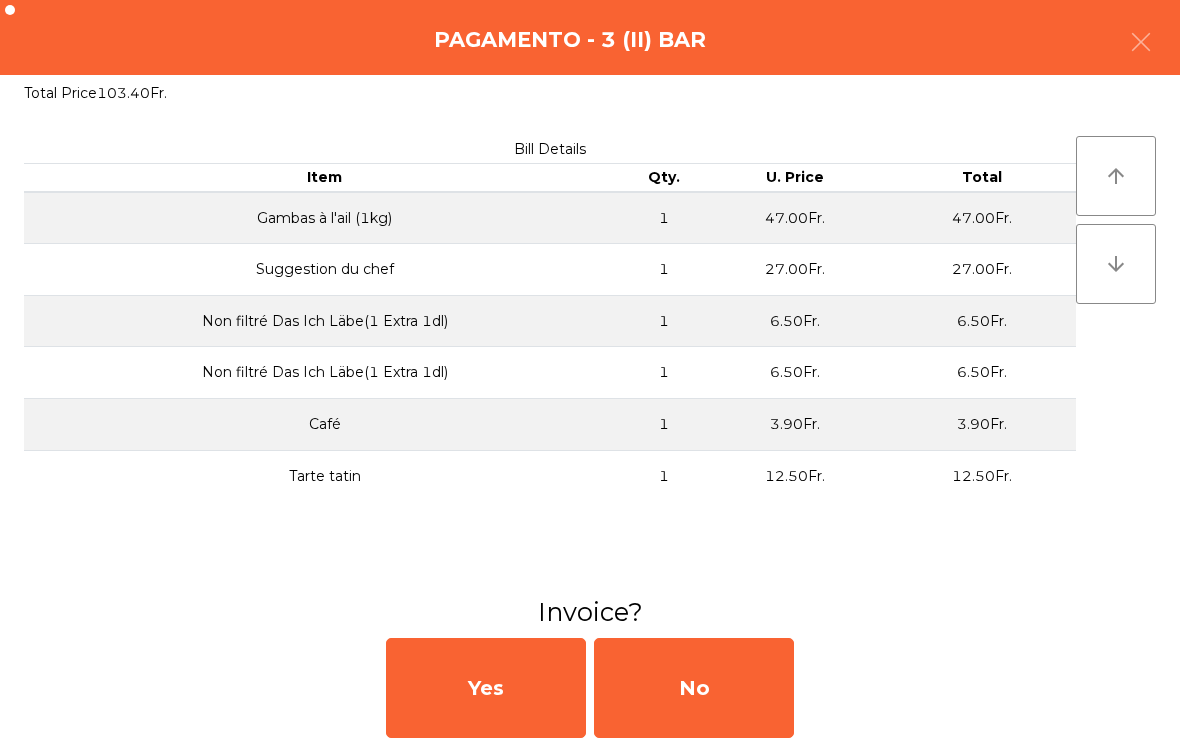 click on "No" 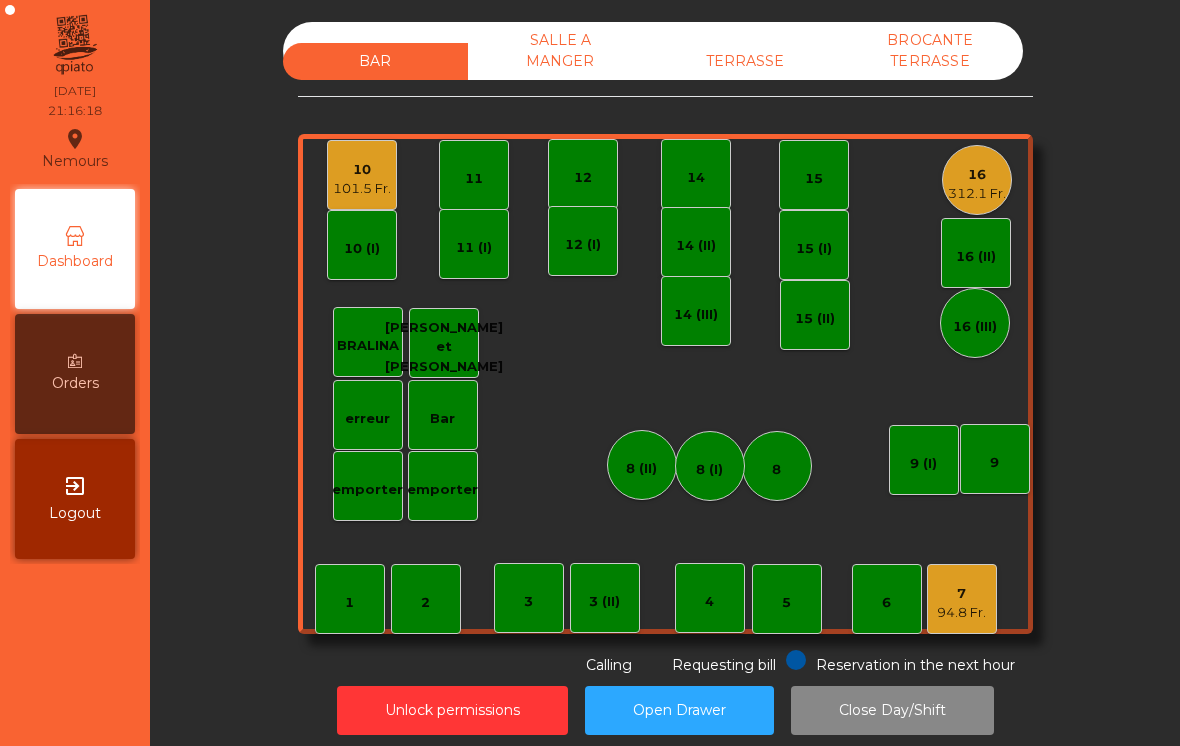click on "10" 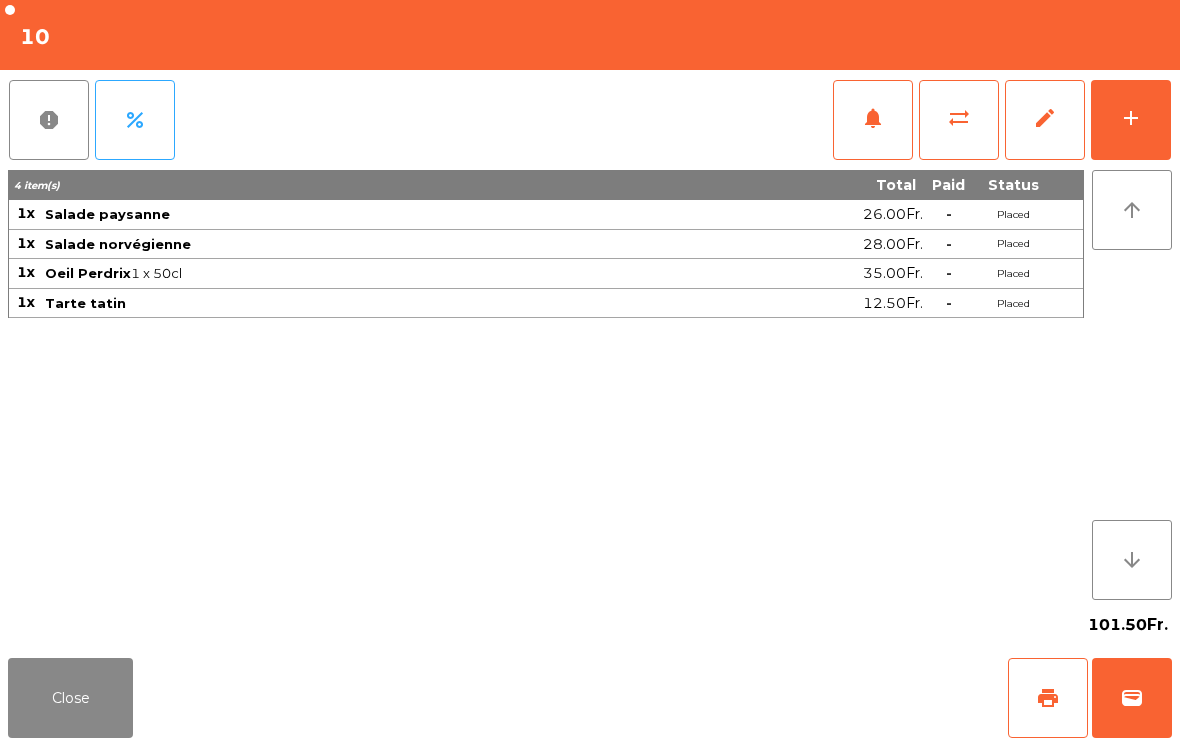 click on "add" 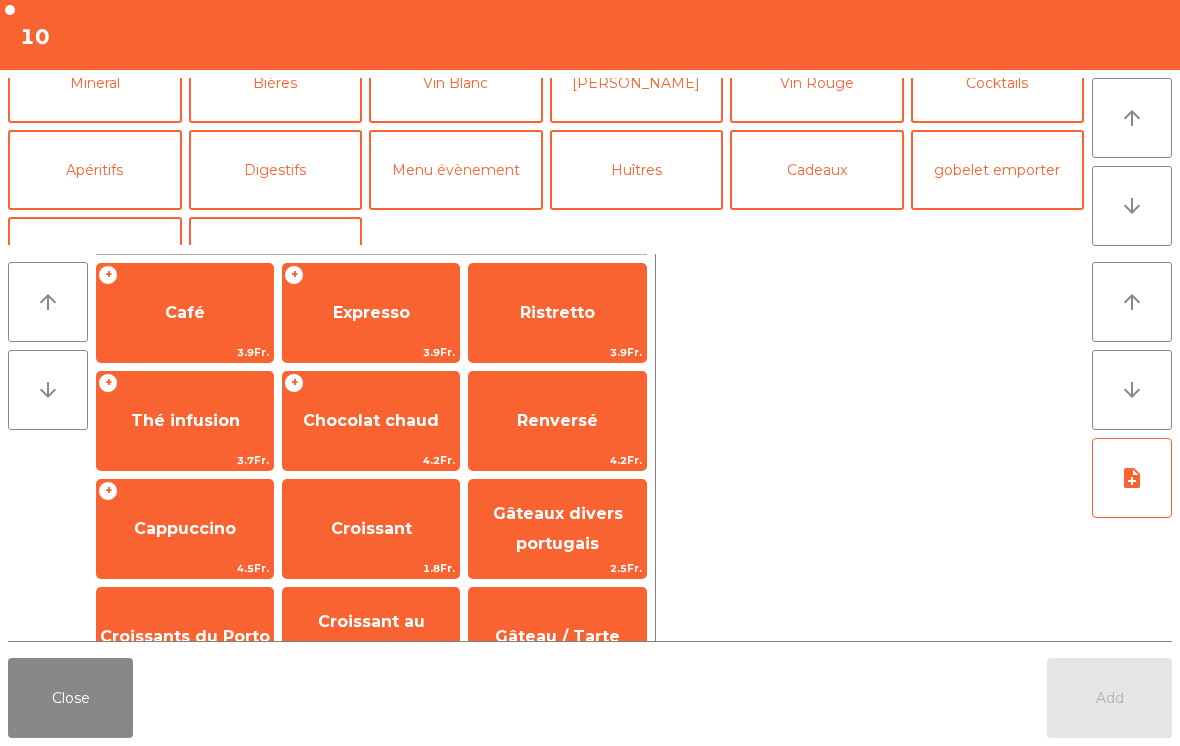 scroll, scrollTop: 218, scrollLeft: 0, axis: vertical 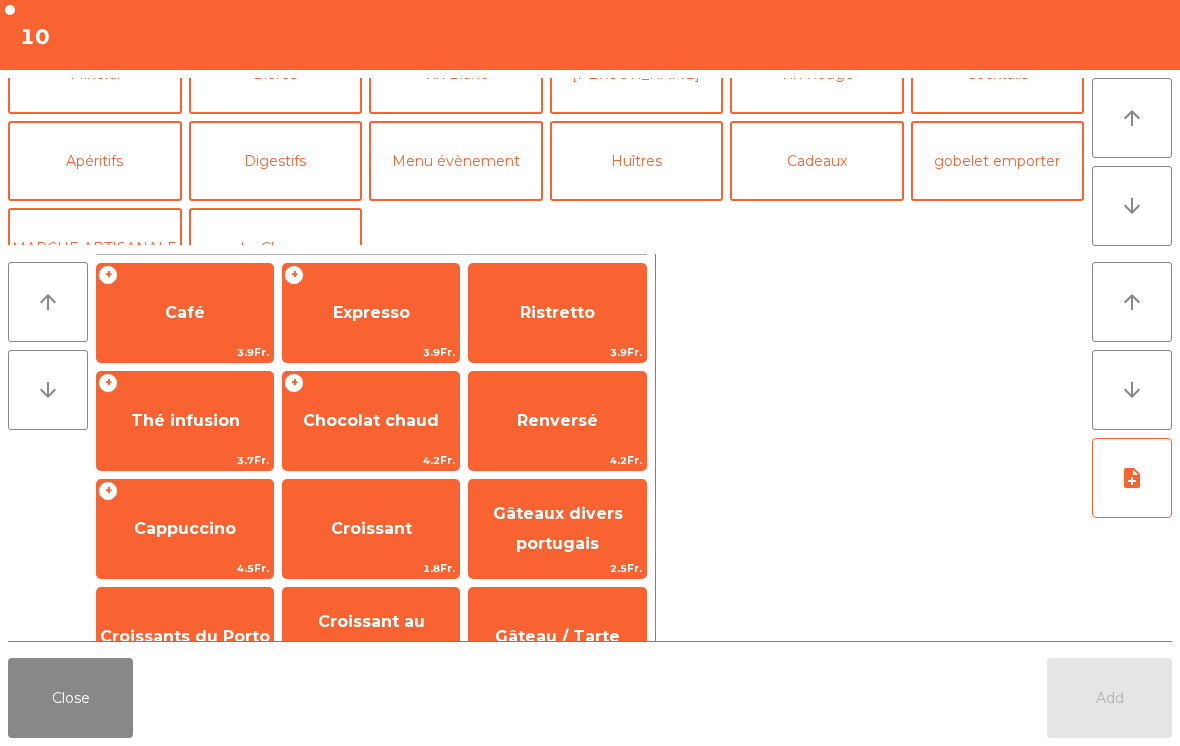 click on "Digestifs" 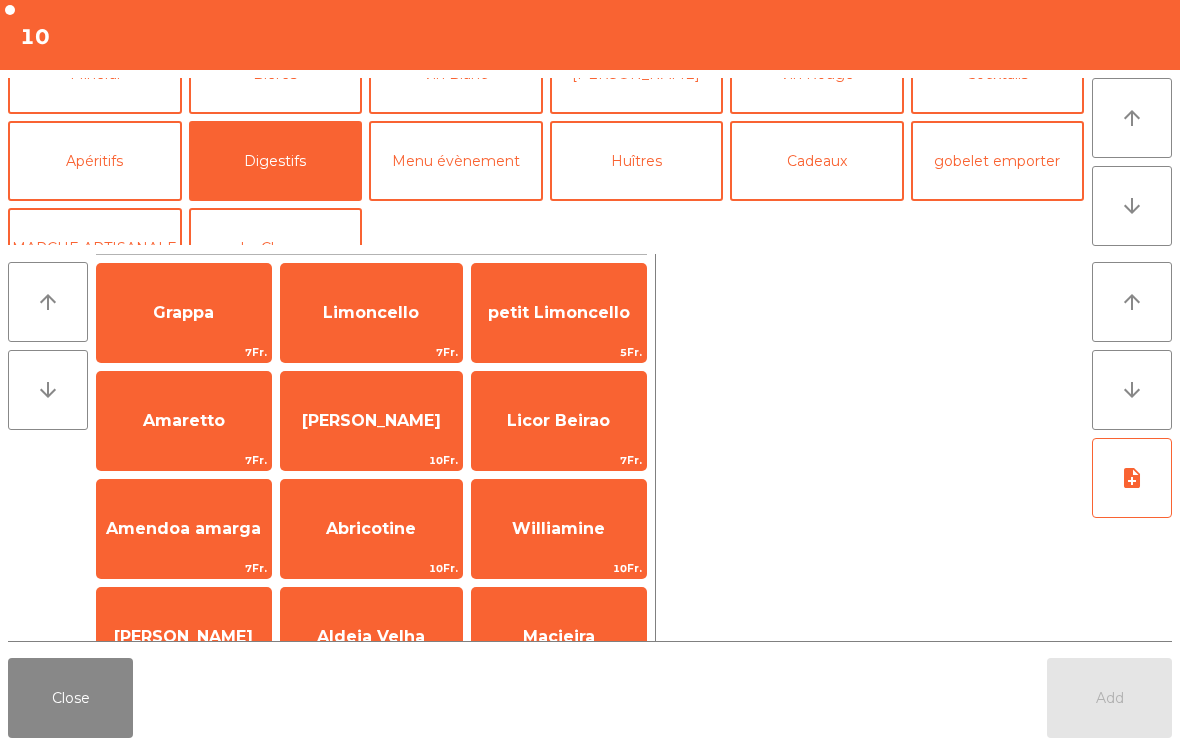 click on "Limoncello" 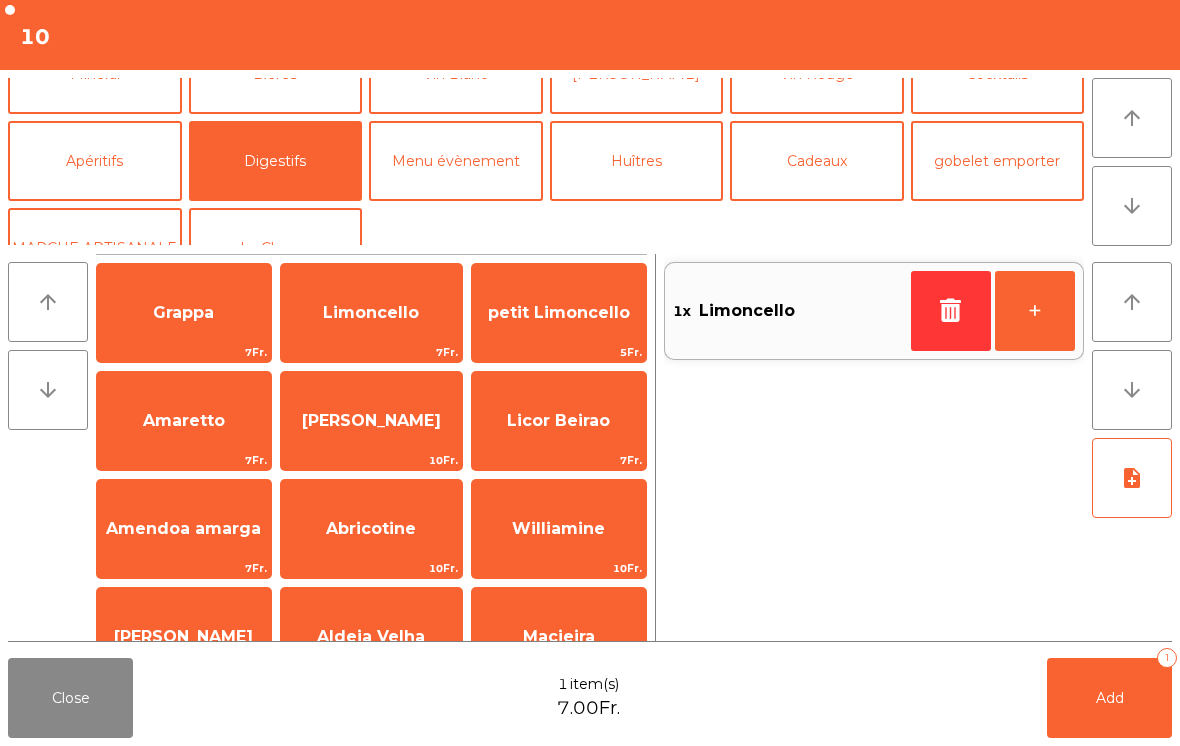 click on "+" 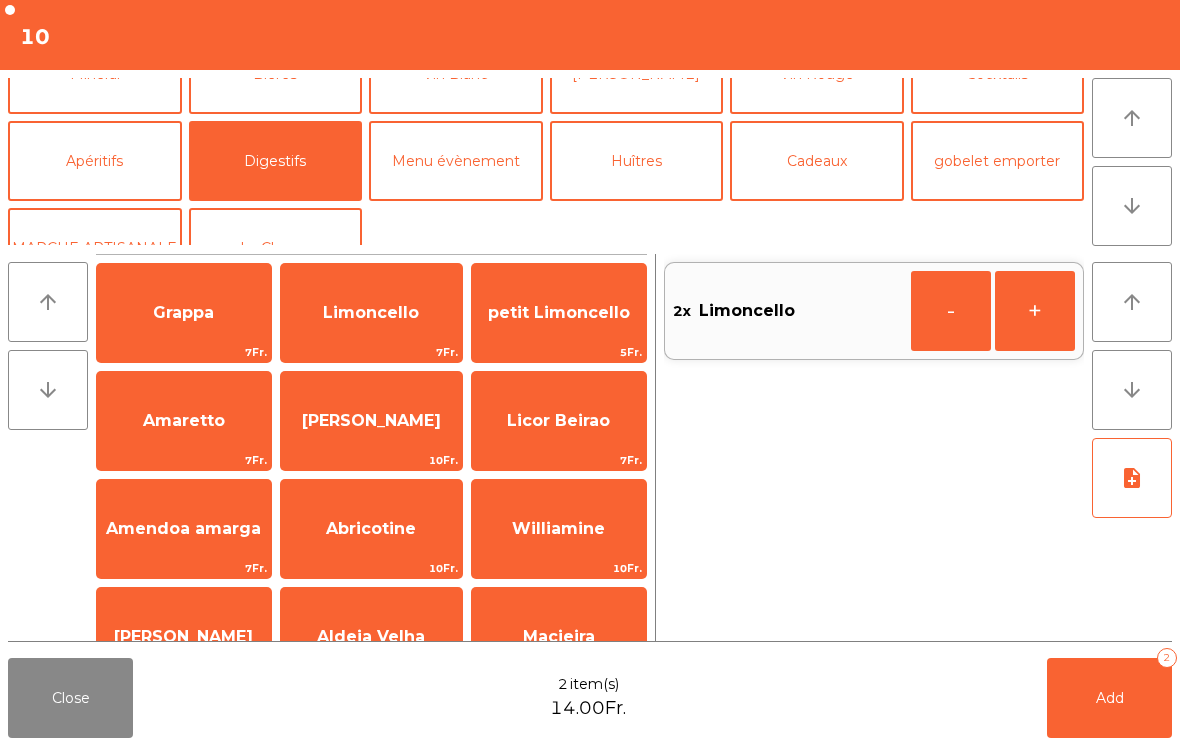 click on "Close  2 item(s)  14.00Fr.   Add   2" 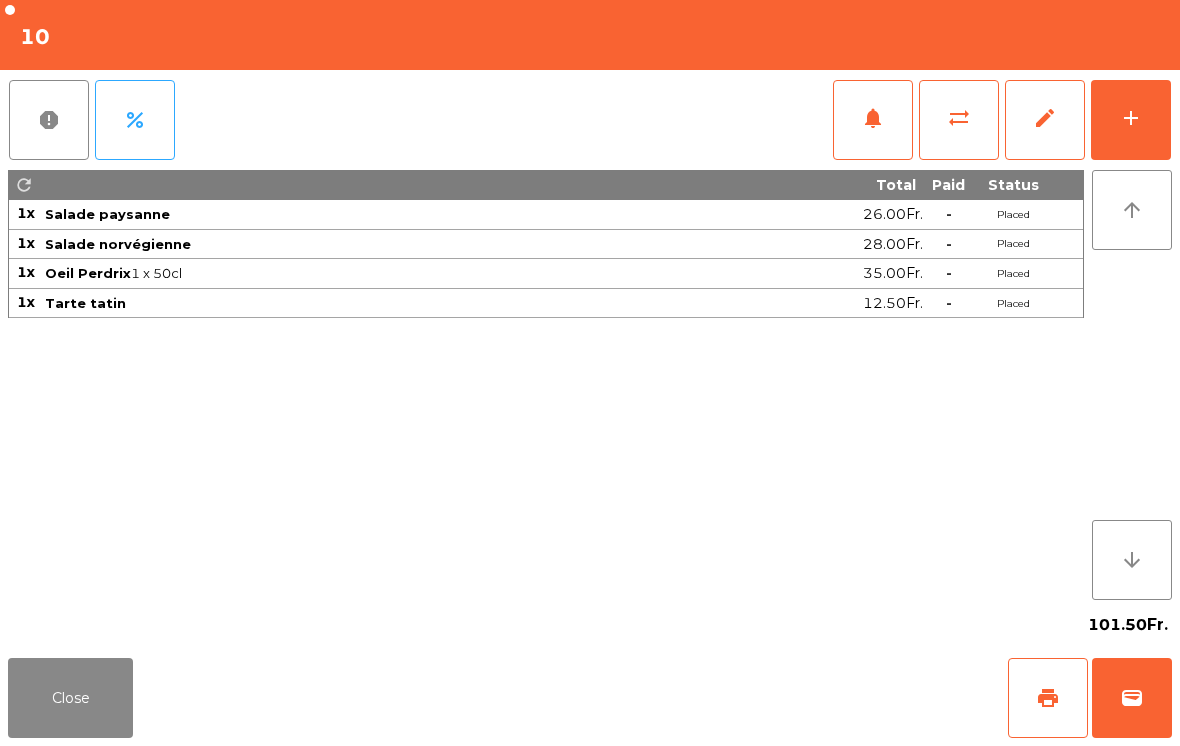 click on "Close" 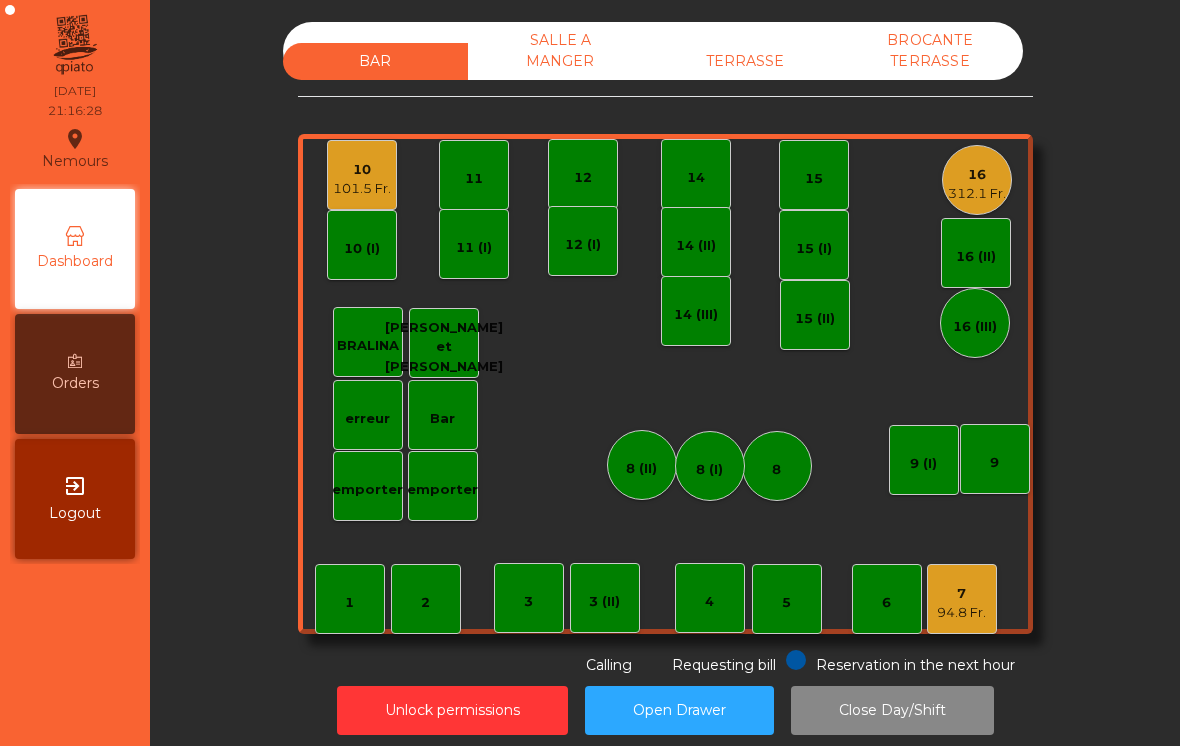 click on "16" 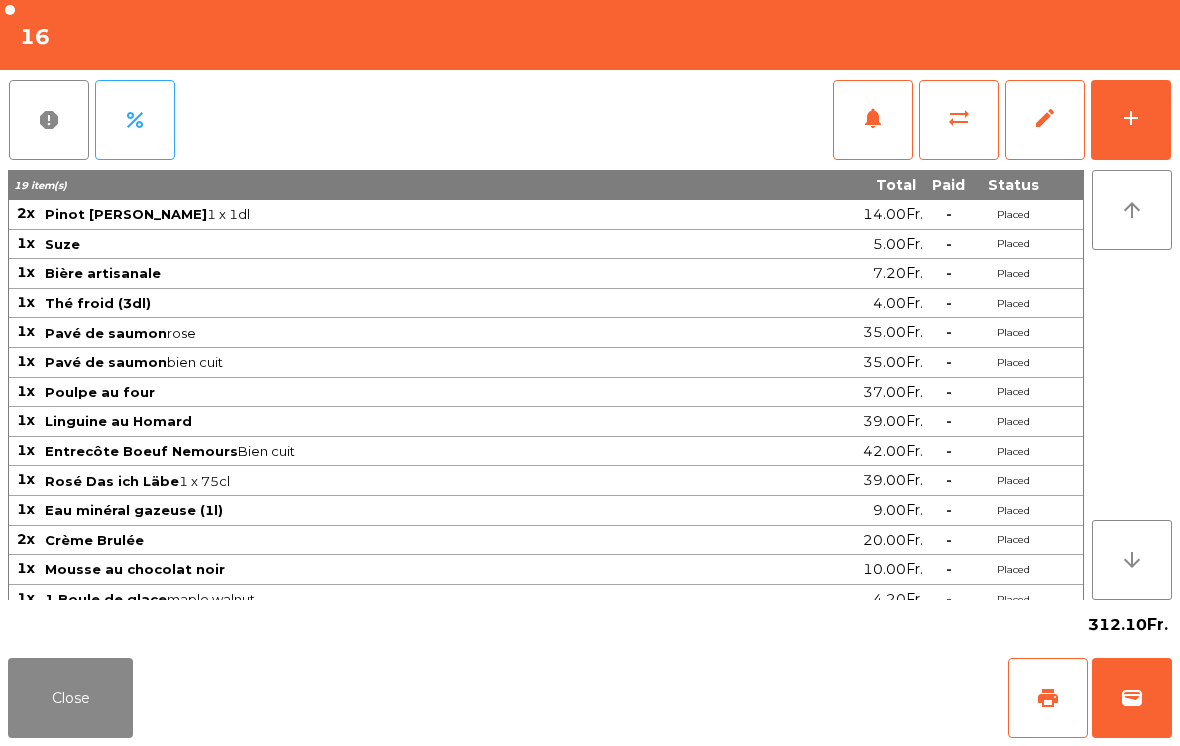 click on "print" 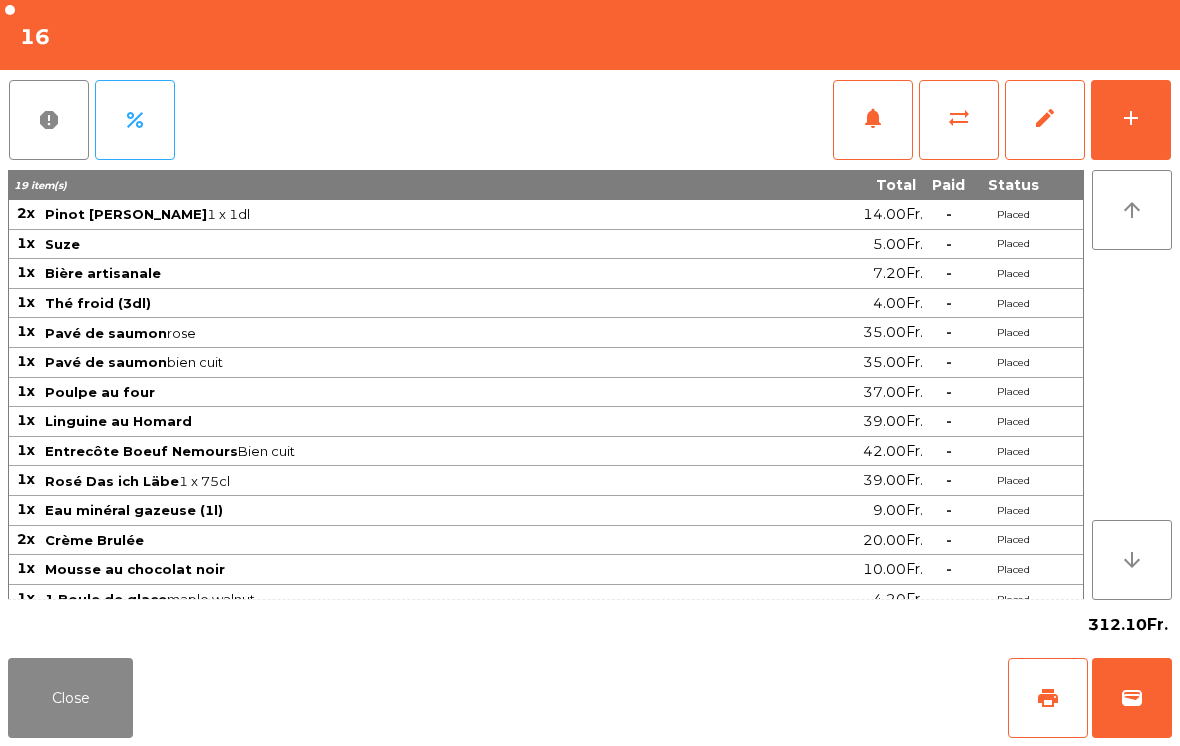 click on "wallet" 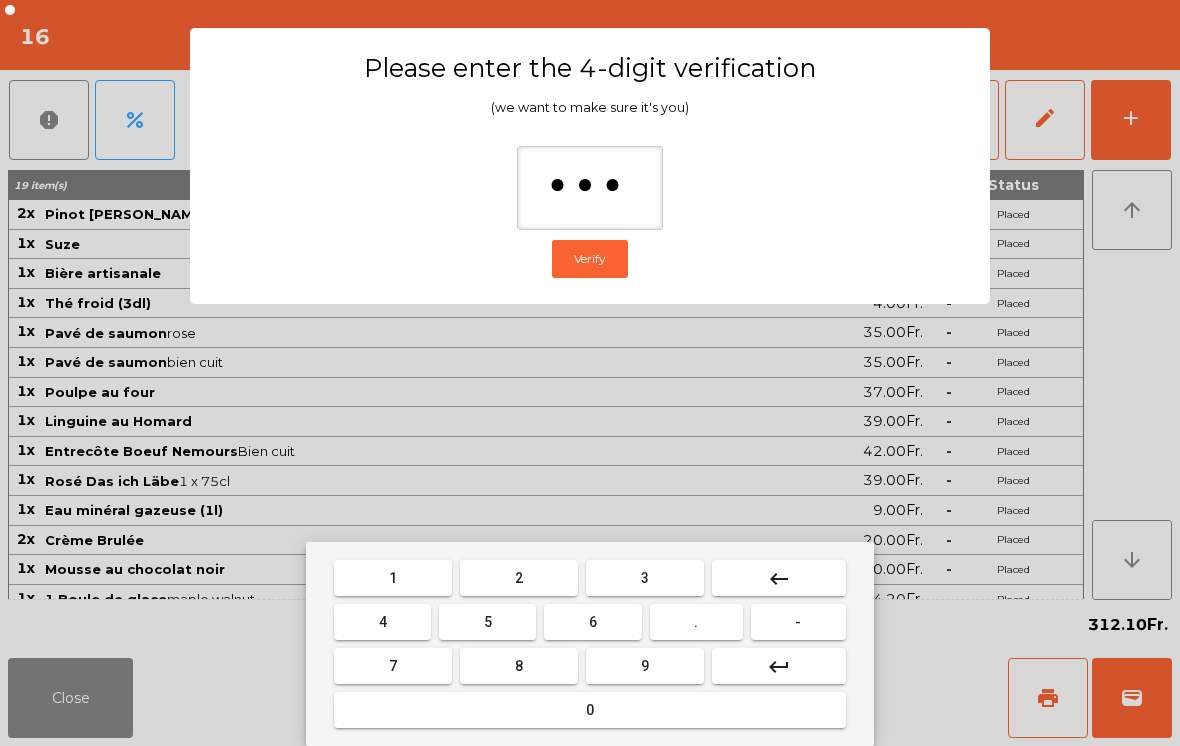 type on "****" 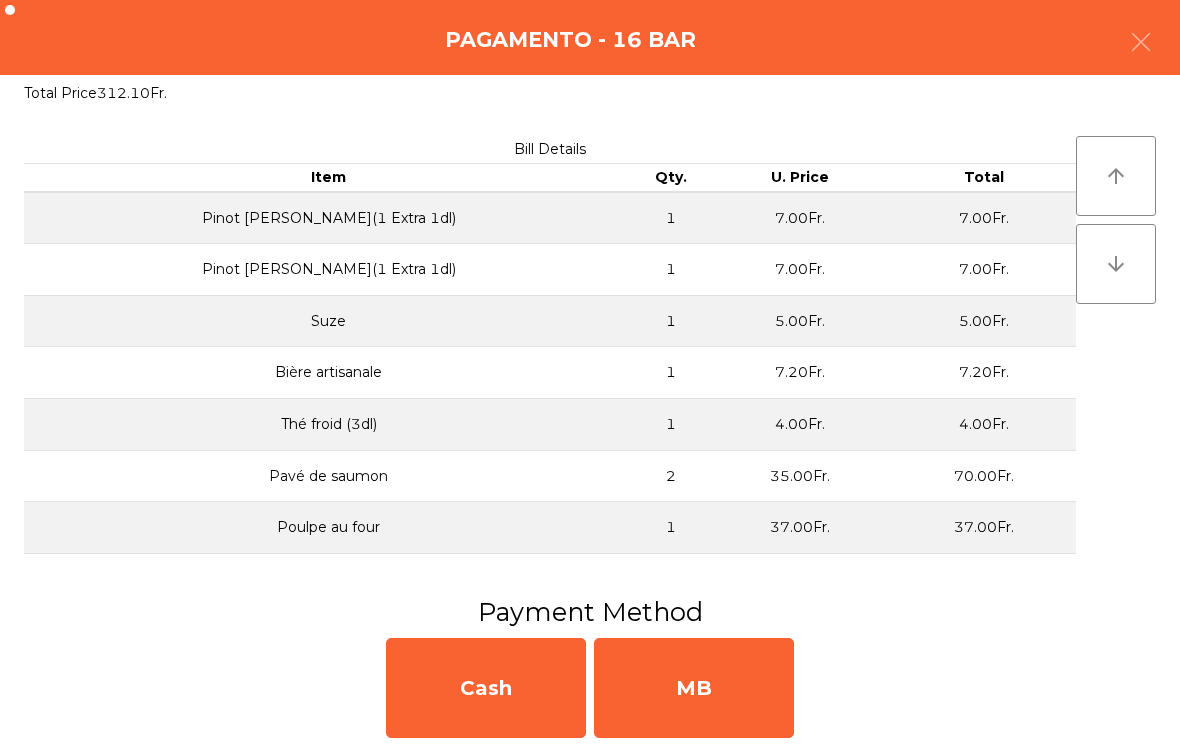 click on "MB" 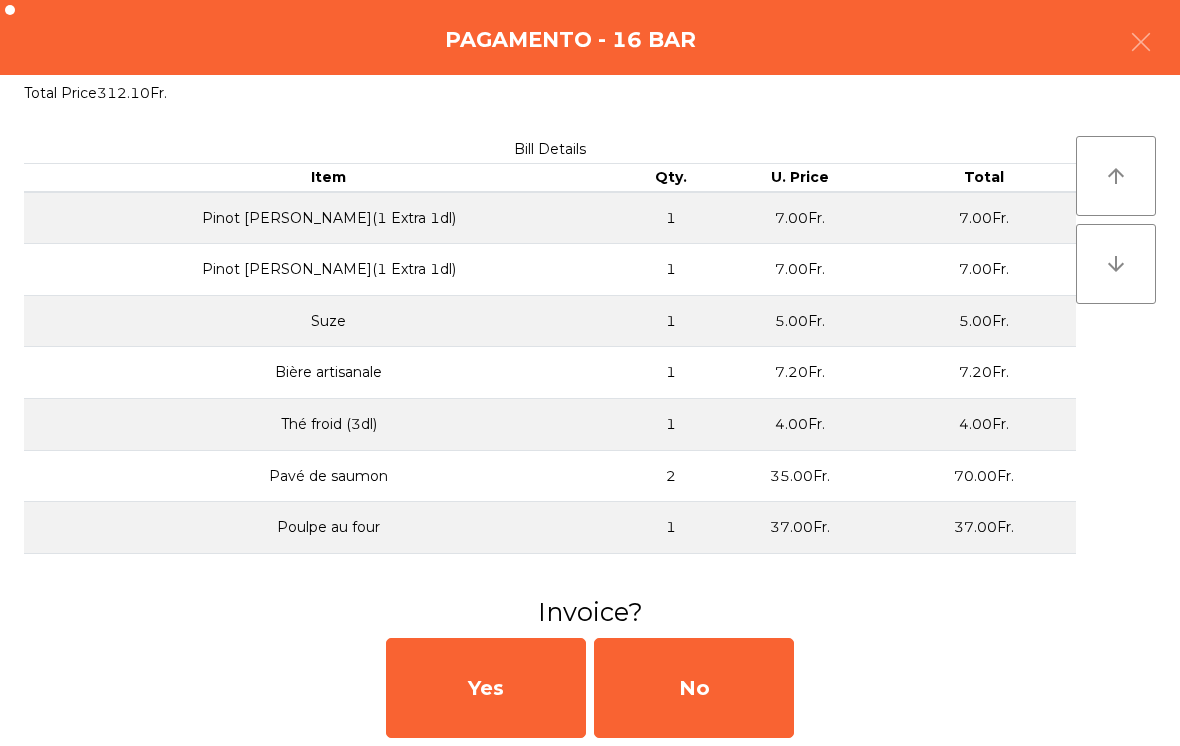 click on "No" 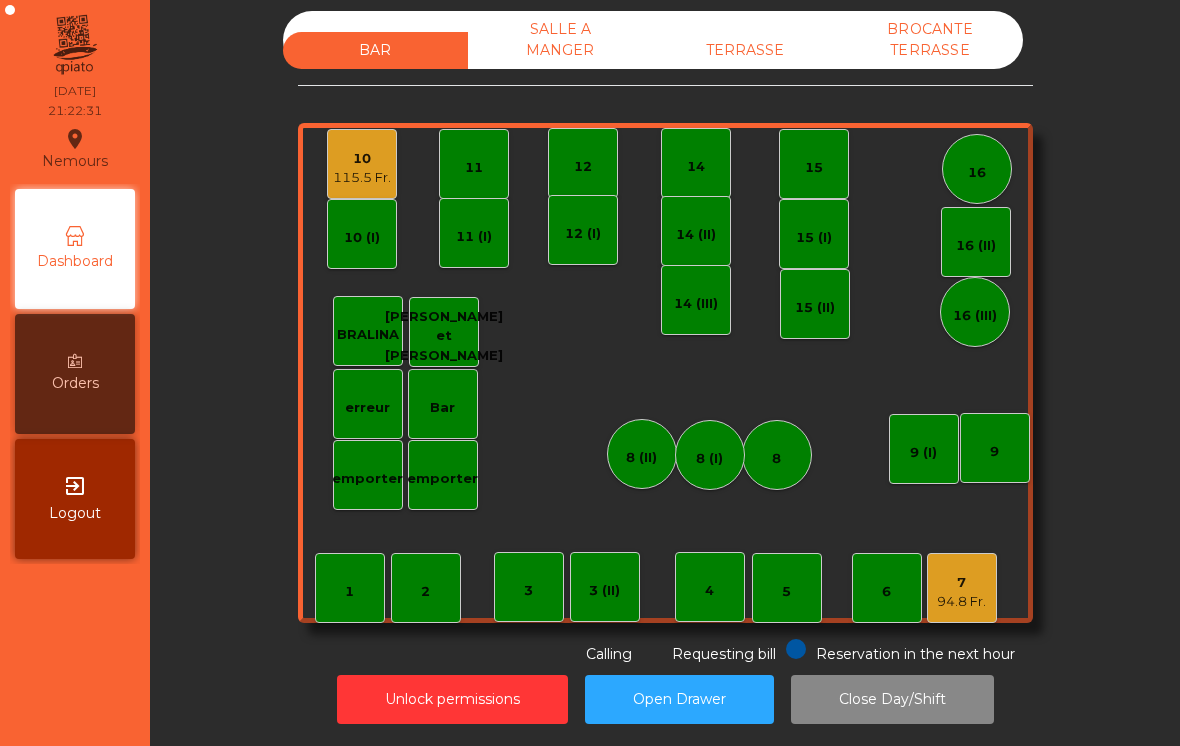 scroll, scrollTop: 10, scrollLeft: 0, axis: vertical 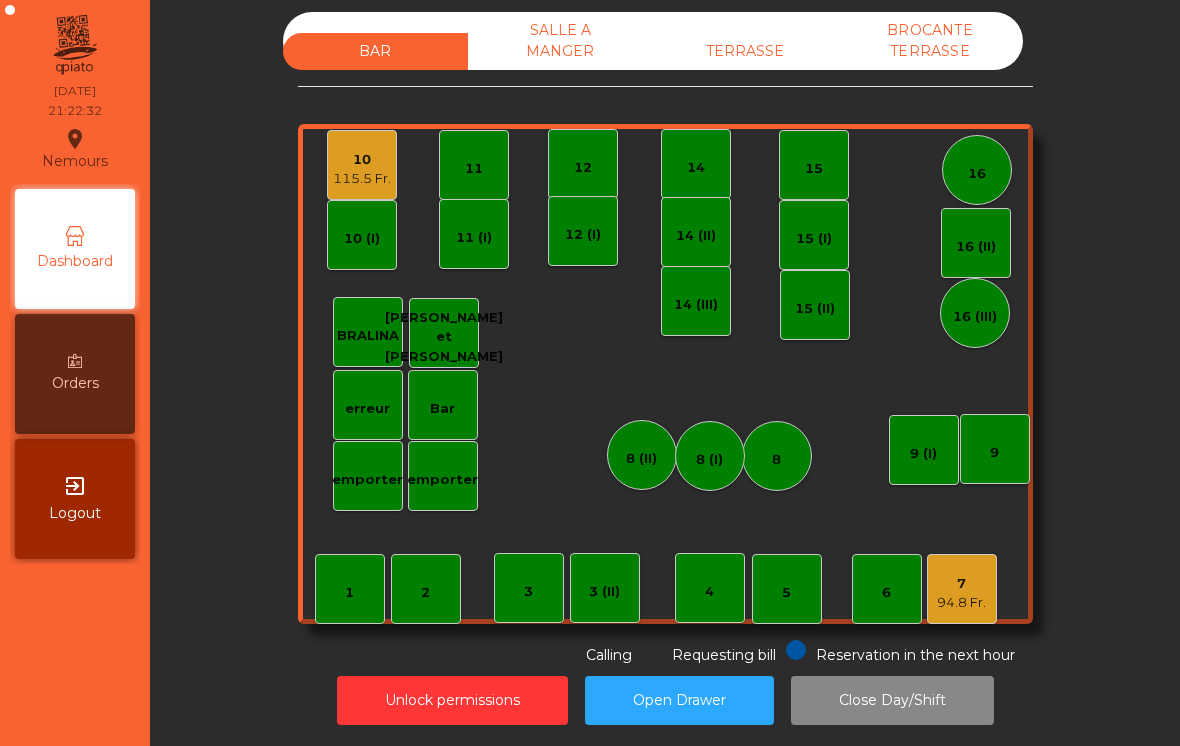 click on "94.8 Fr." 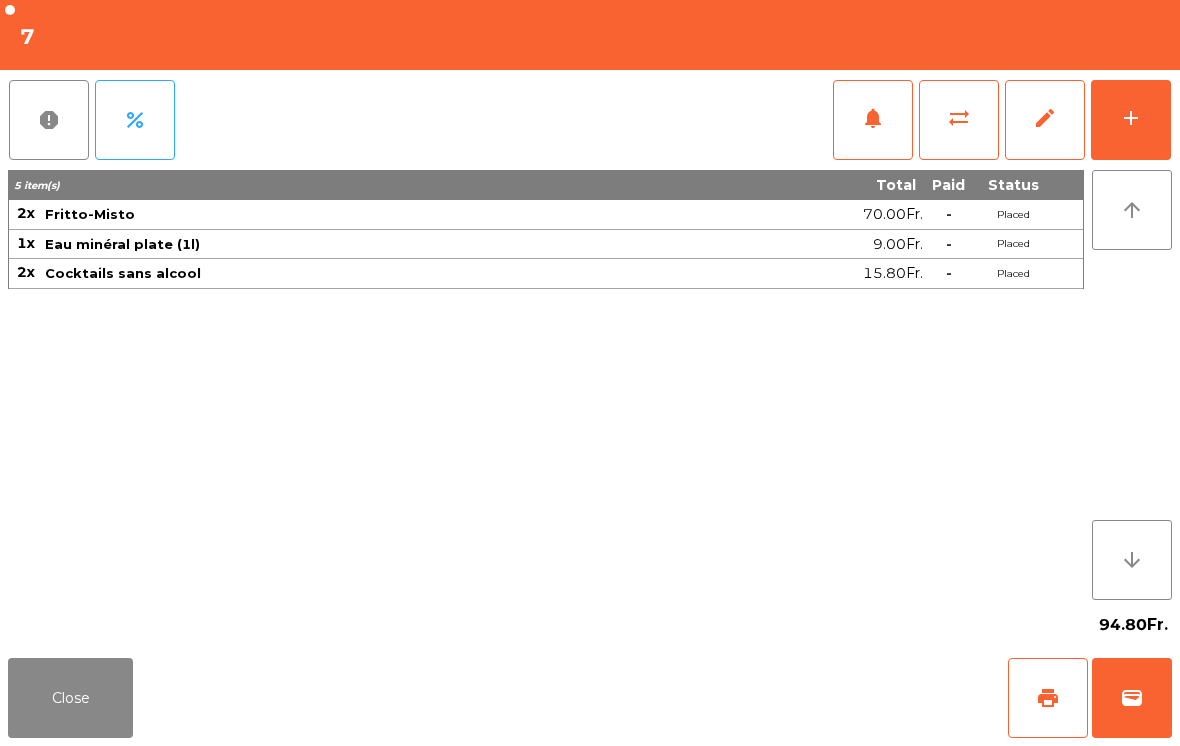 click on "add" 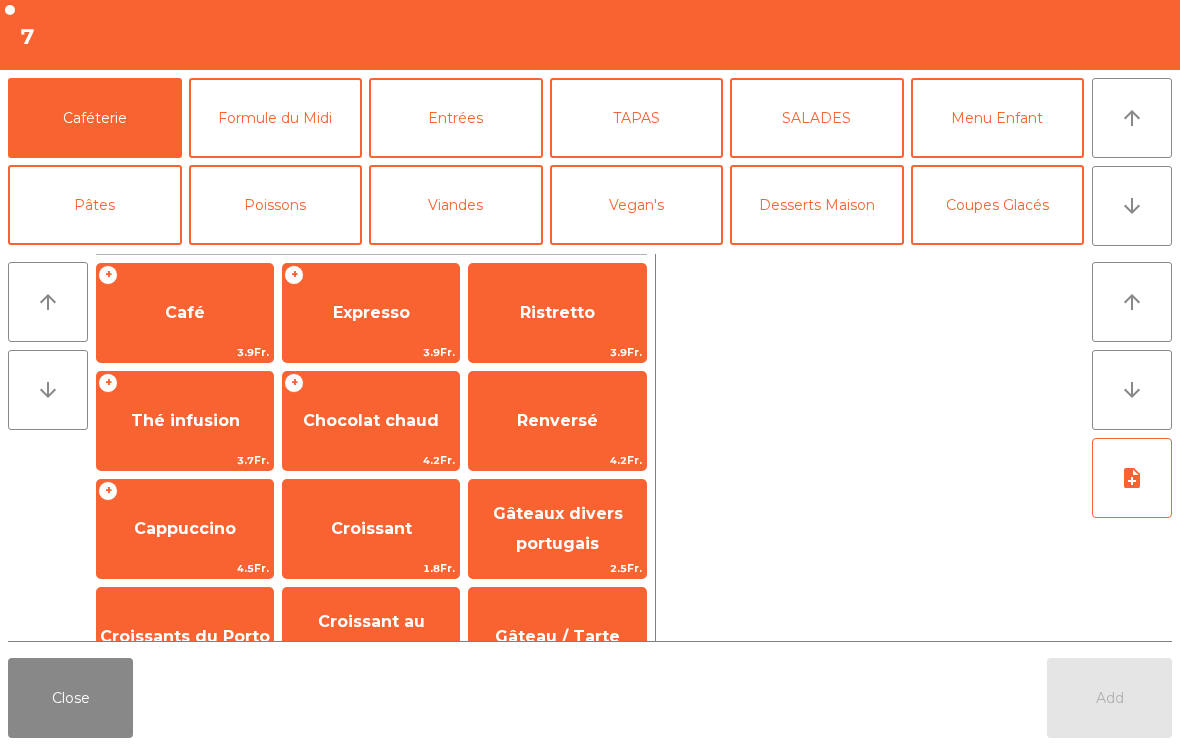 click on "Desserts Maison" 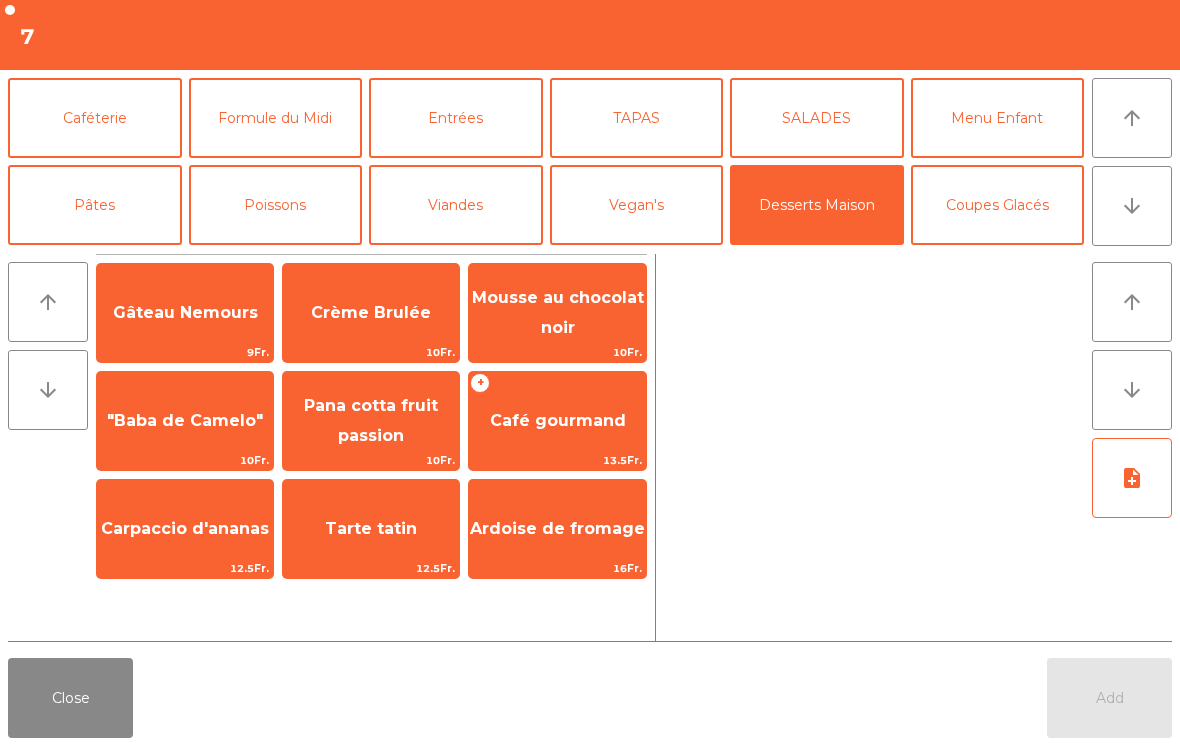 click on "Tarte tatin" 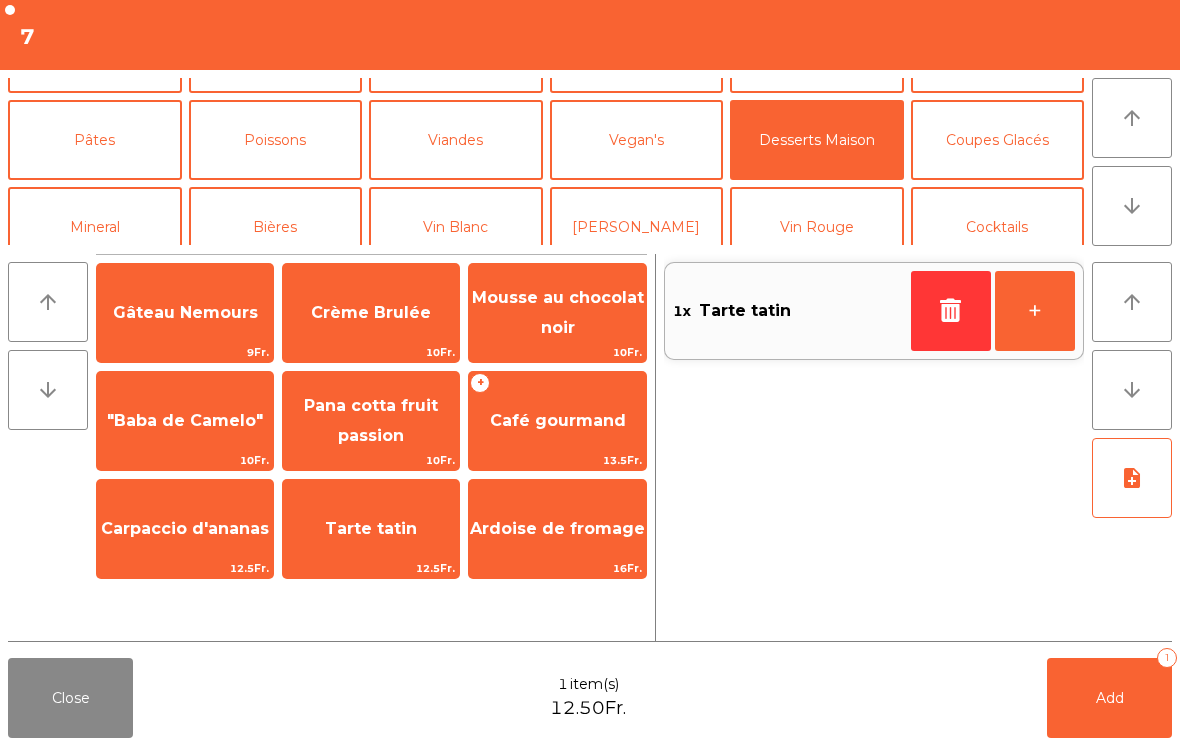scroll, scrollTop: 64, scrollLeft: 0, axis: vertical 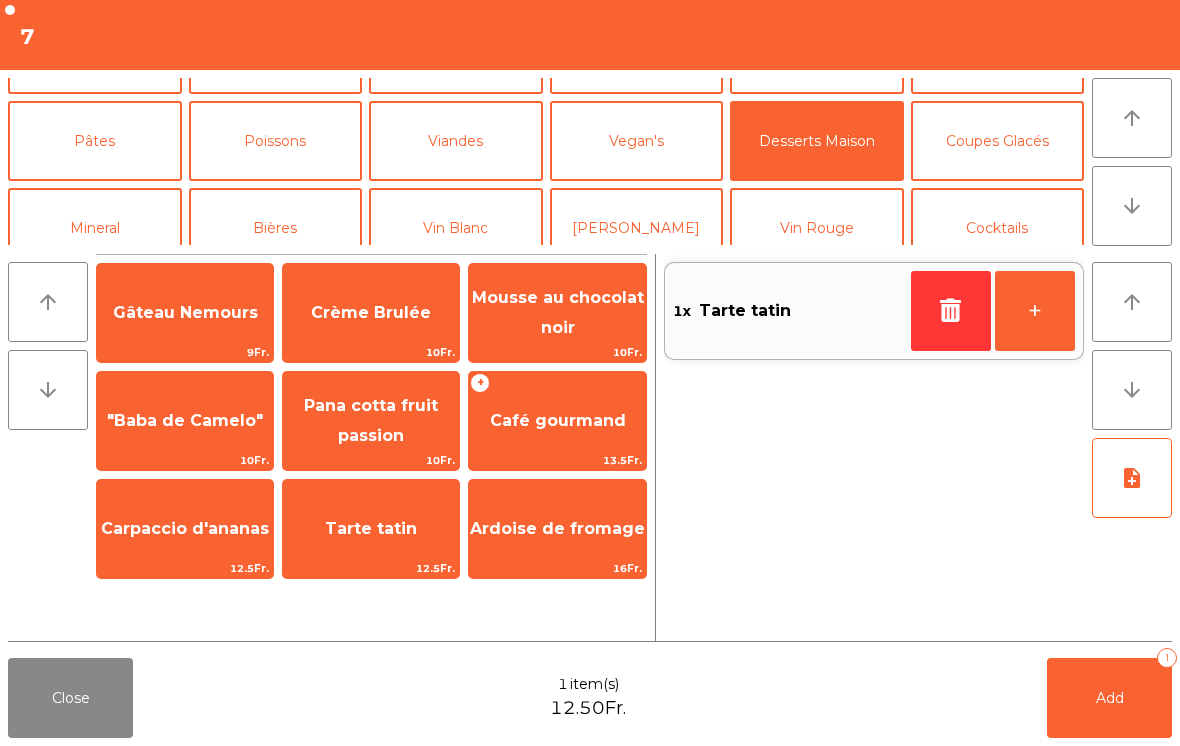 click on "Coupes Glacés" 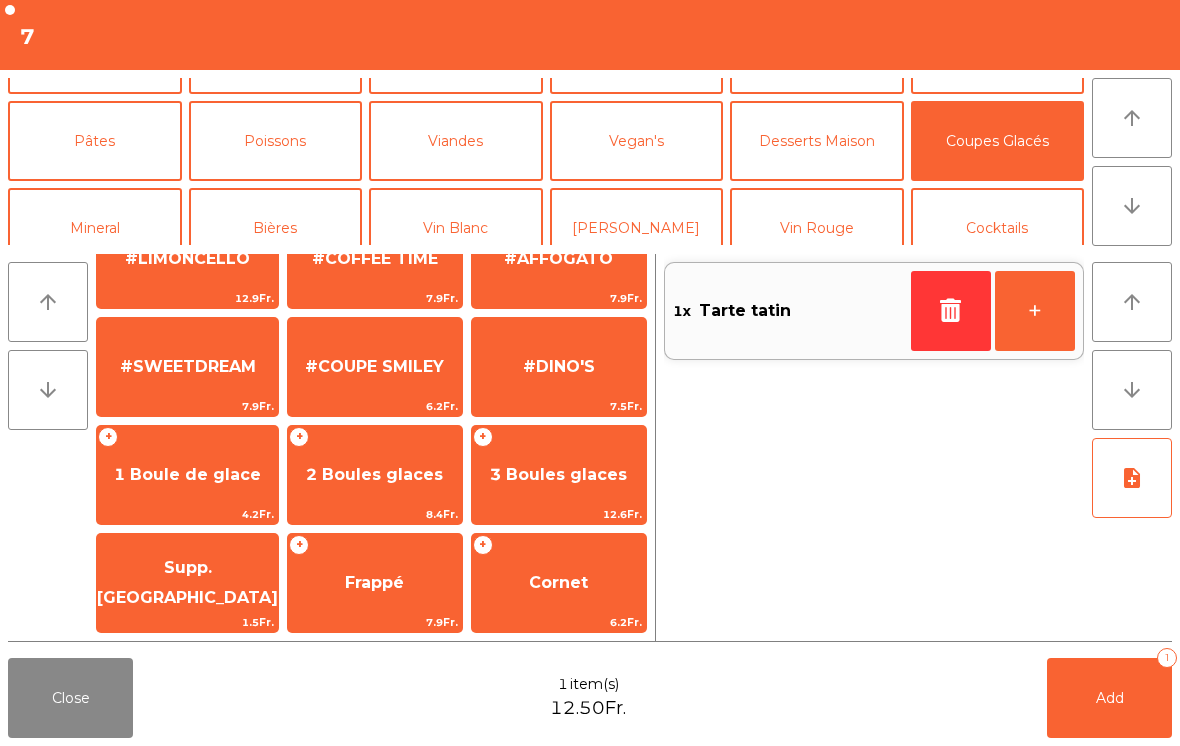 scroll, scrollTop: 378, scrollLeft: 0, axis: vertical 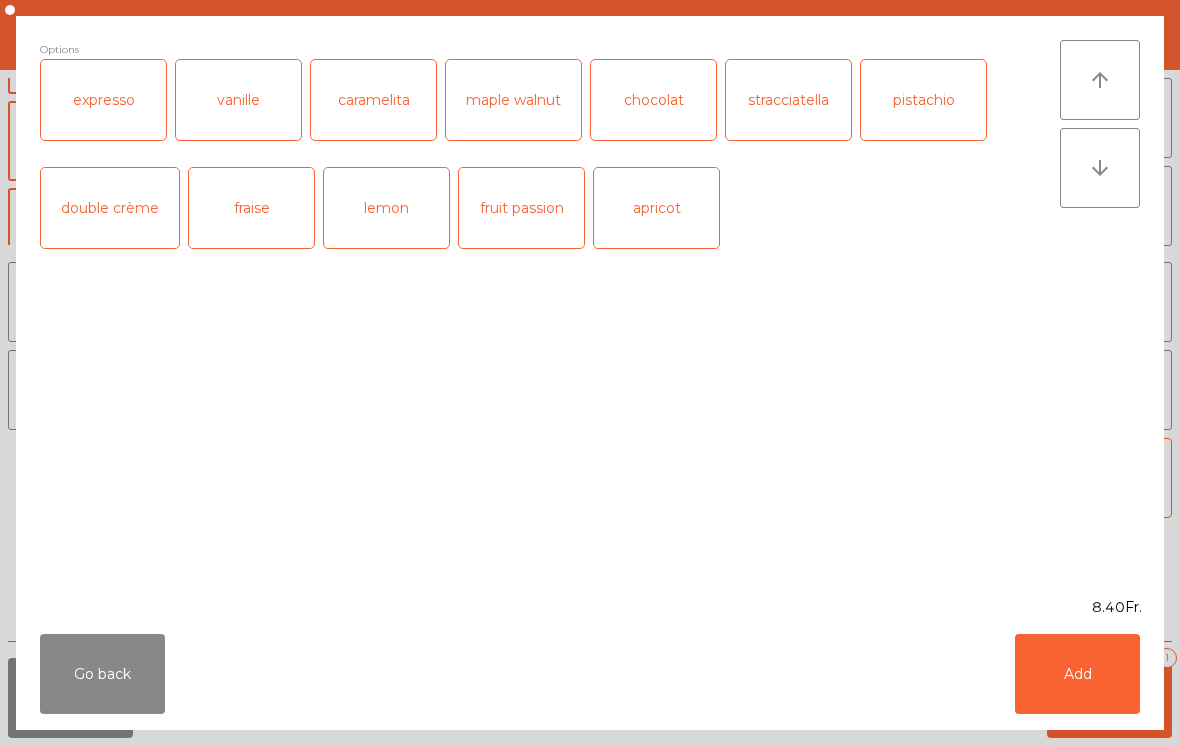 click on "Add" 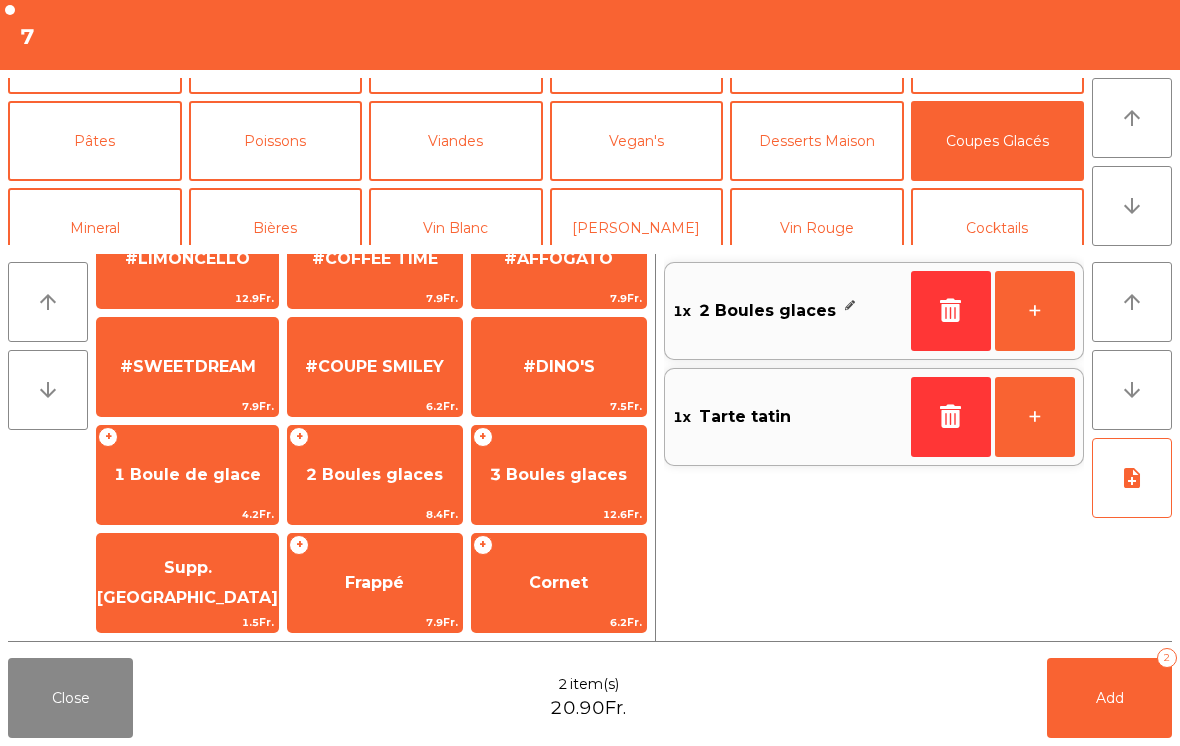 click on "Supp. [GEOGRAPHIC_DATA]" 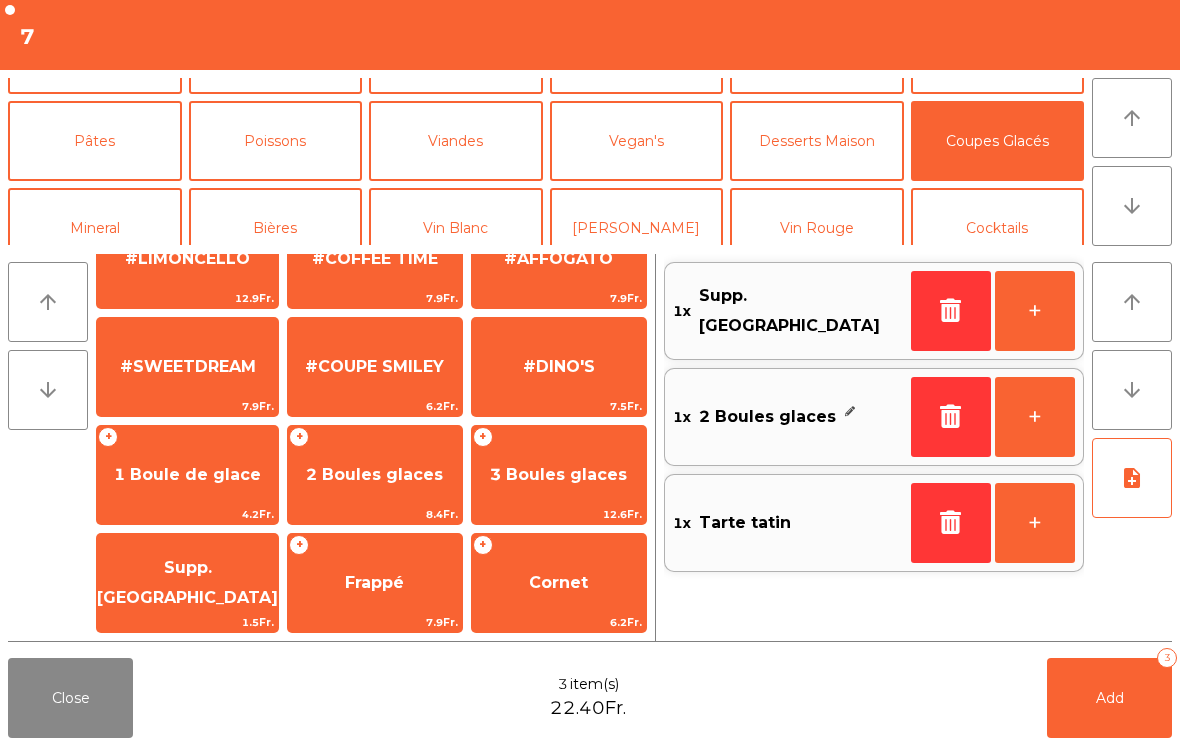 click on "Add   3" 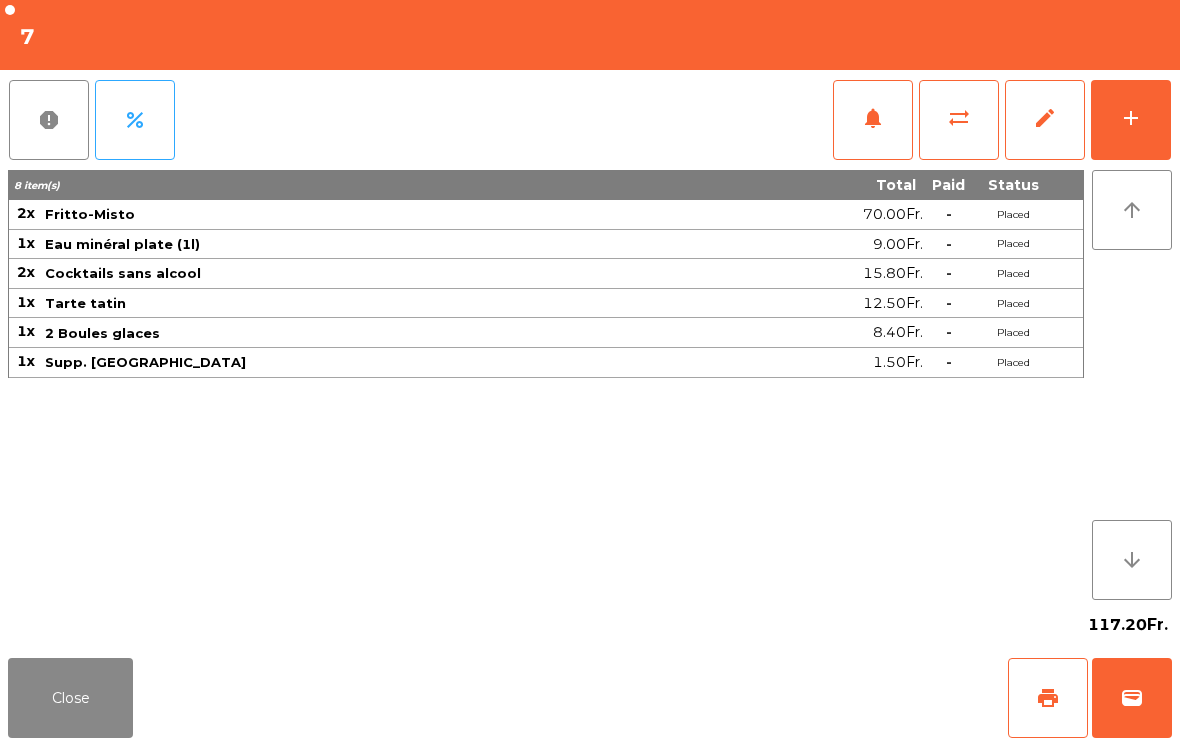 scroll, scrollTop: 0, scrollLeft: 0, axis: both 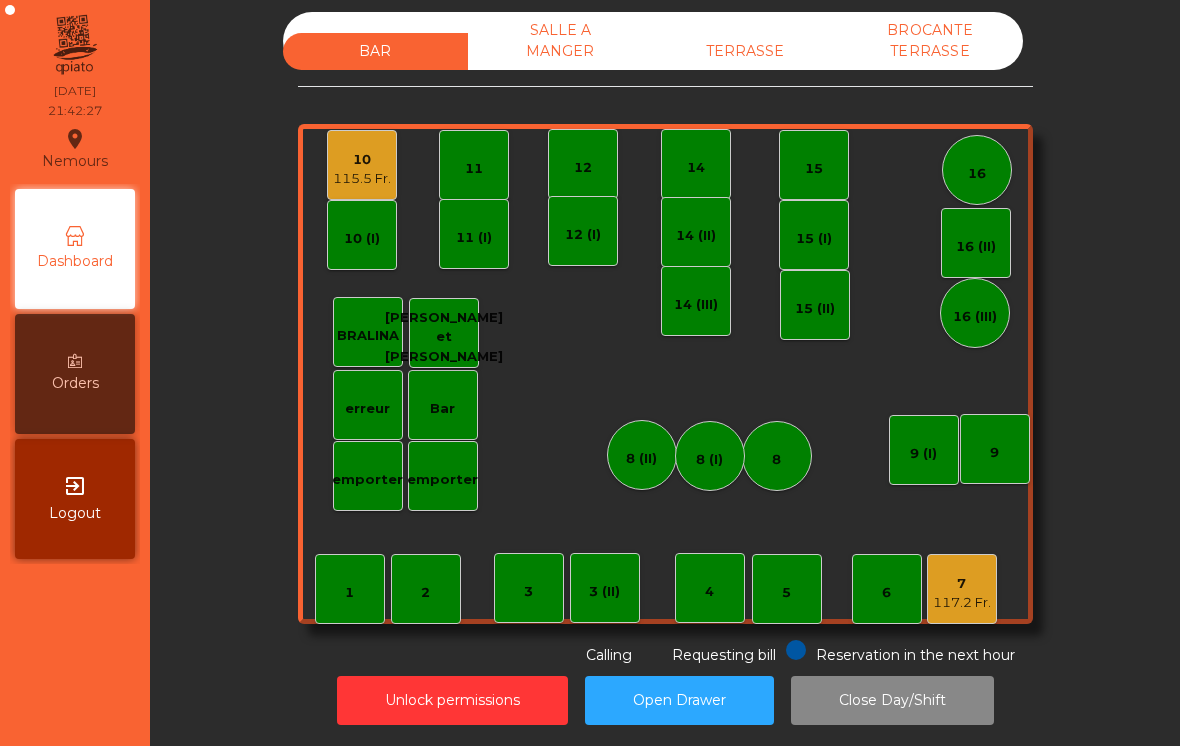 click on "117.2 Fr." 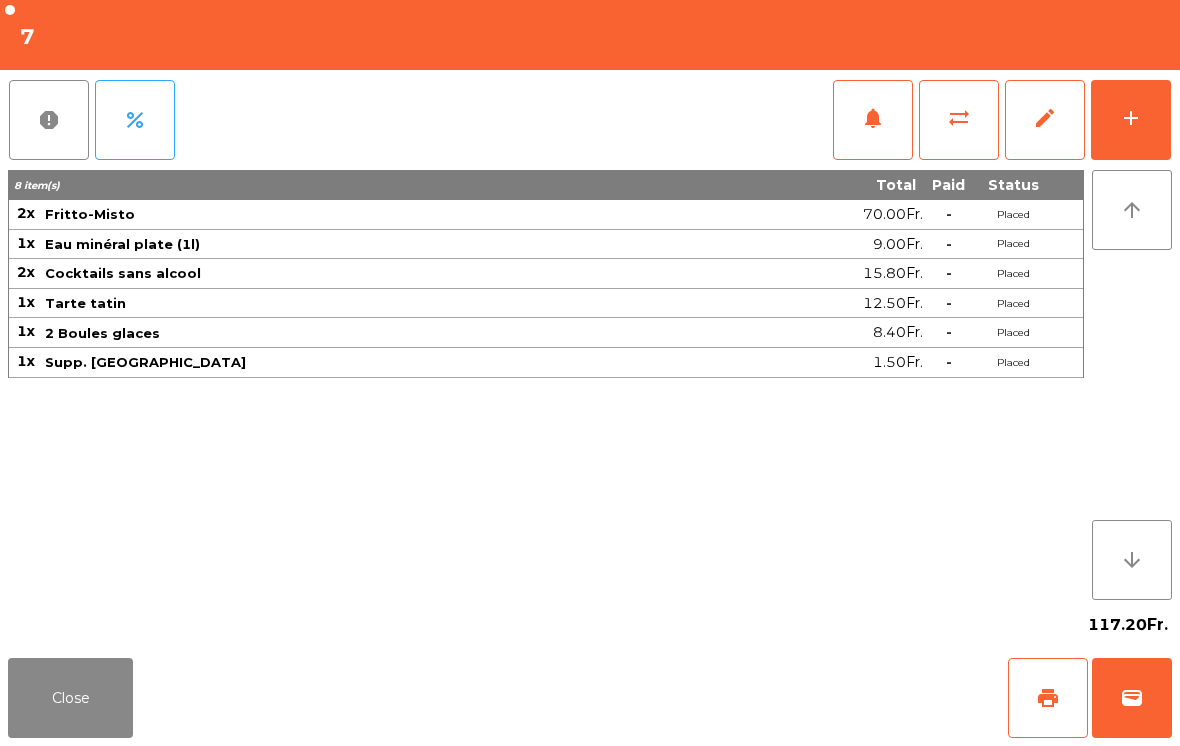 click on "print" 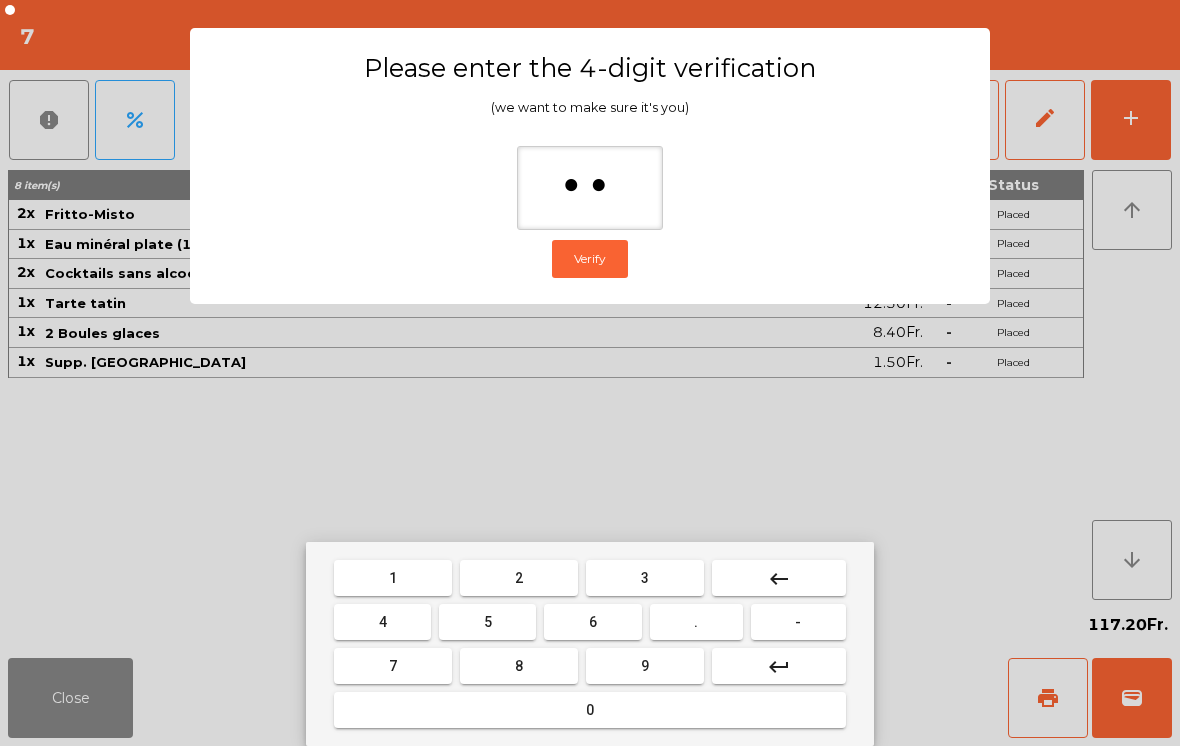 type on "***" 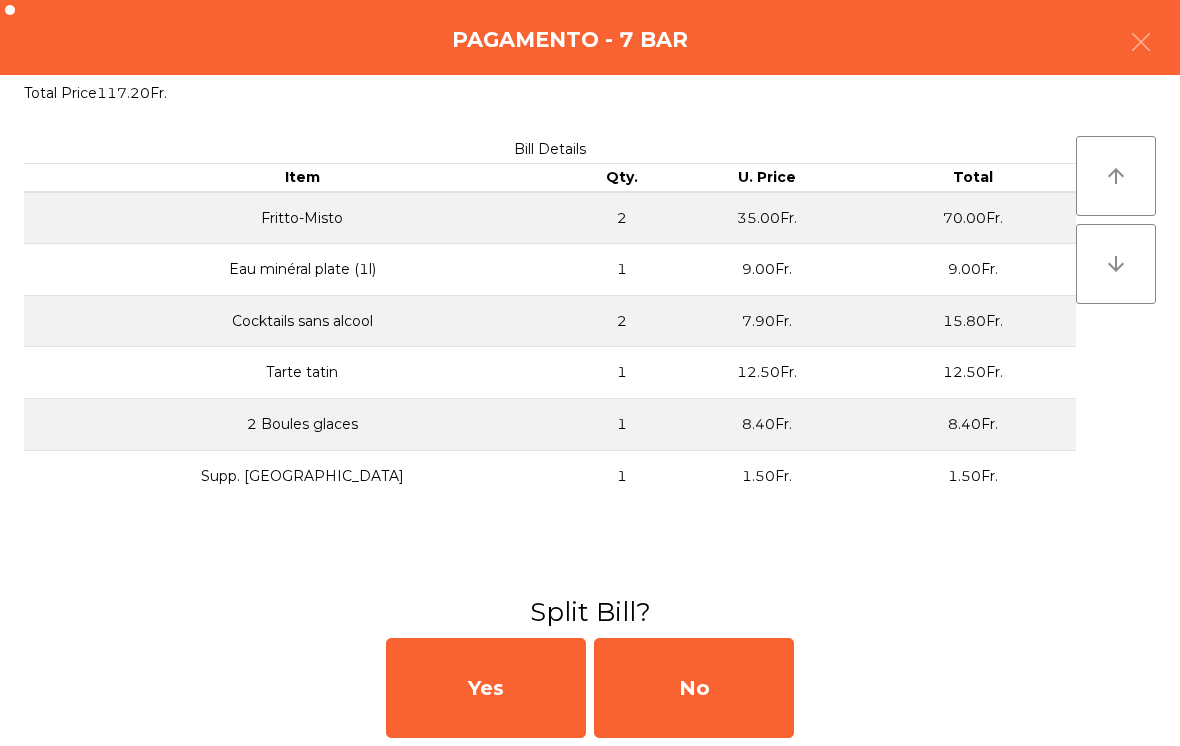 click on "No" 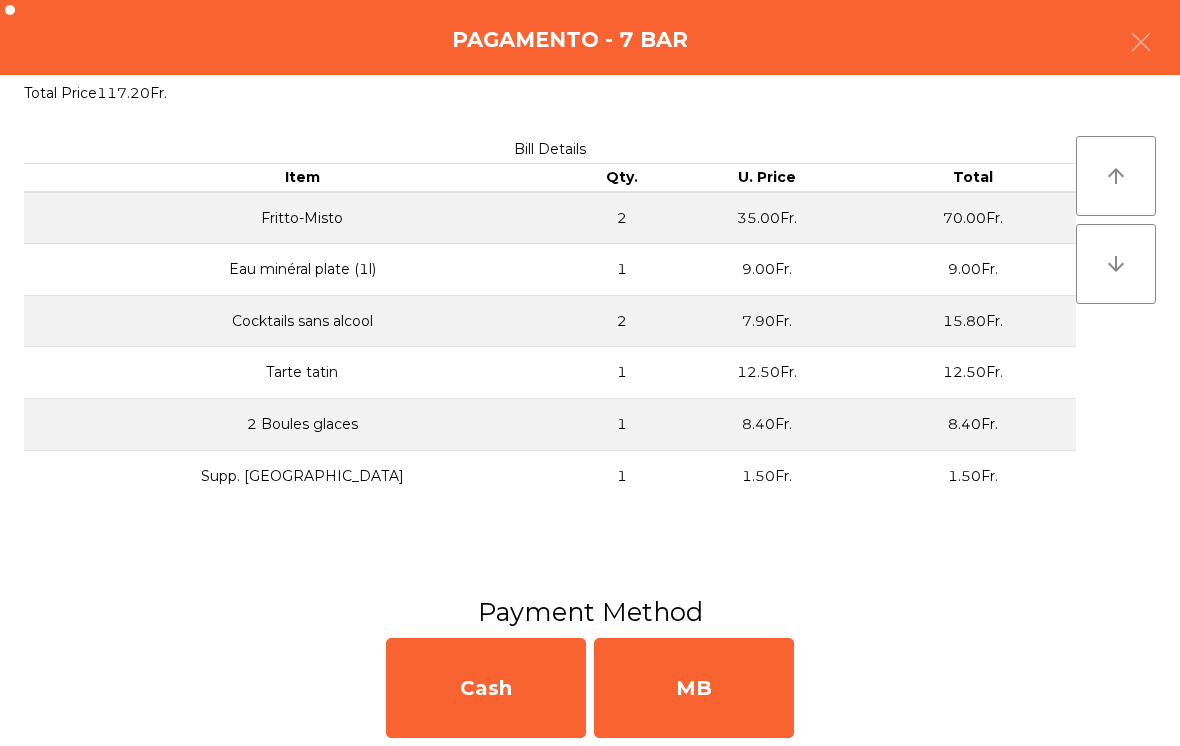 click on "MB" 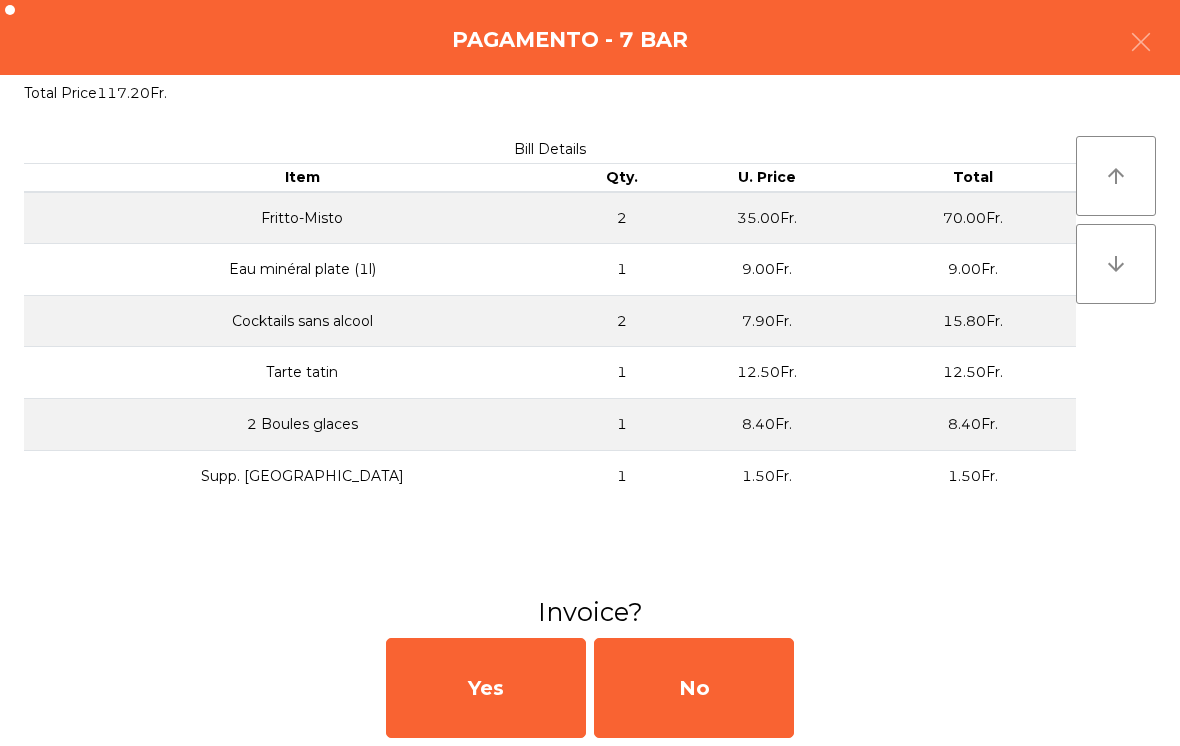 click on "No" 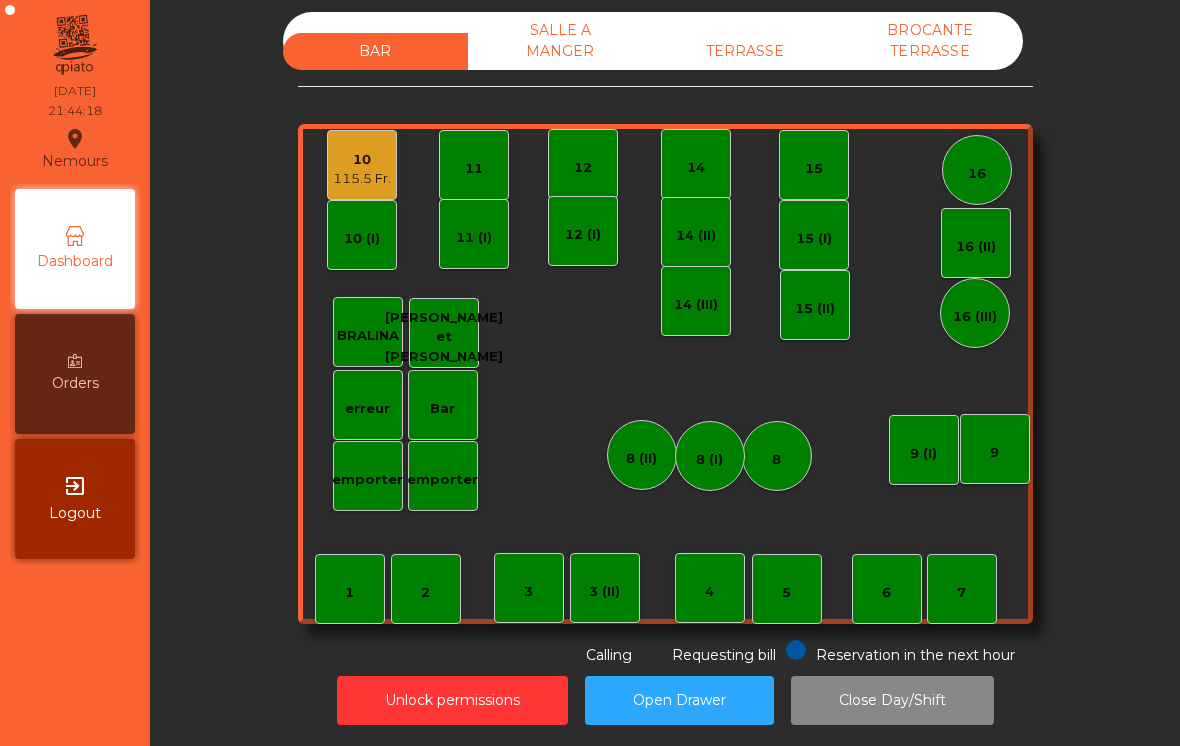 click on "BAR   SALLE A MANGER   TERRASSE   BROCANTE TERRASSE    1   2    3   4    5    6    7    8   9   10   115.5 Fr.    11    12    14   15    16   Bar   3 (II)   14 (II)   15 (I)   erreur    emporter   16 (II)   8 (II)   BRALINA    14 (III)   15 (II)   16 (III)   9 (I)   10 (I)   11 (I)   12 (I)   8 (I)   Christine et GIGI   emporter  Reservation in the next hour Requesting bill Calling" 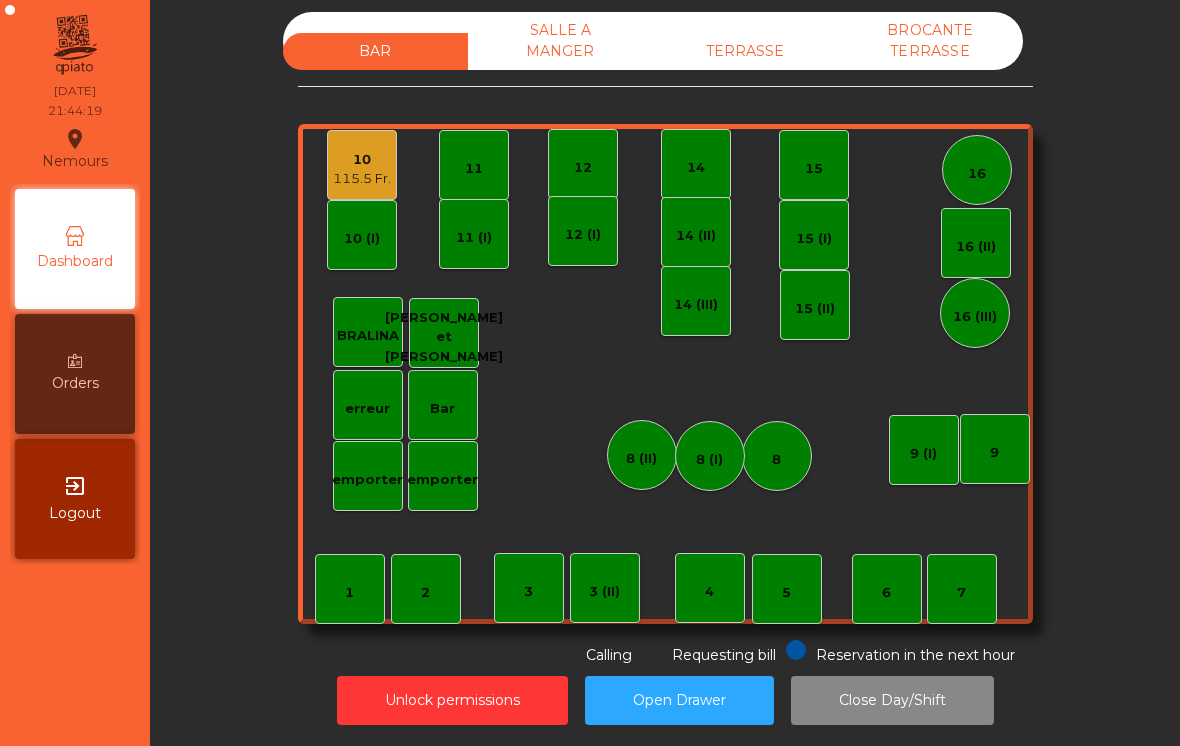 click on "TERRASSE" 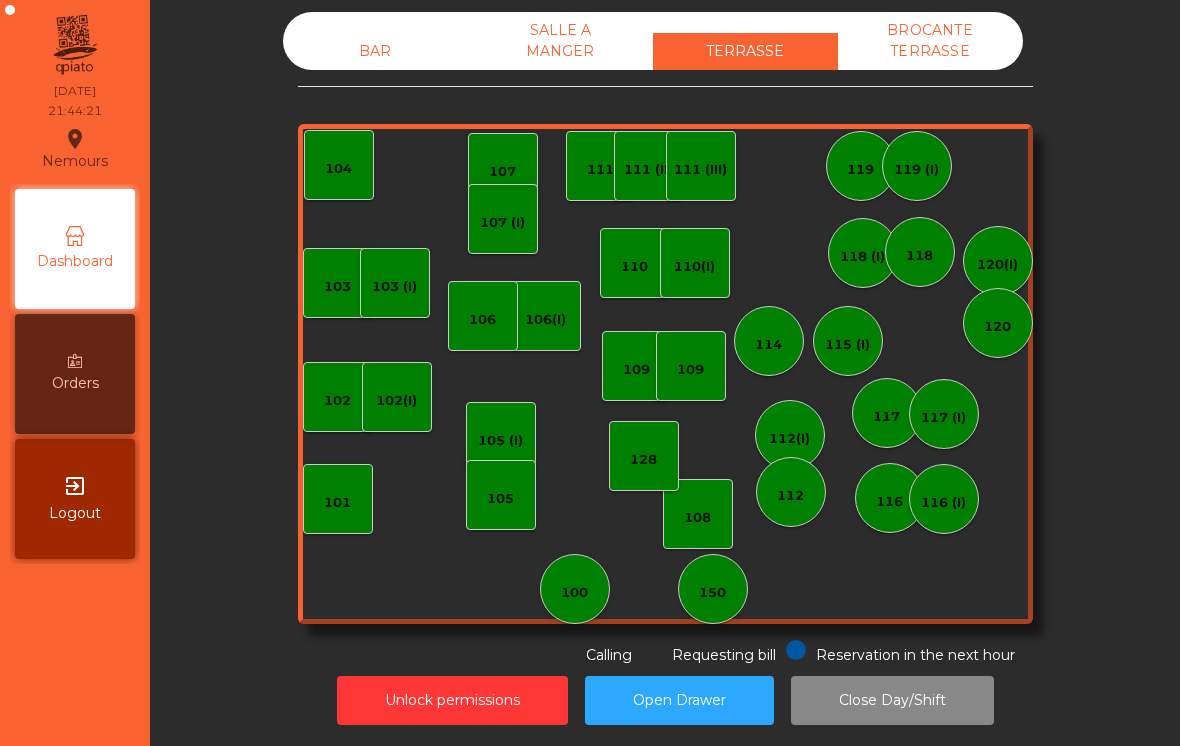 click on "BAR" 